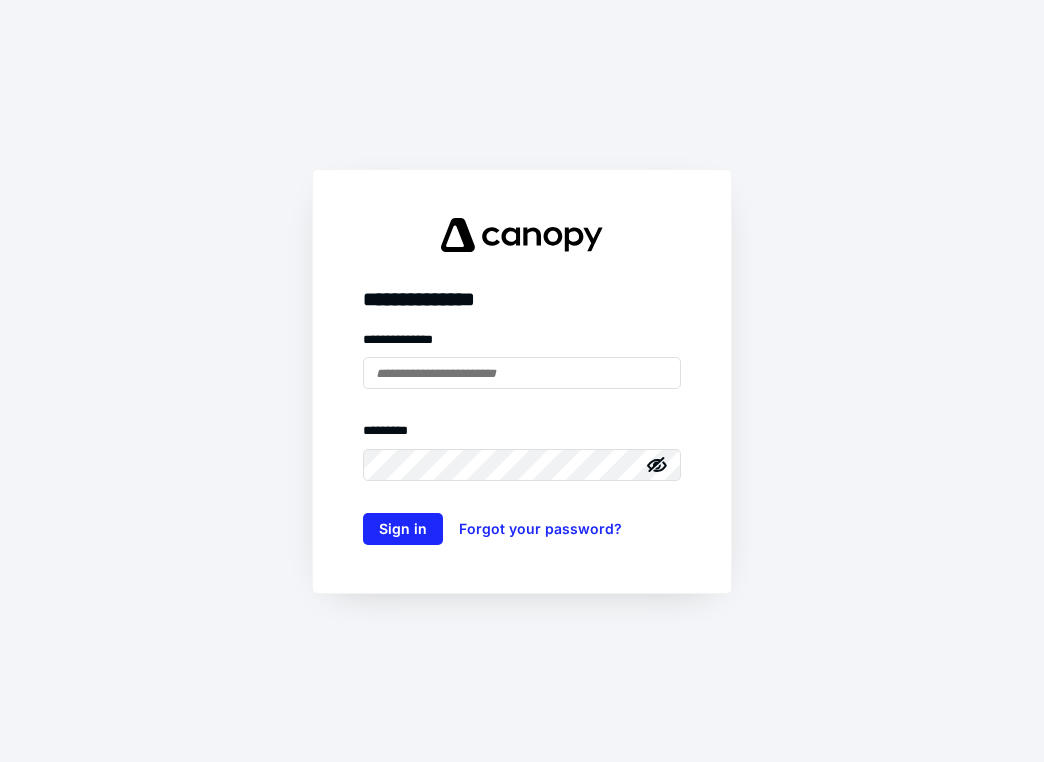 scroll, scrollTop: 0, scrollLeft: 0, axis: both 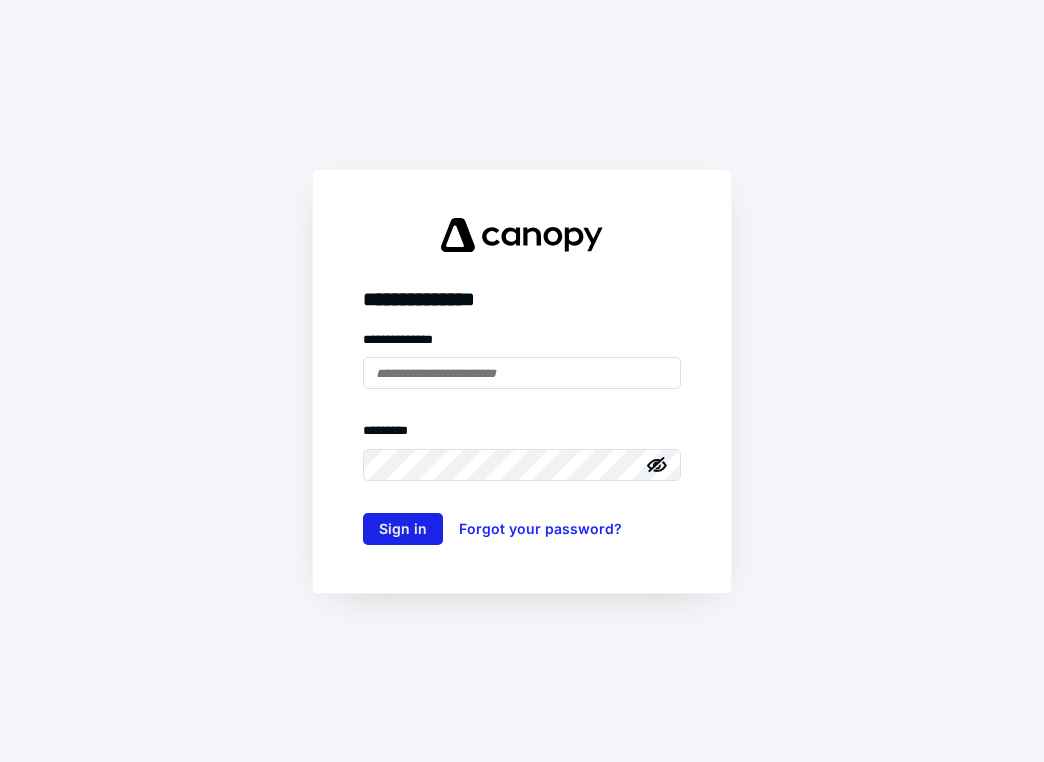 type on "**********" 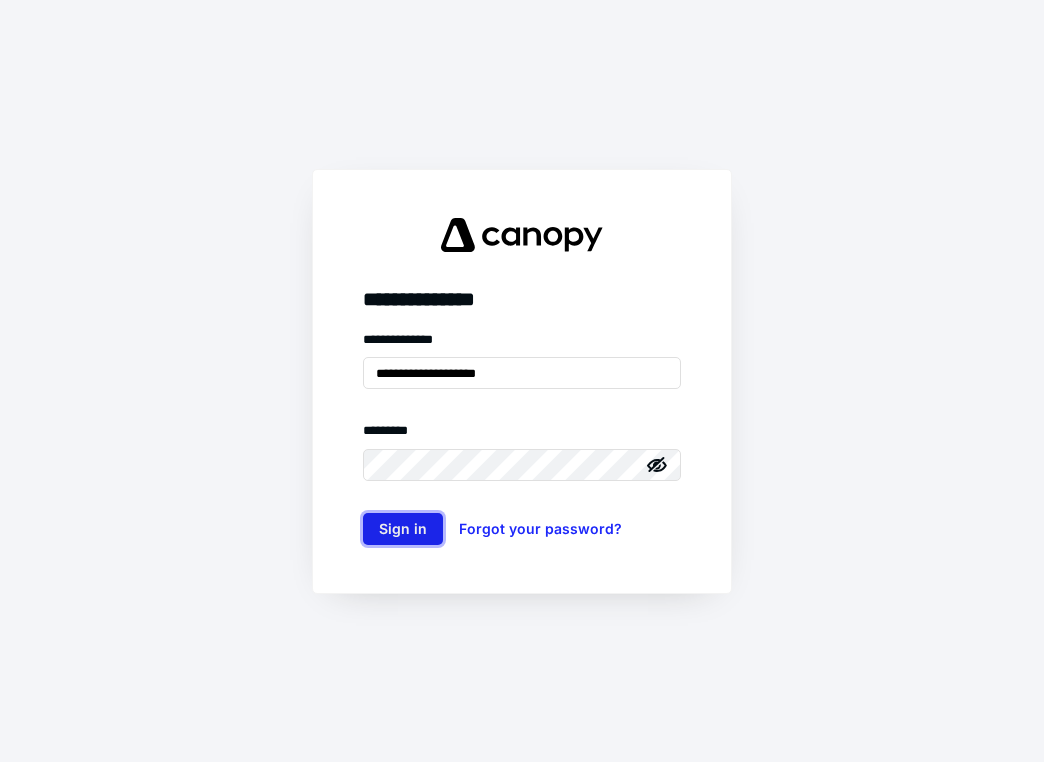 click on "Sign in" at bounding box center [403, 529] 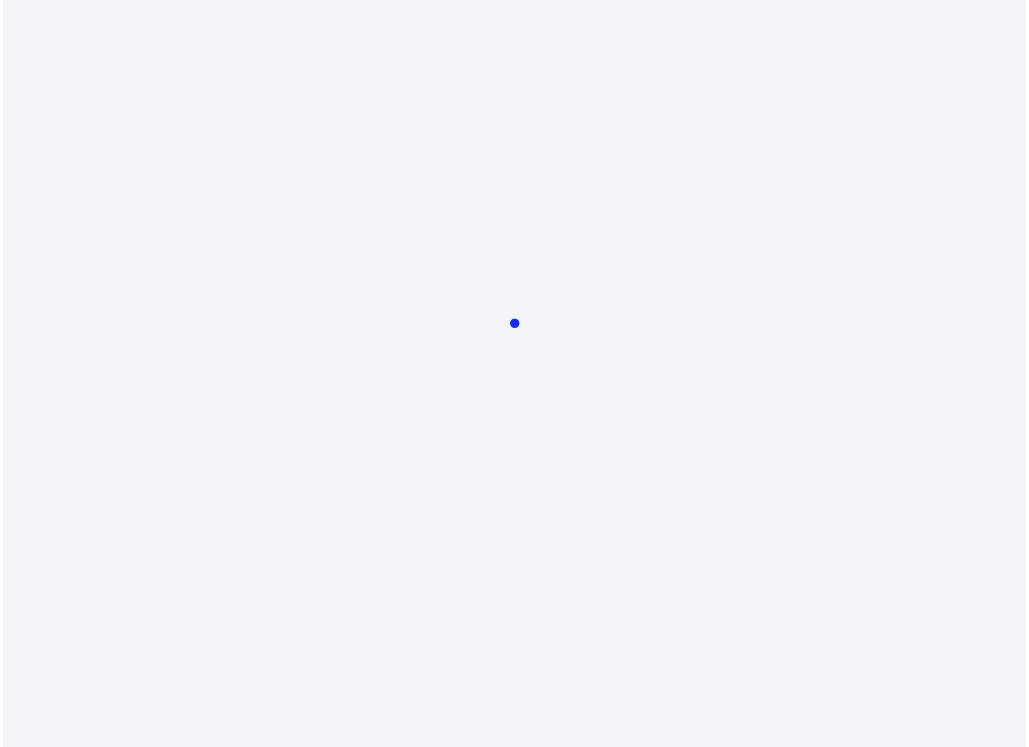 scroll, scrollTop: 0, scrollLeft: 0, axis: both 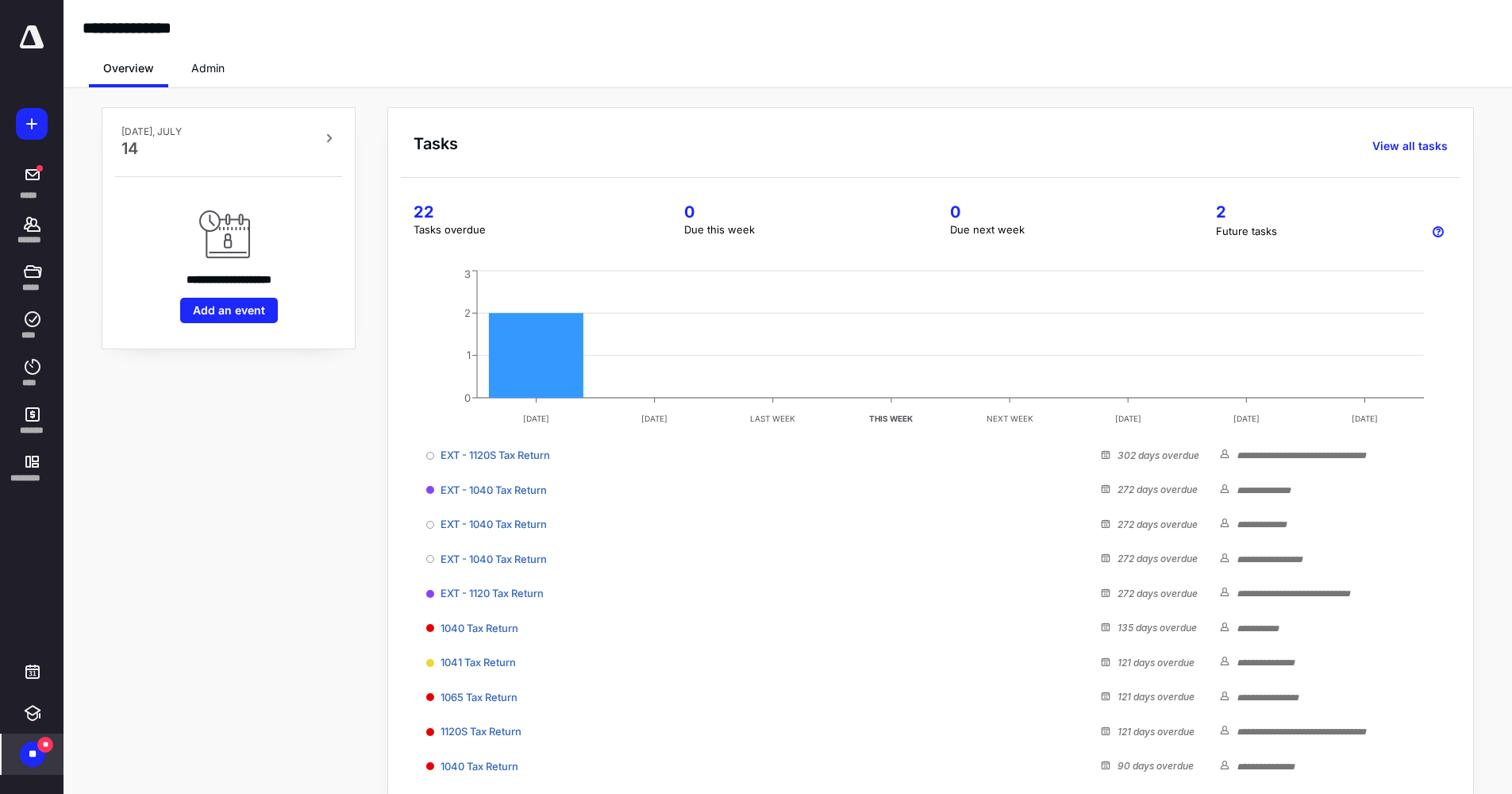 click on "** **" at bounding box center (33, 754) 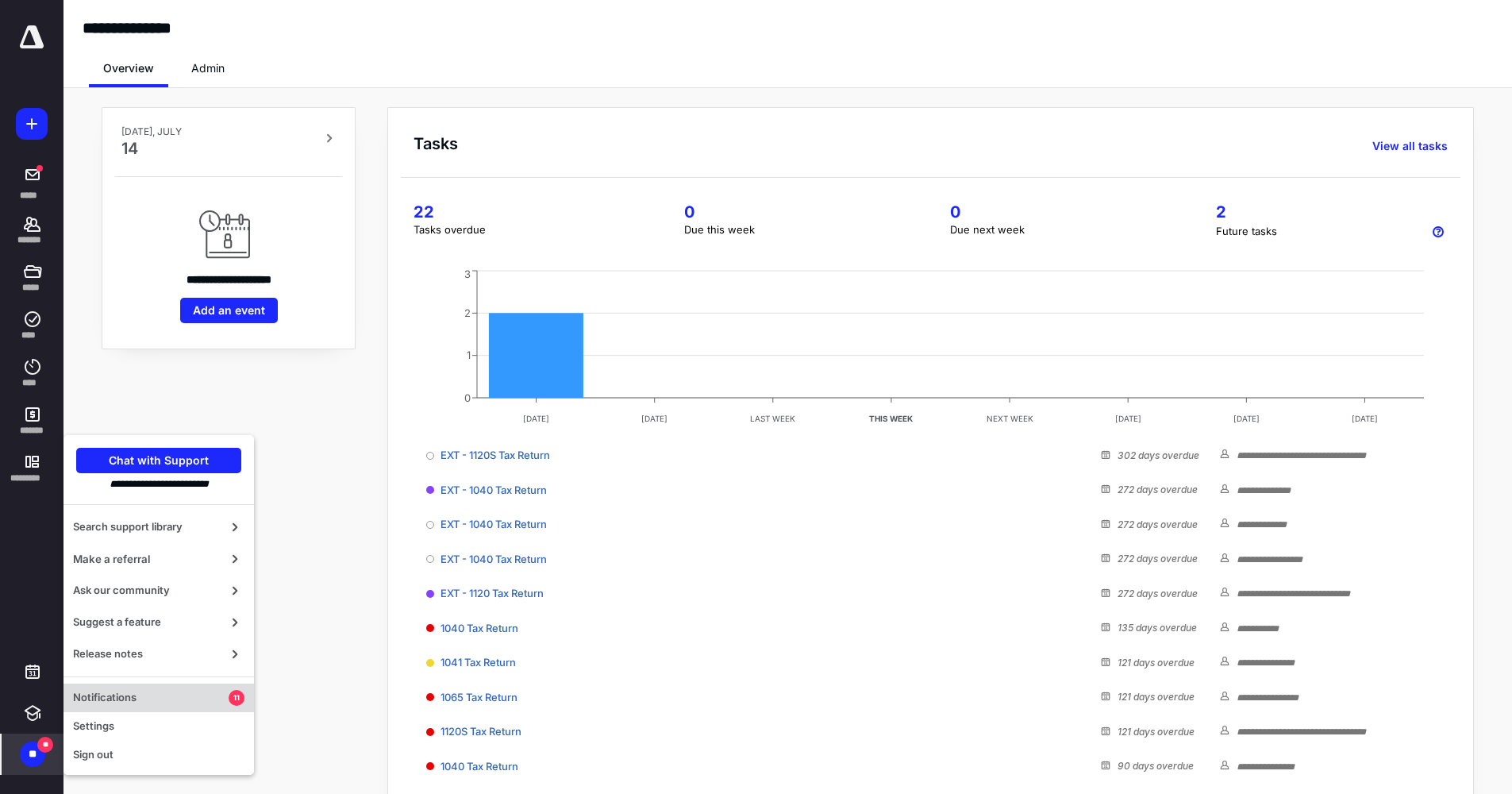 click on "Notifications" at bounding box center (151, 698) 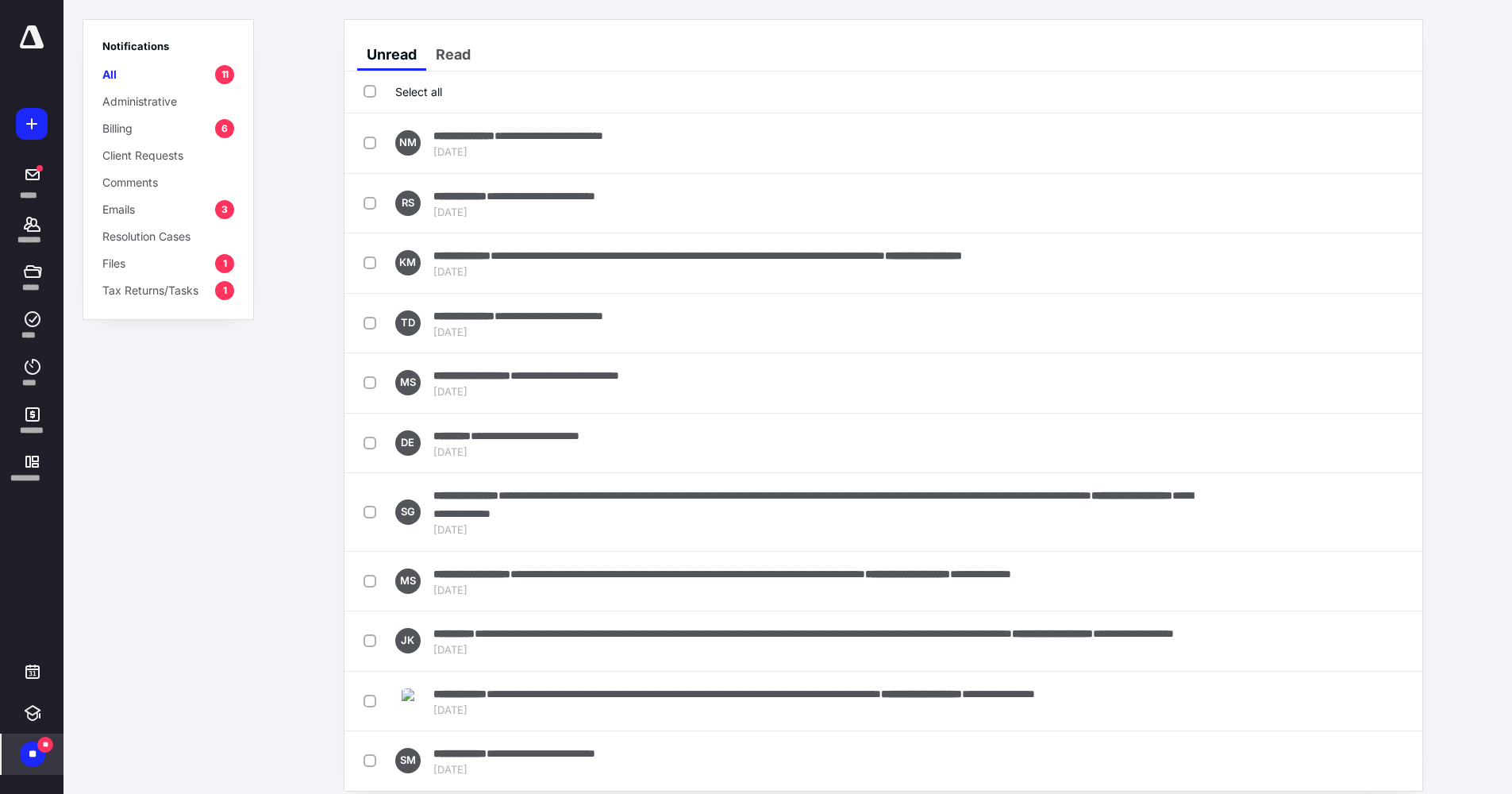 click on "Billing 6" at bounding box center (168, 128) 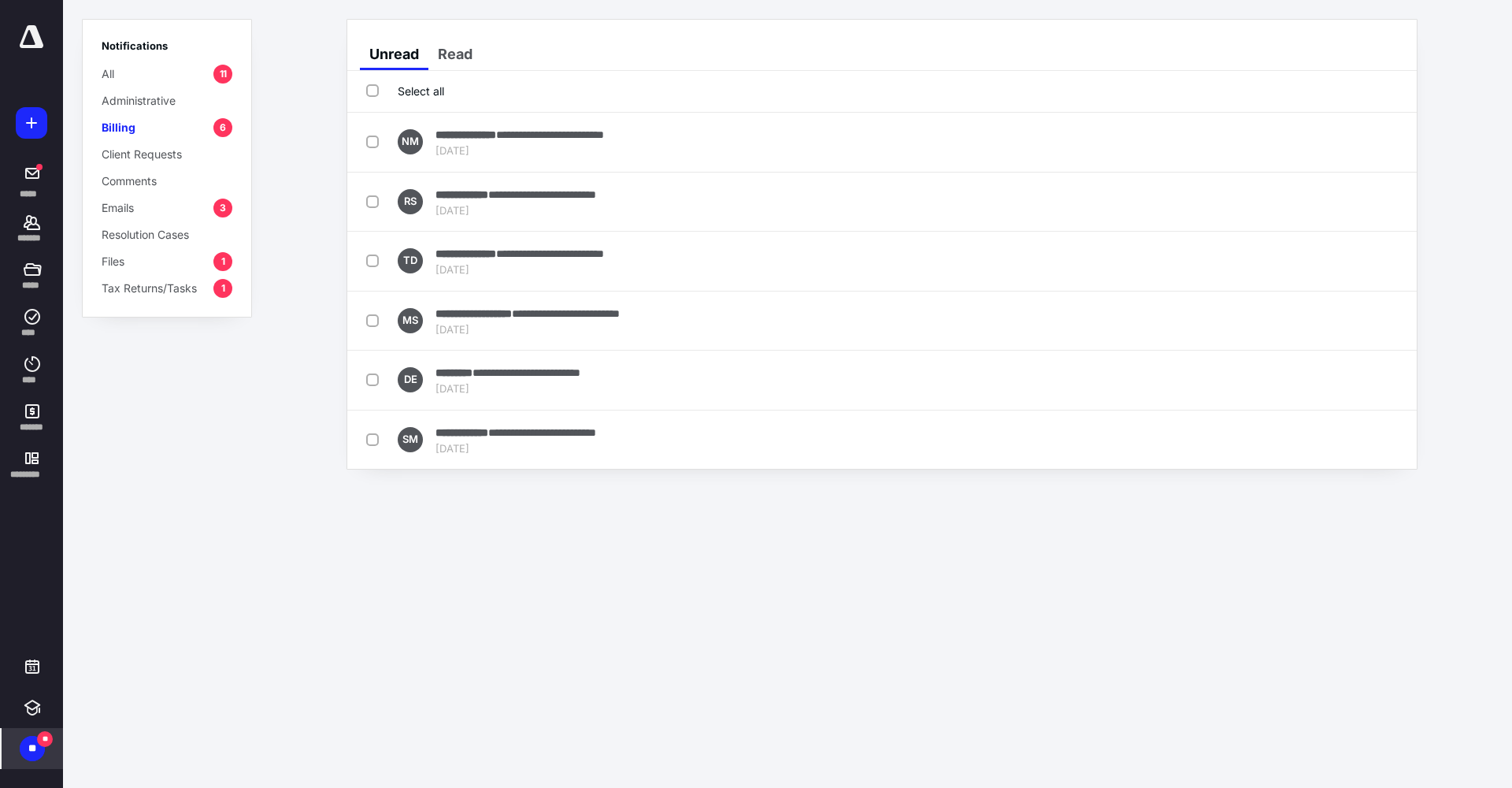 click on "Select all" at bounding box center [405, 91] 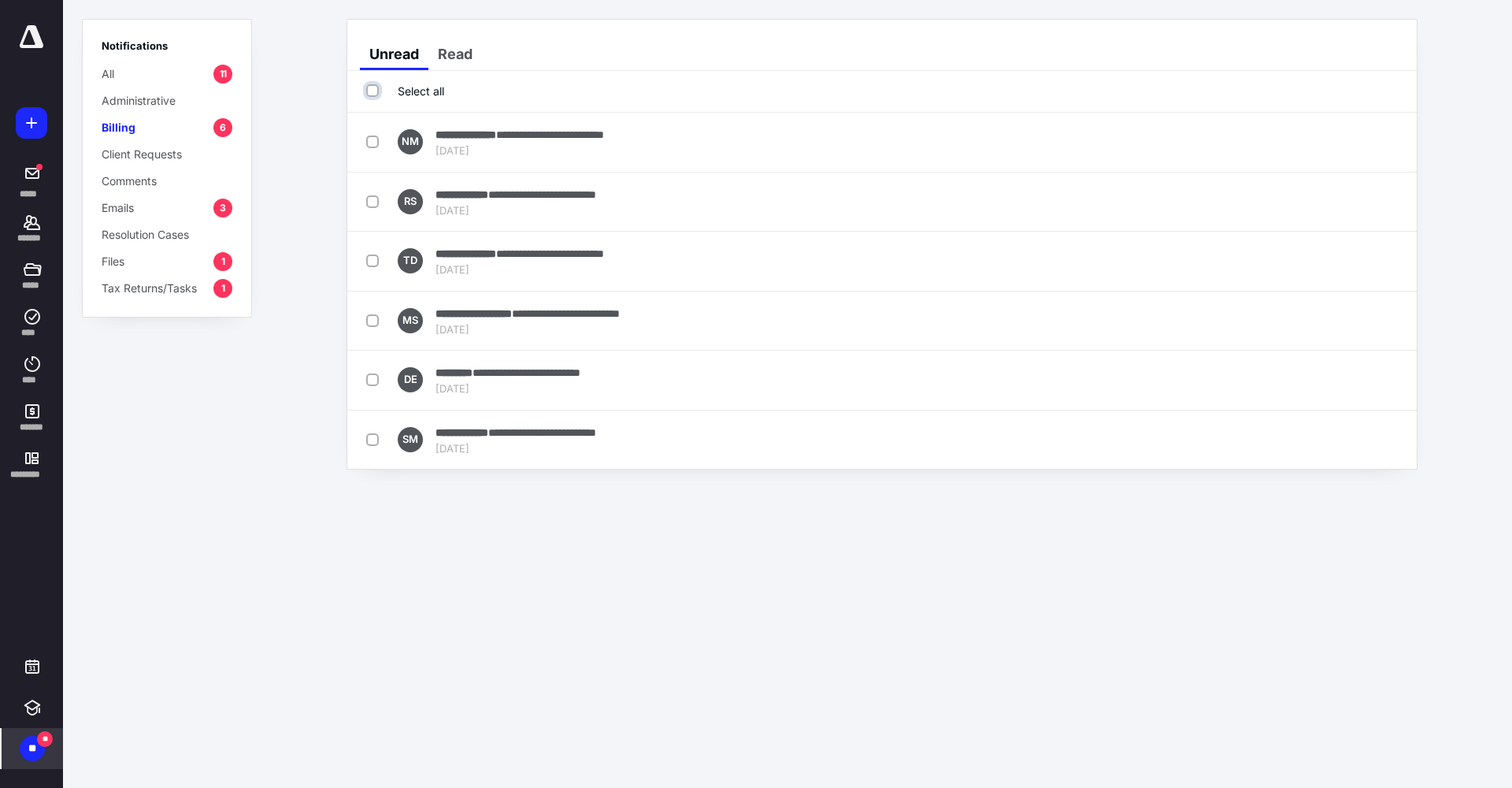 click on "Select all" at bounding box center [374, 91] 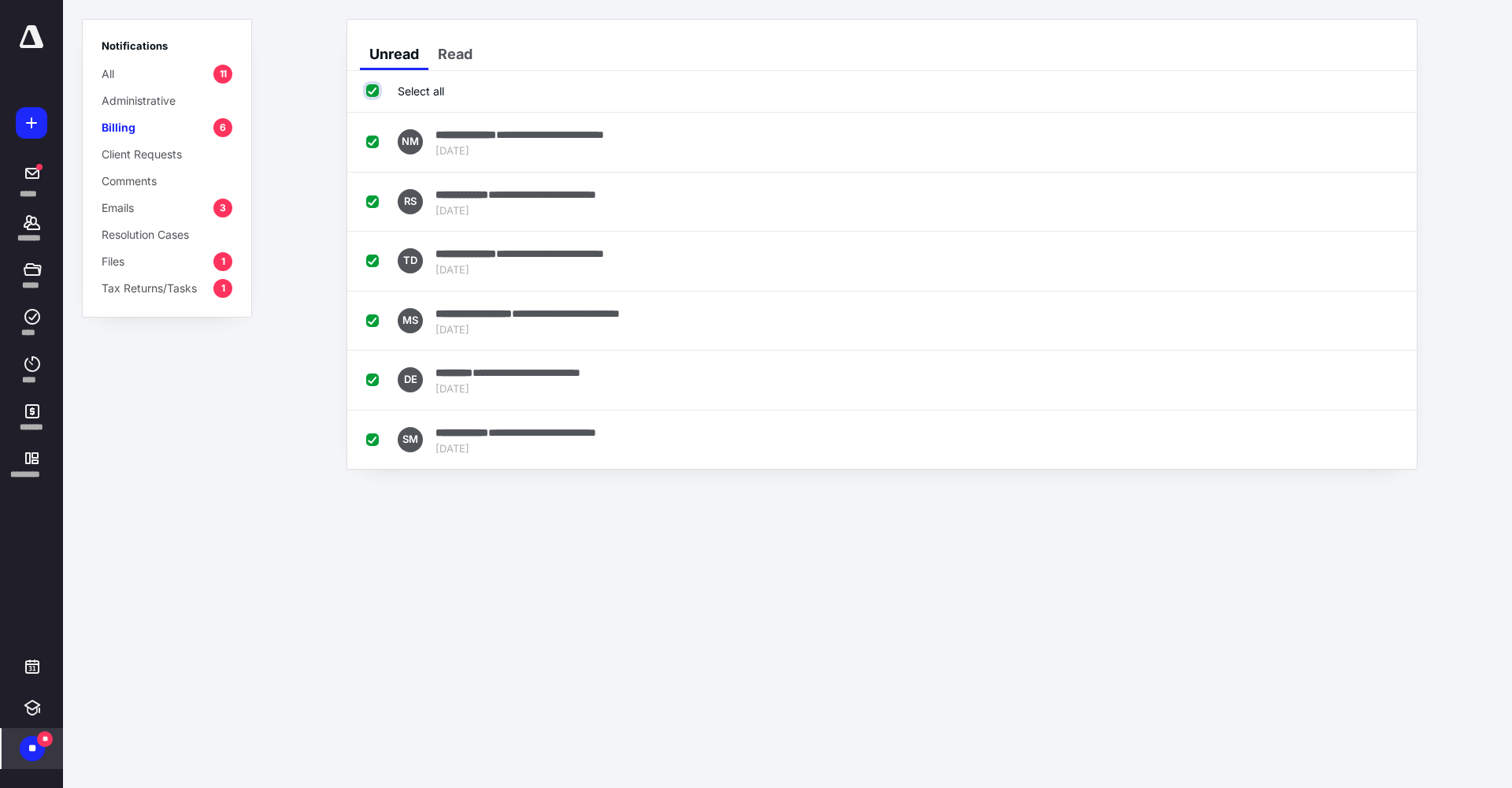 checkbox on "true" 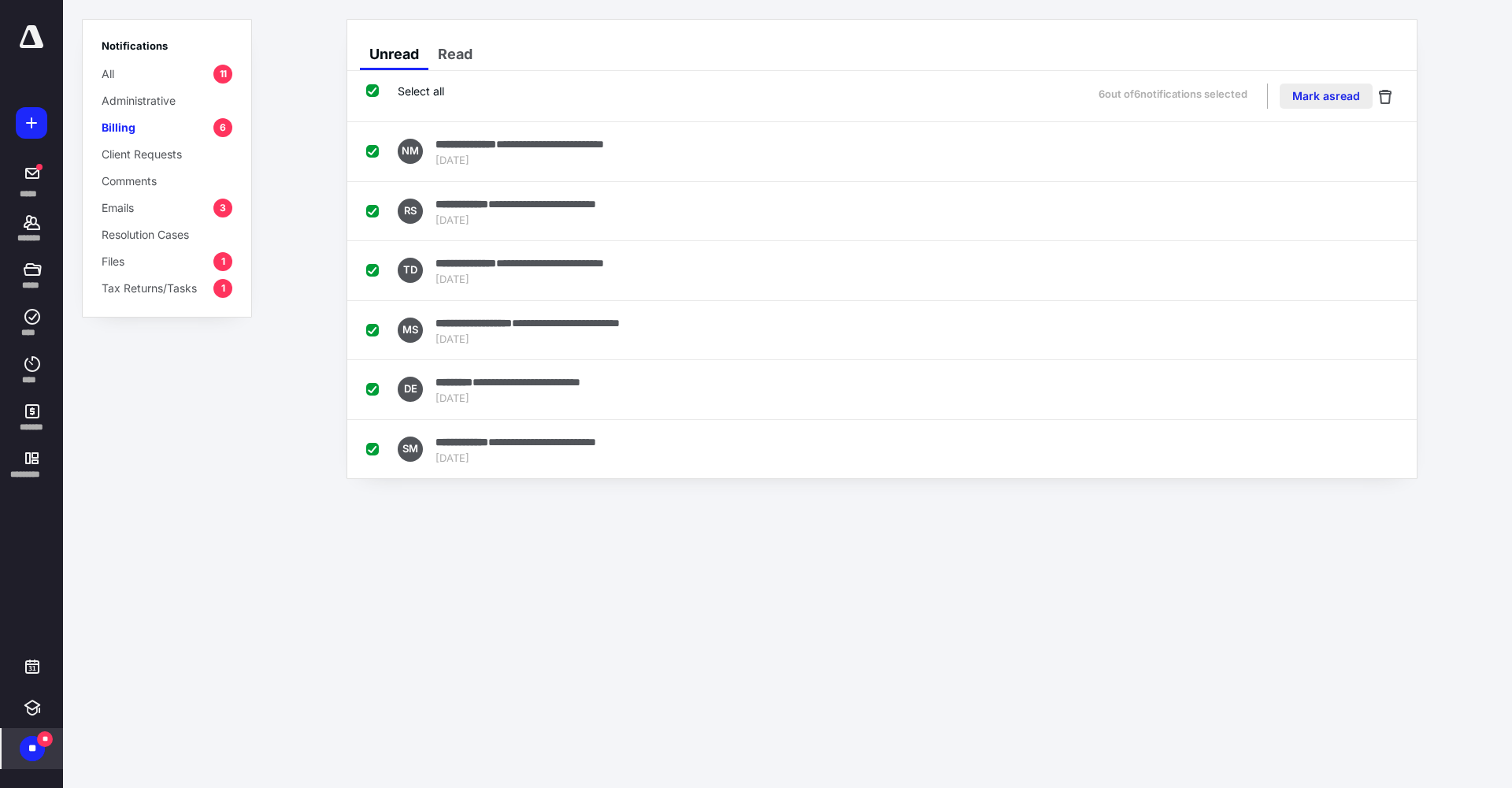 click on "Mark as  read" at bounding box center (1326, 96) 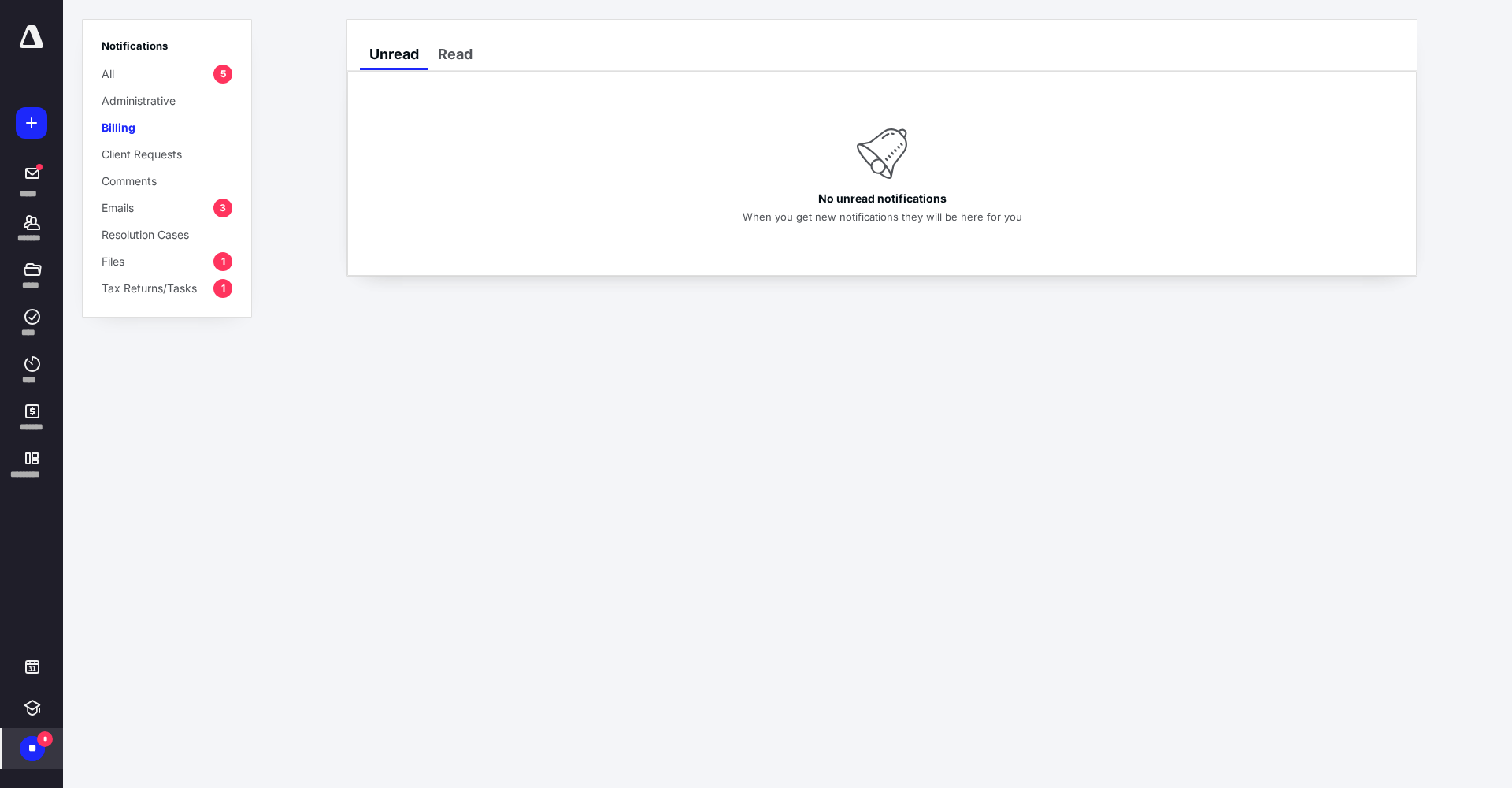 click on "Files 1" at bounding box center (167, 261) 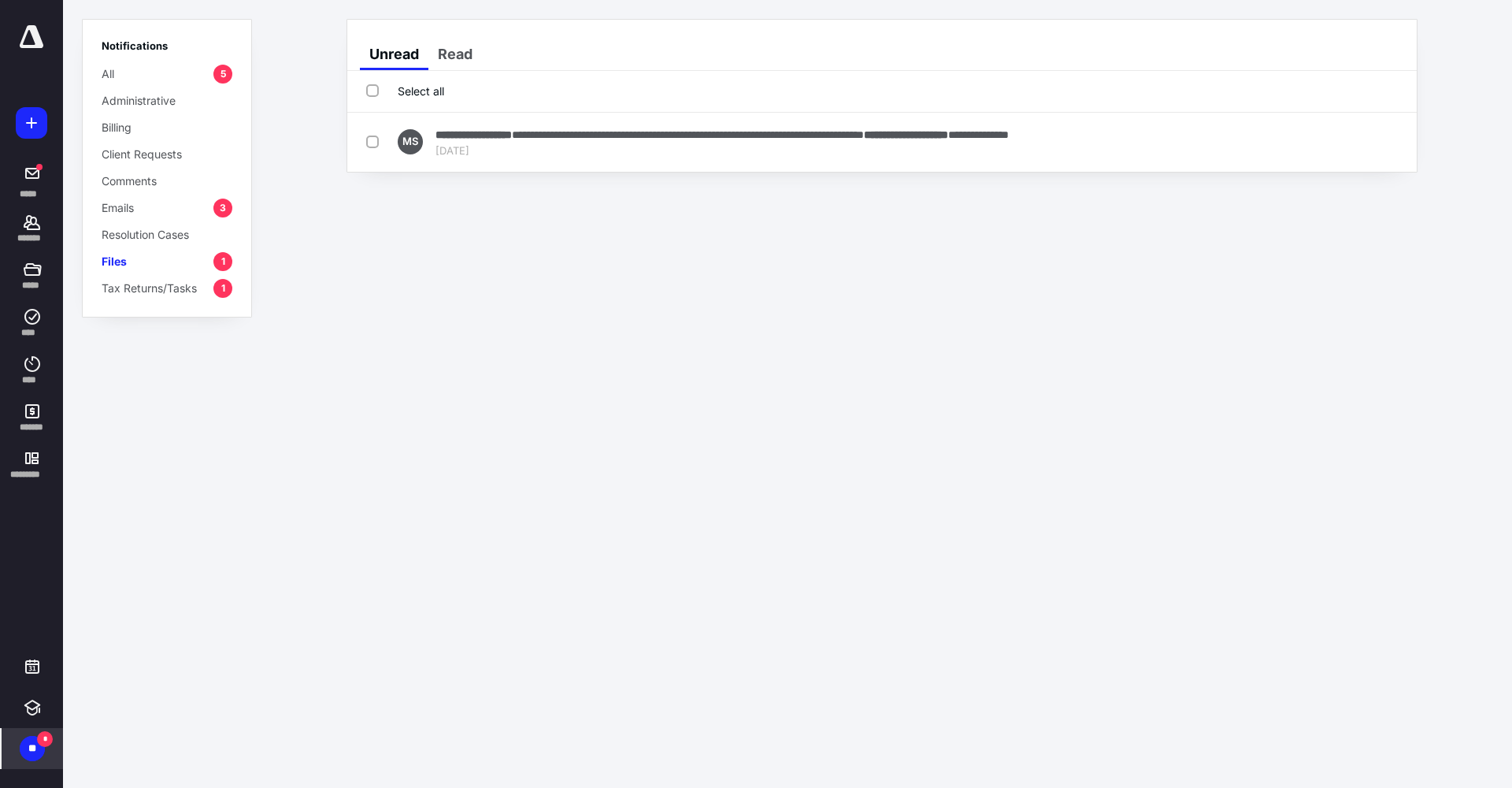 click on "Select all" at bounding box center (405, 91) 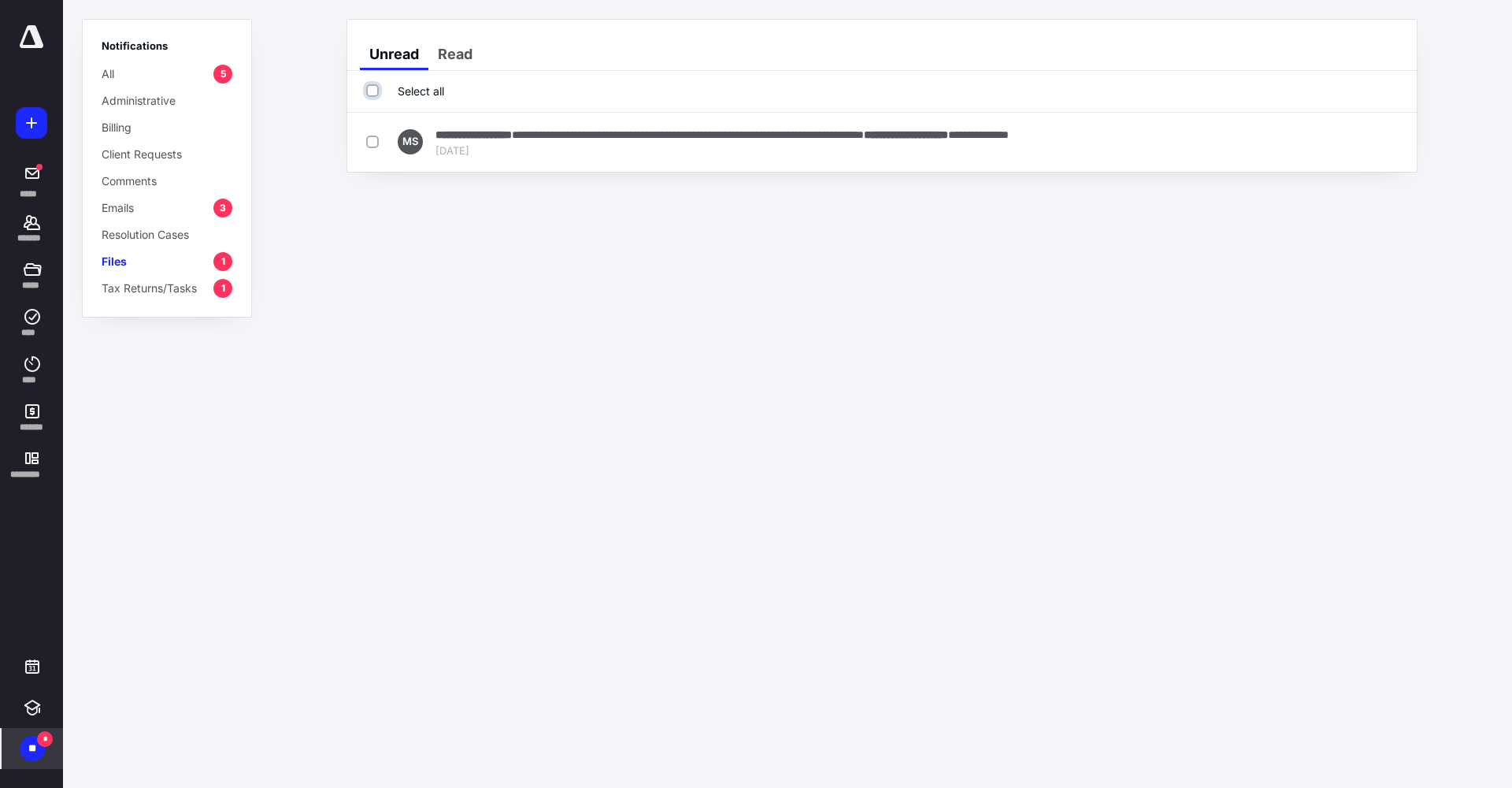 checkbox on "true" 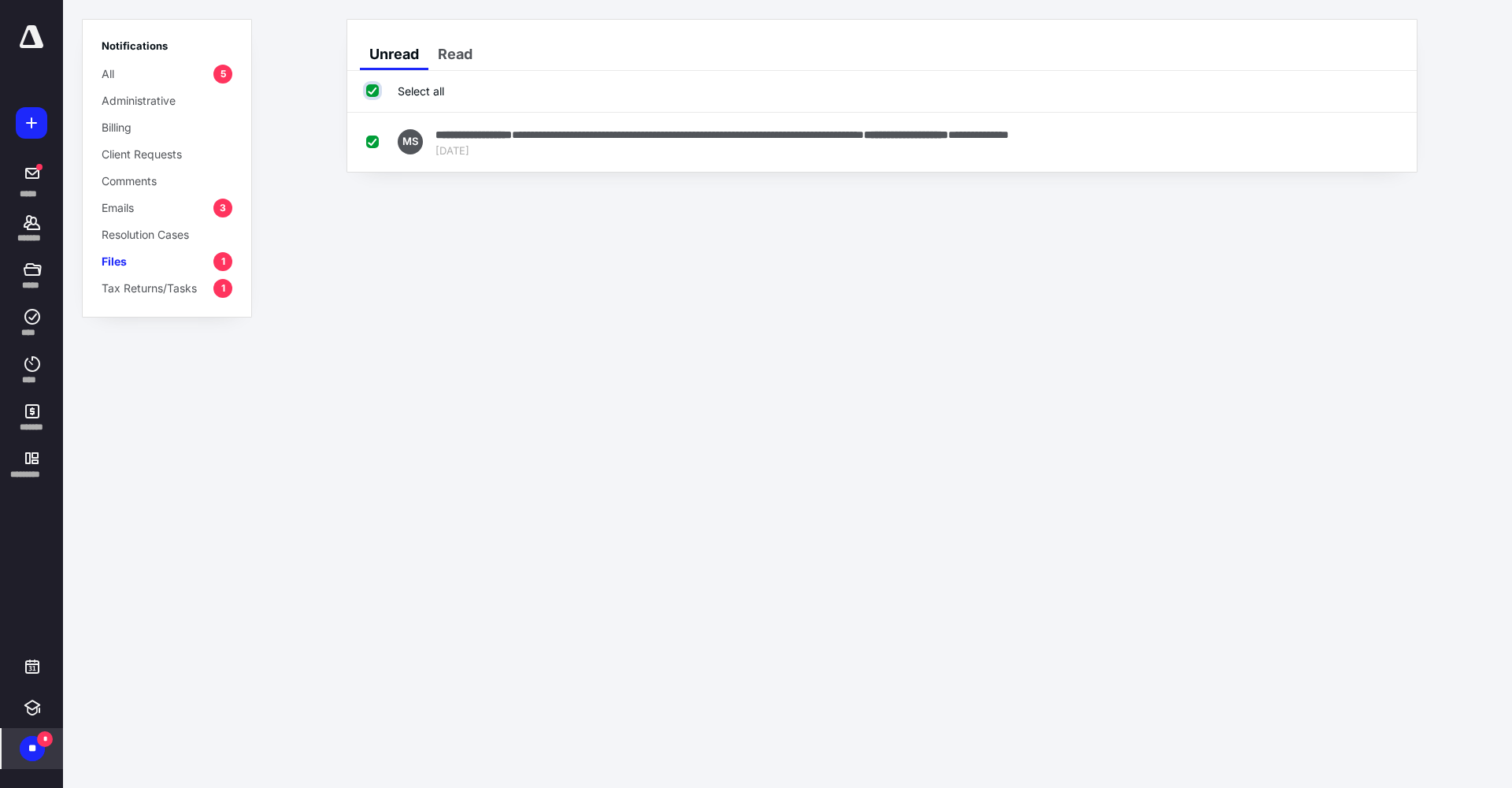 checkbox on "true" 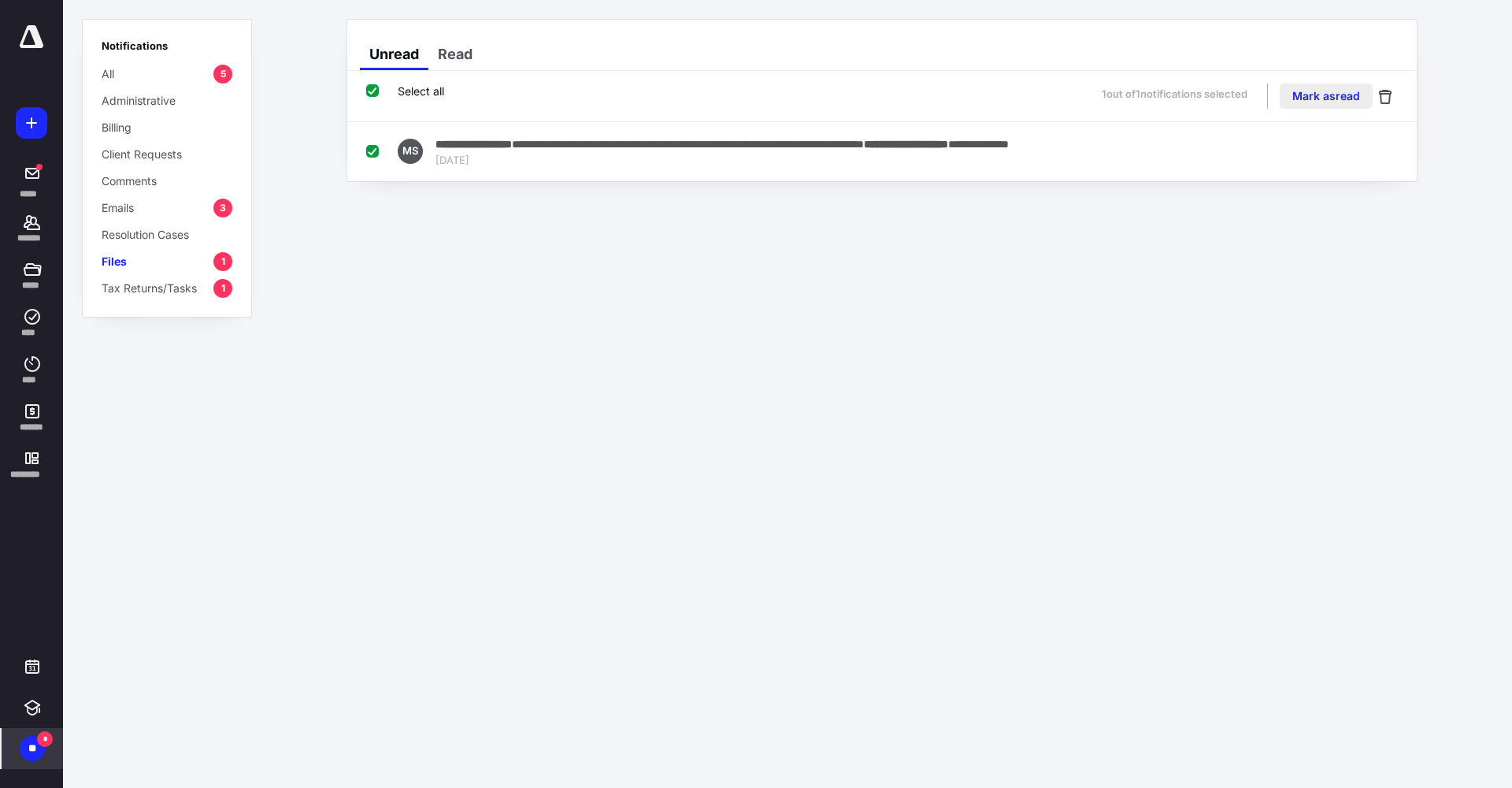 click on "Mark as  read" at bounding box center (1326, 96) 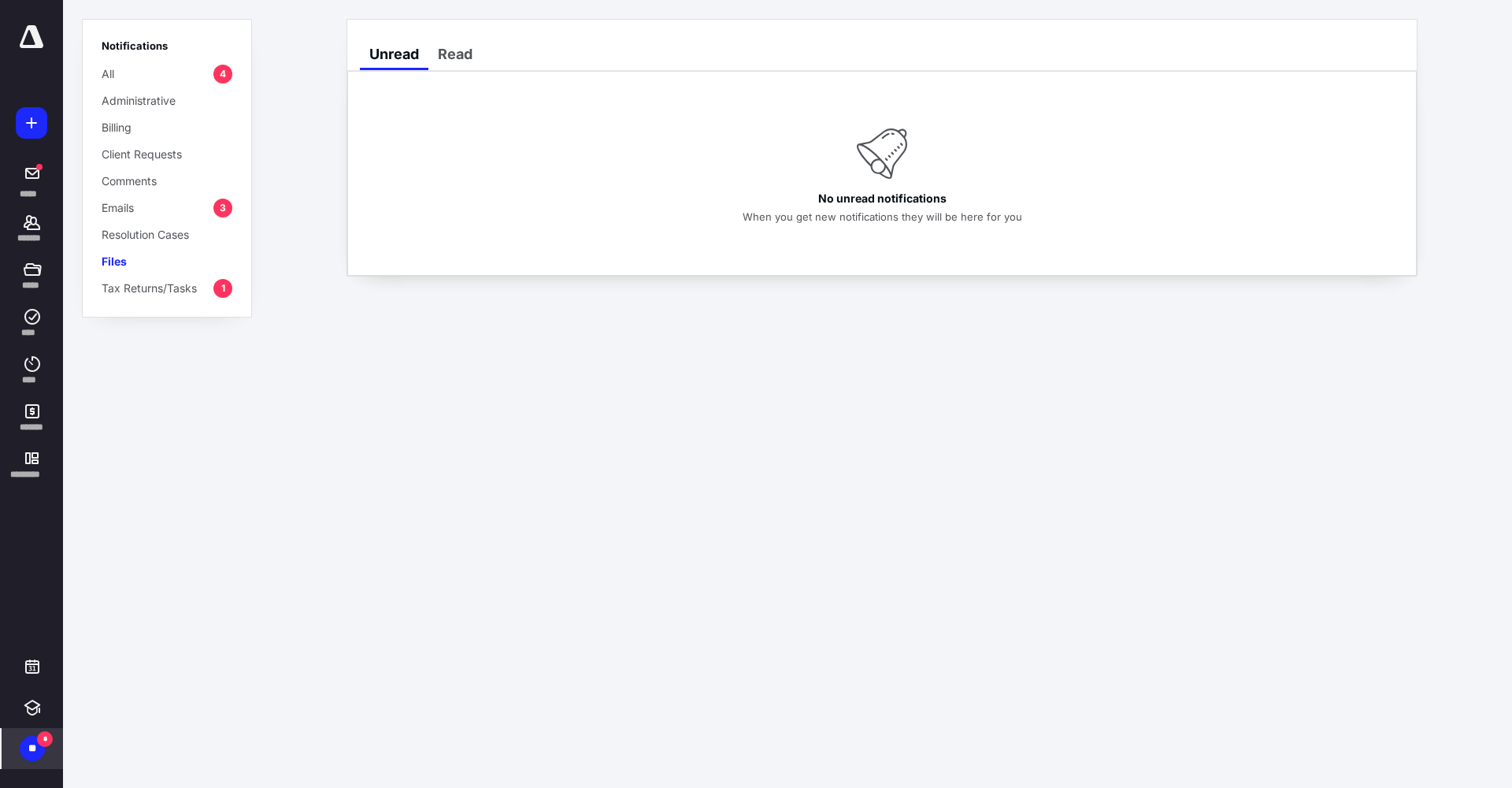 click on "Tax Returns/Tasks" at bounding box center (149, 288) 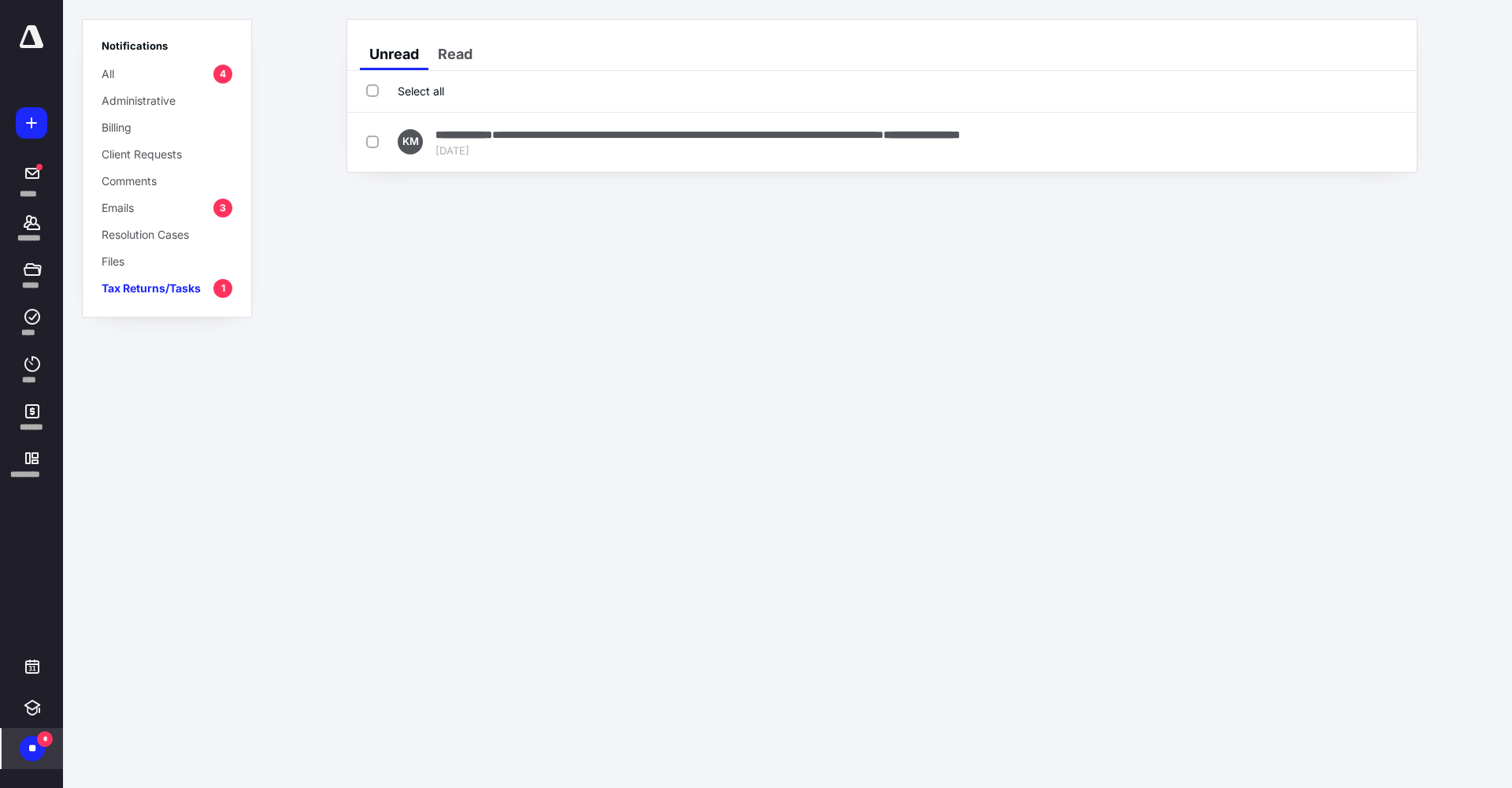 click on "Select all" at bounding box center (405, 91) 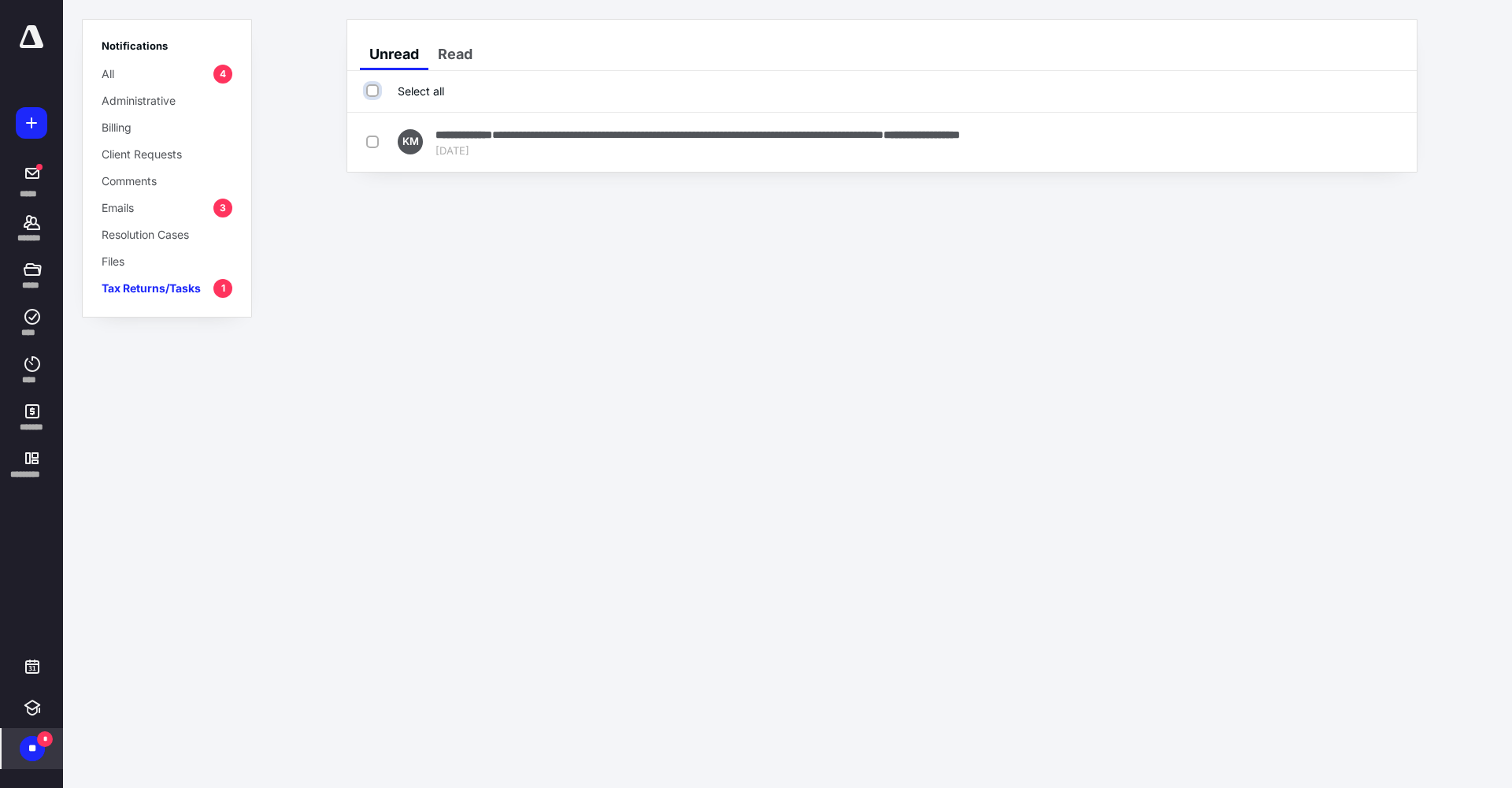 checkbox on "true" 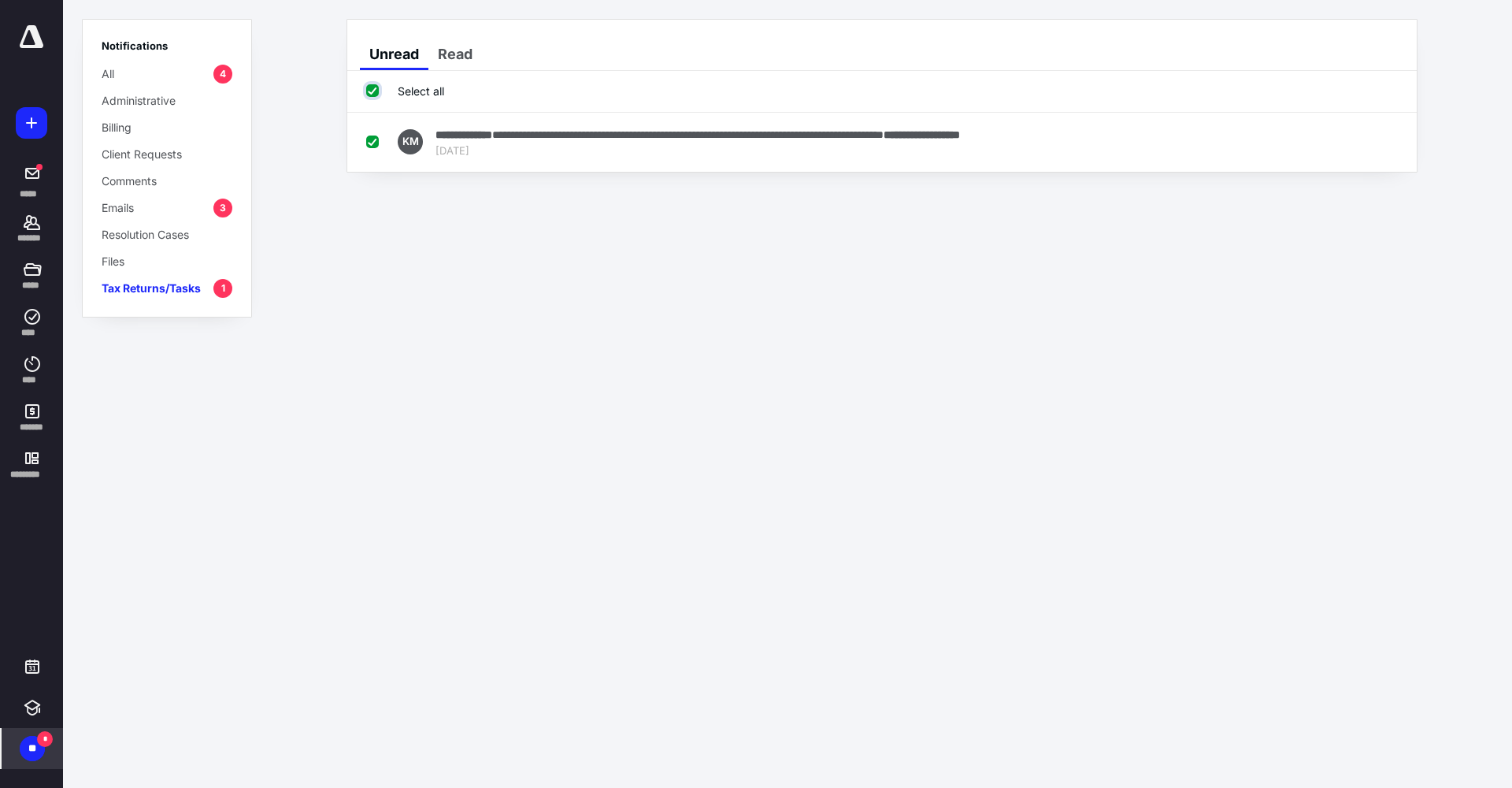 checkbox on "true" 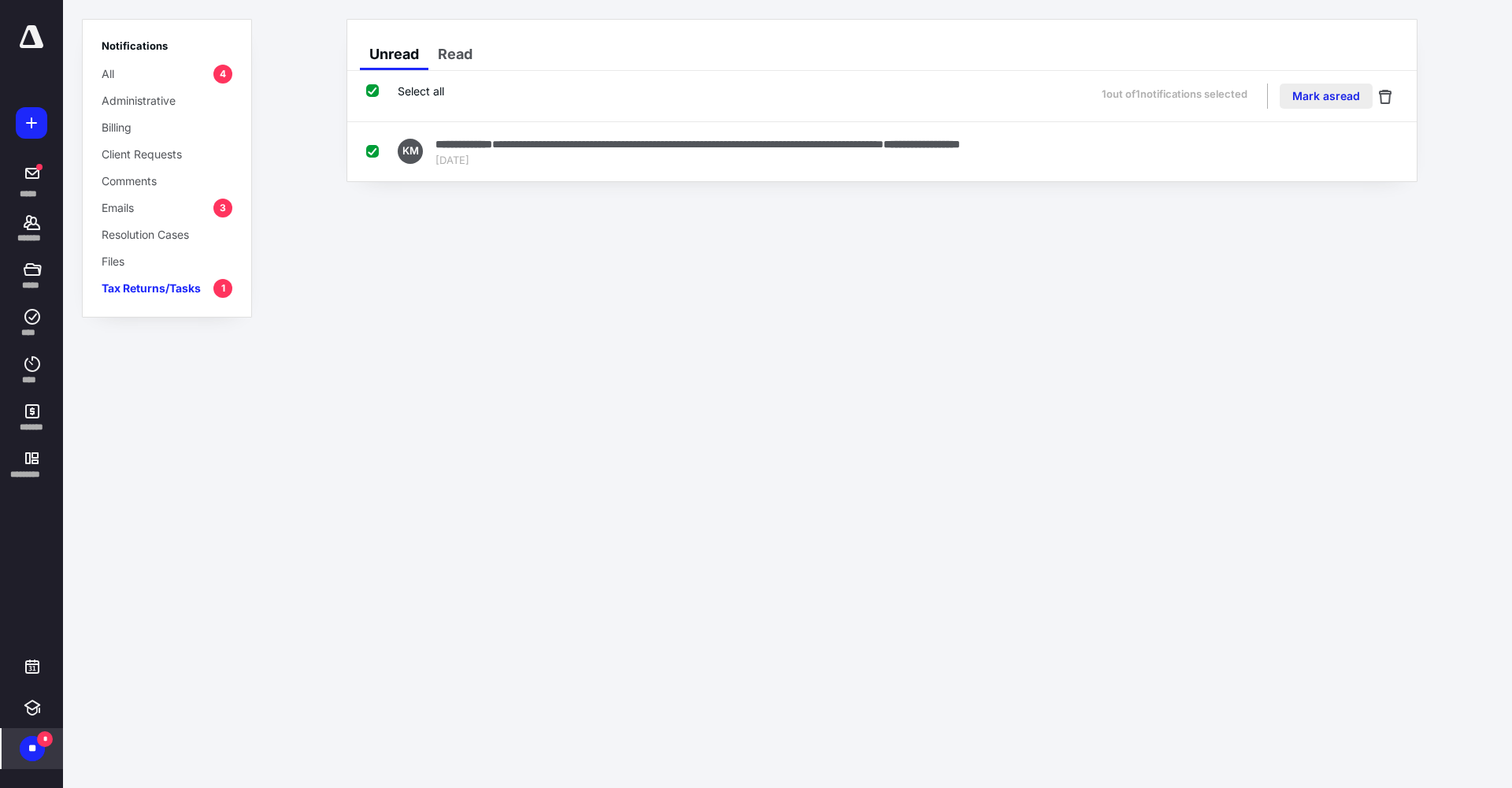 click on "Mark as  read" at bounding box center [1326, 96] 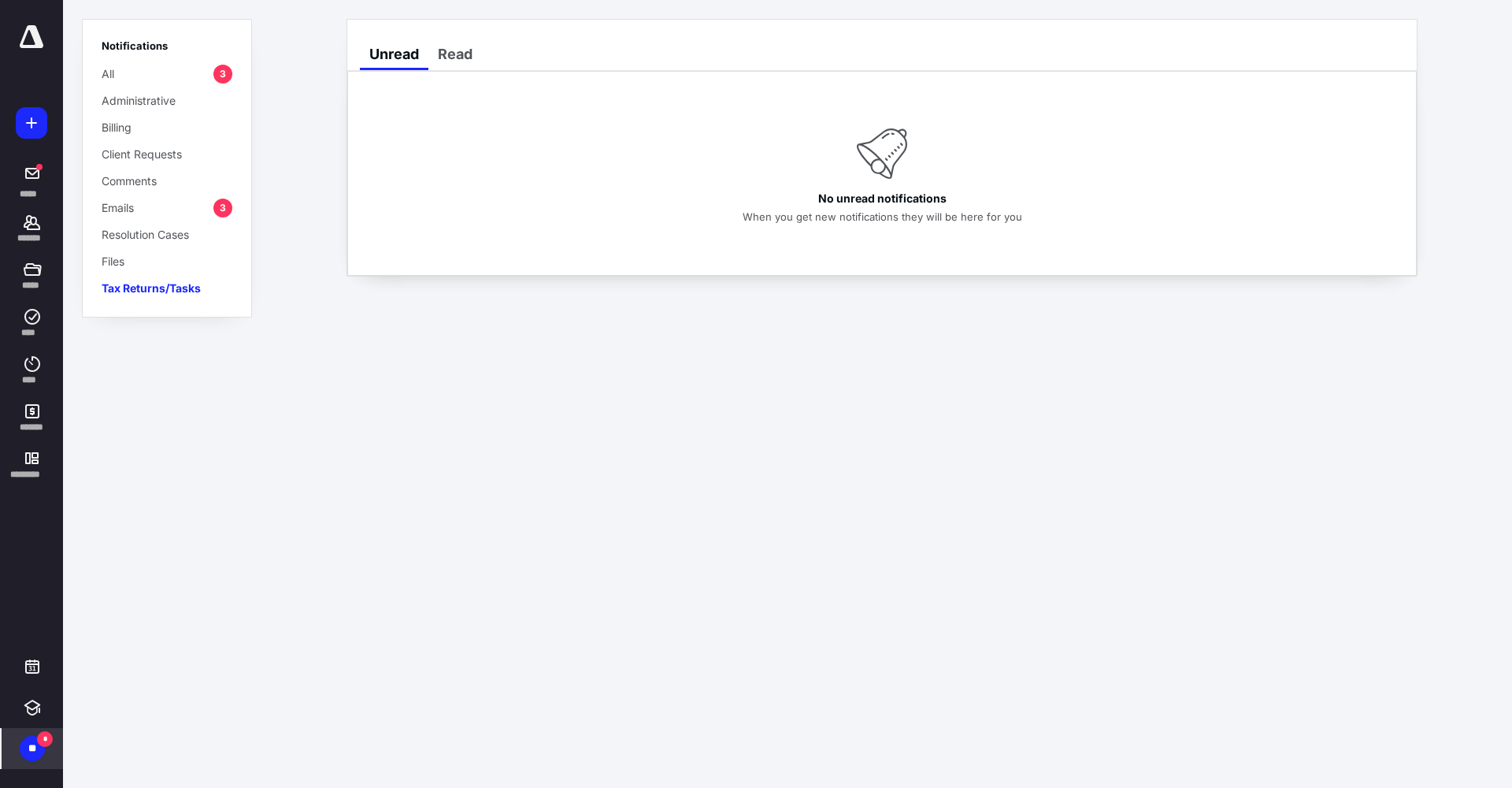 click on "Emails 3" at bounding box center (167, 207) 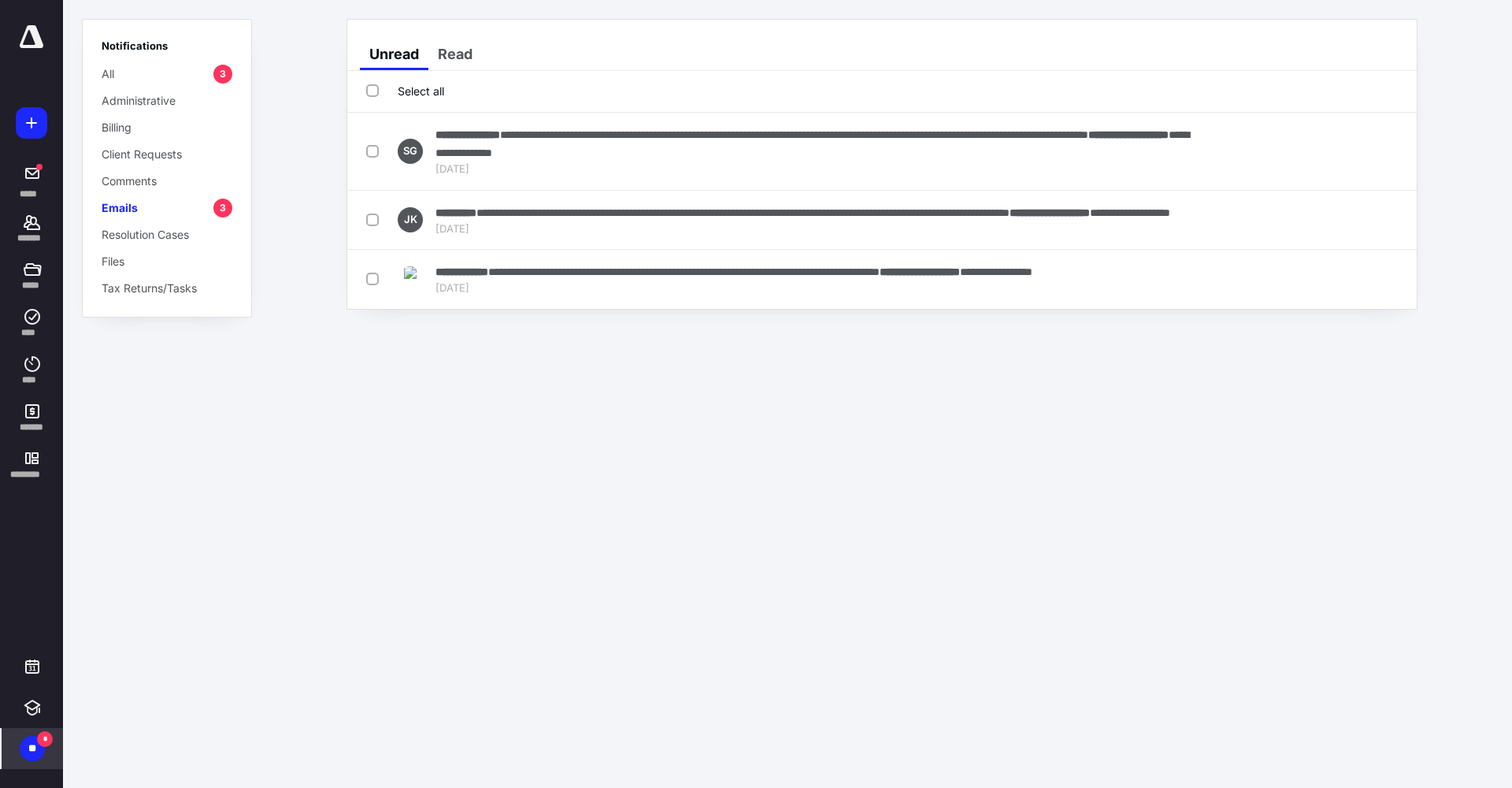 click on "Select all" at bounding box center [405, 91] 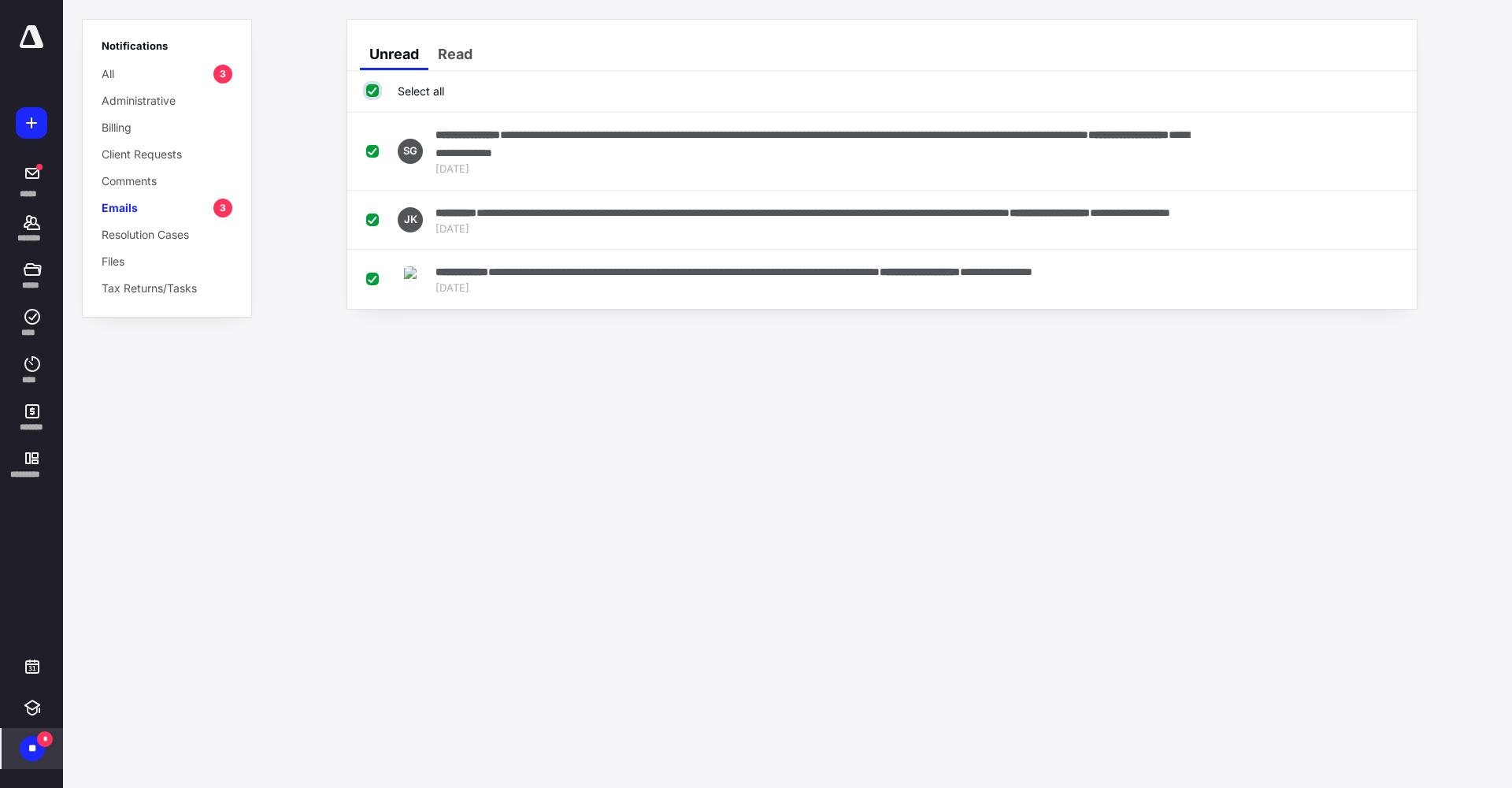 checkbox on "true" 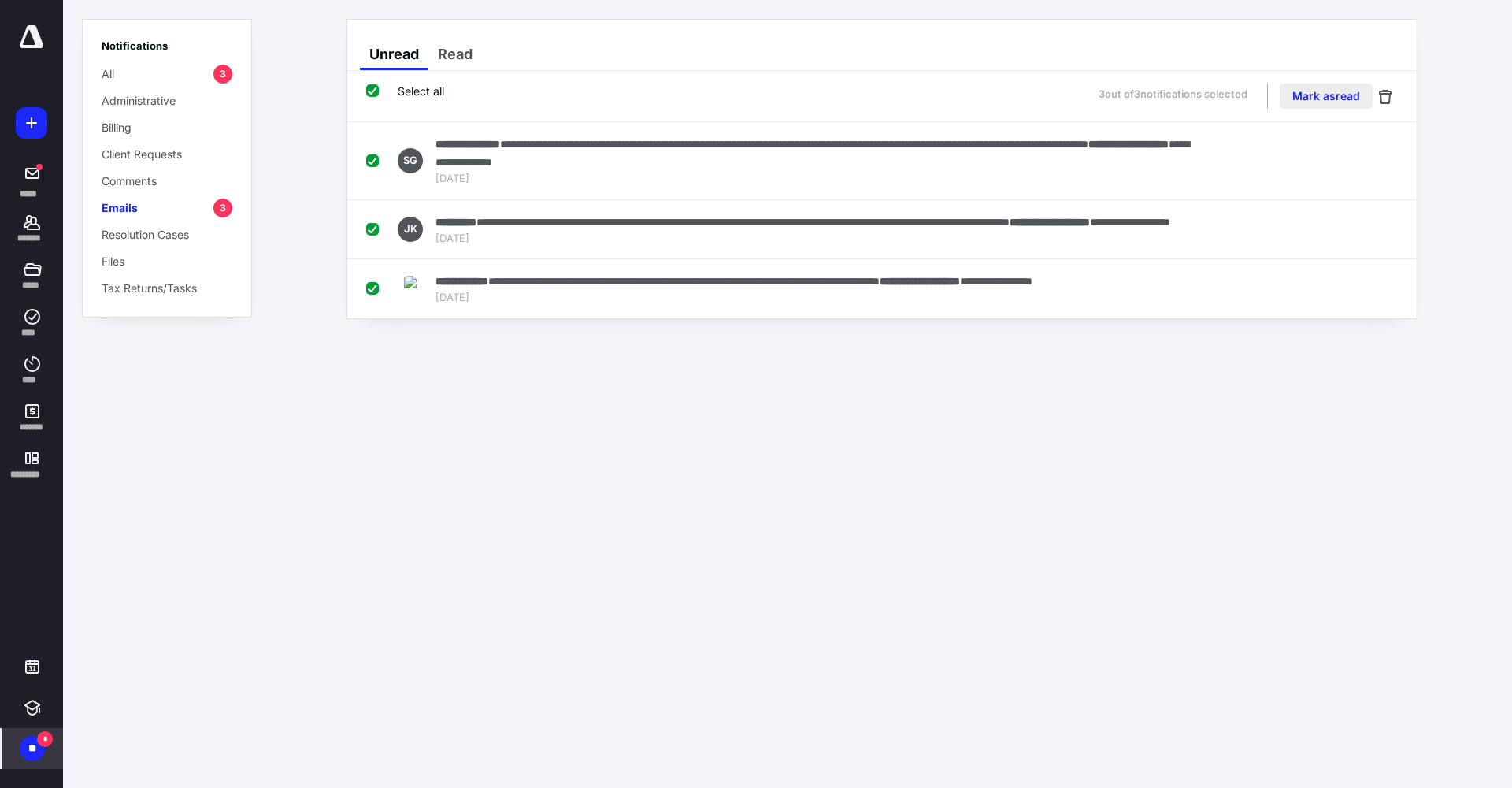 click on "Mark as  read" at bounding box center (1326, 96) 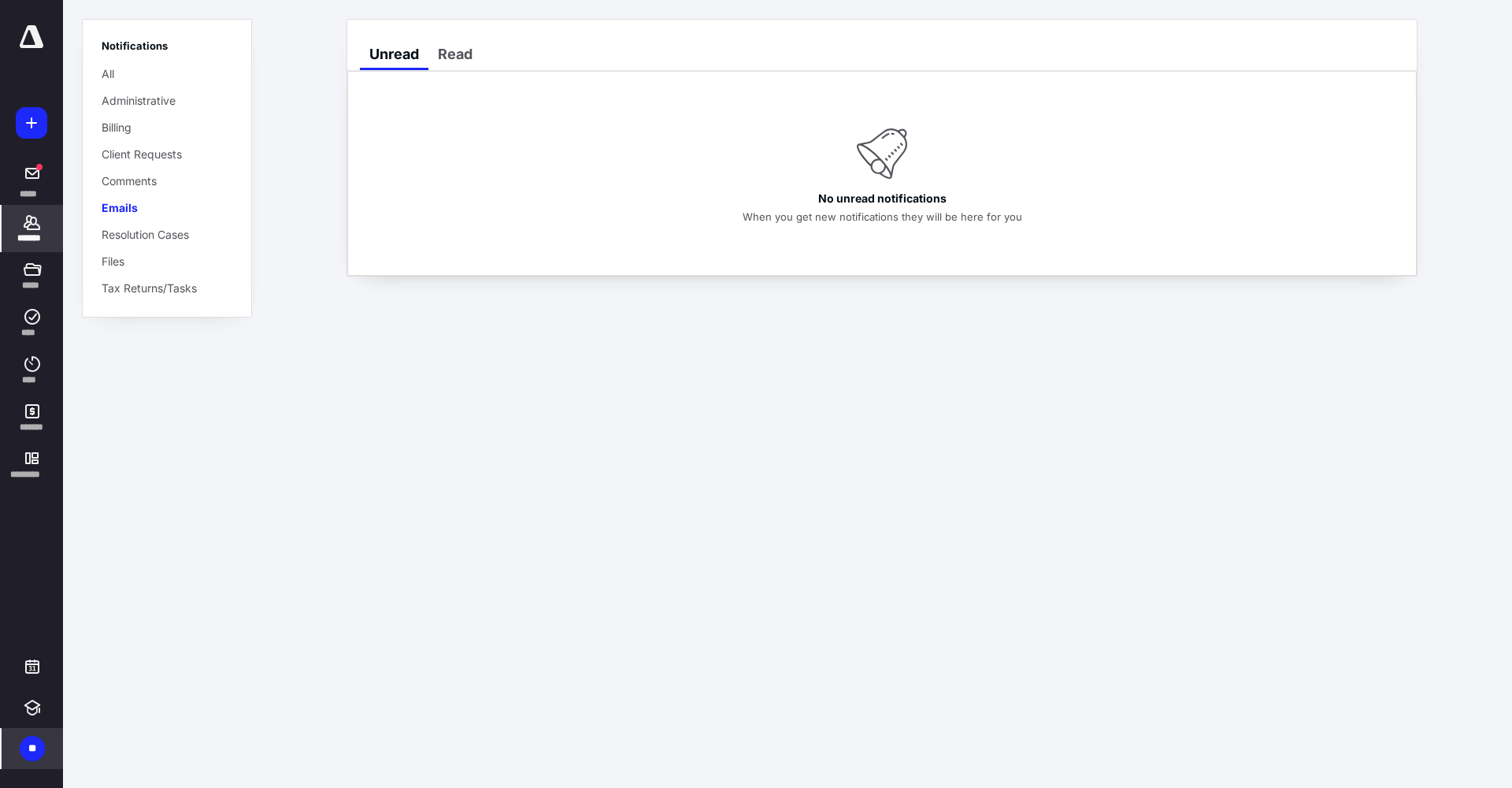 click 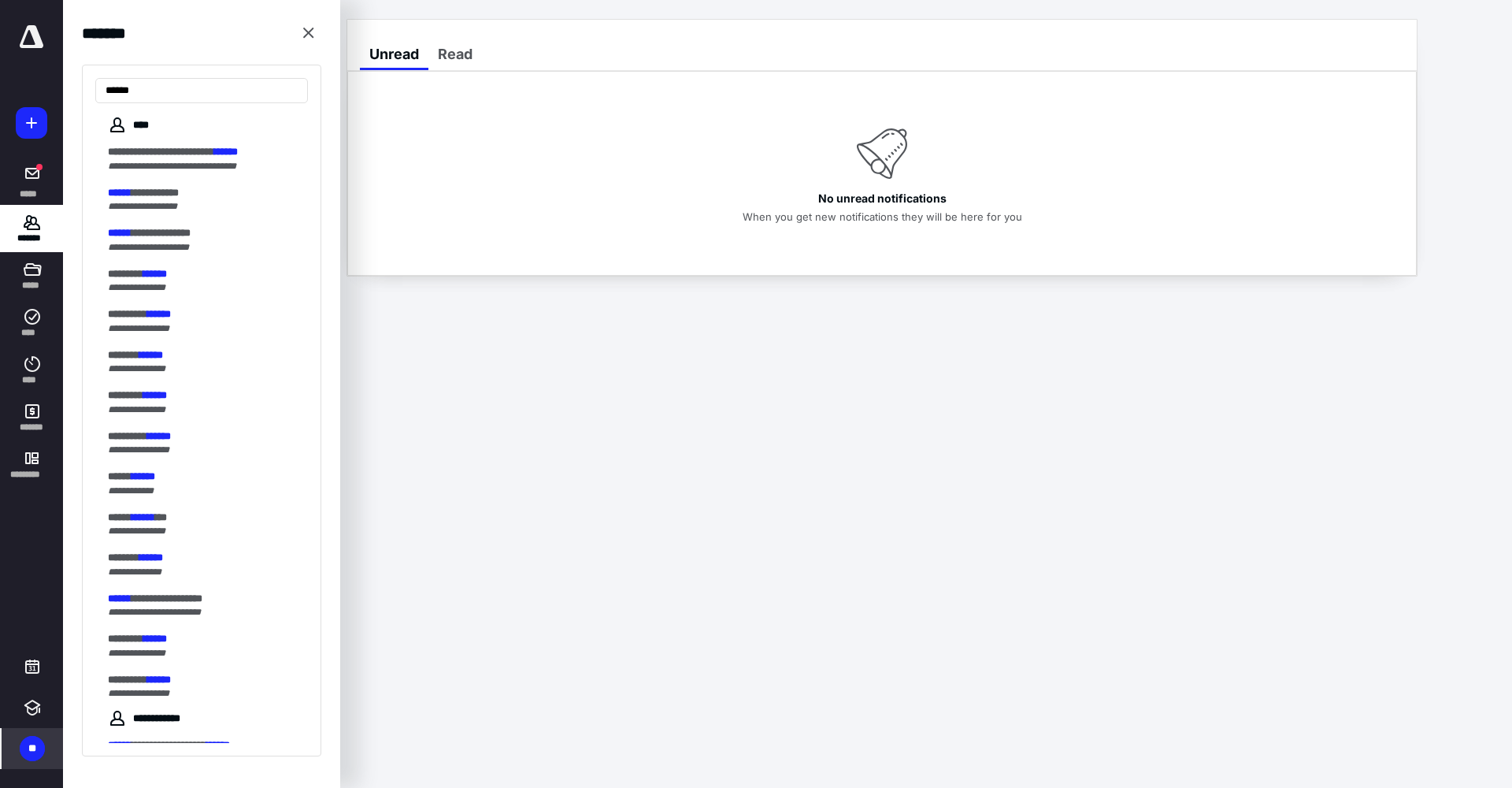 type on "******" 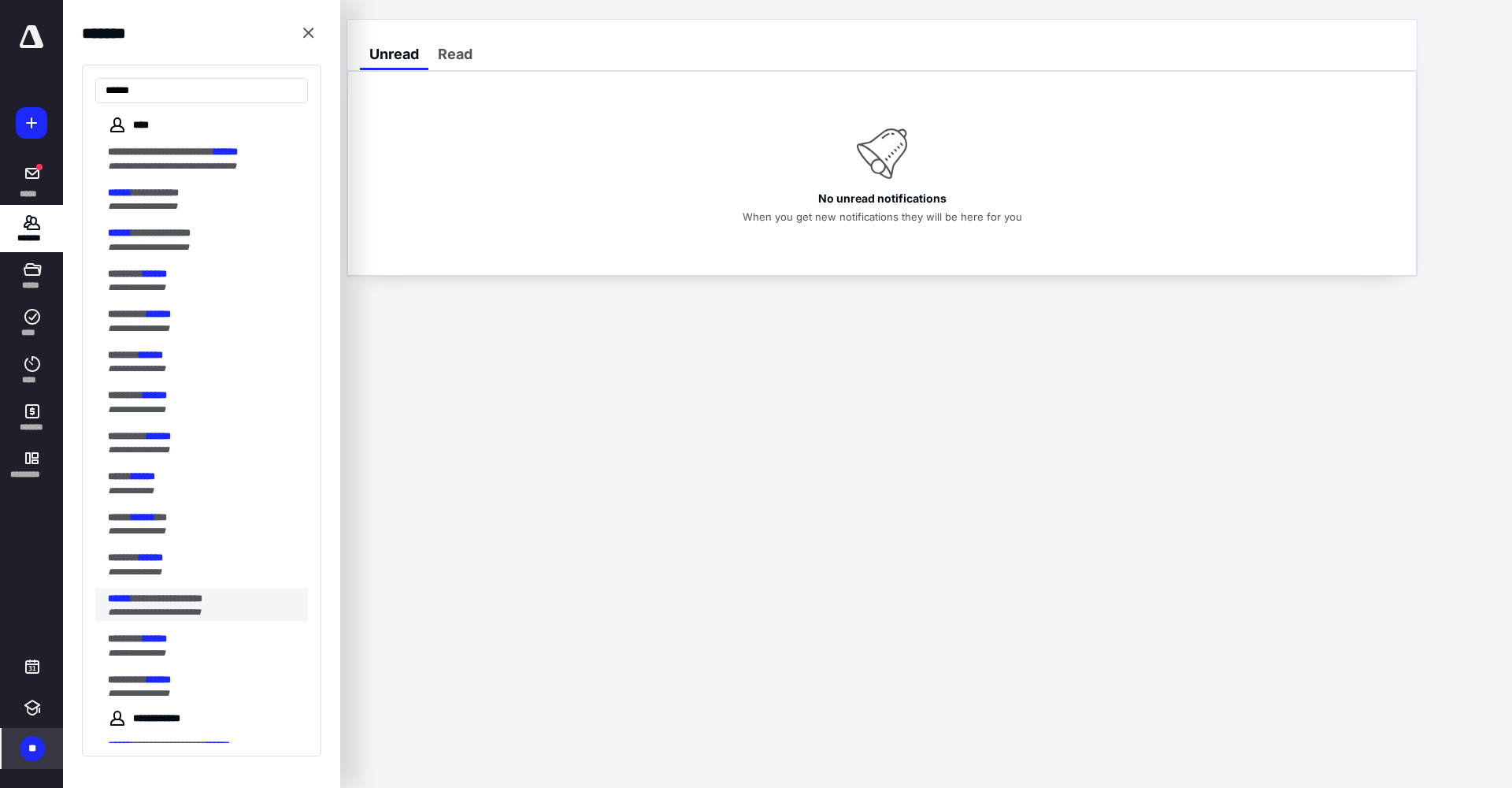 click on "**********" at bounding box center [154, 612] 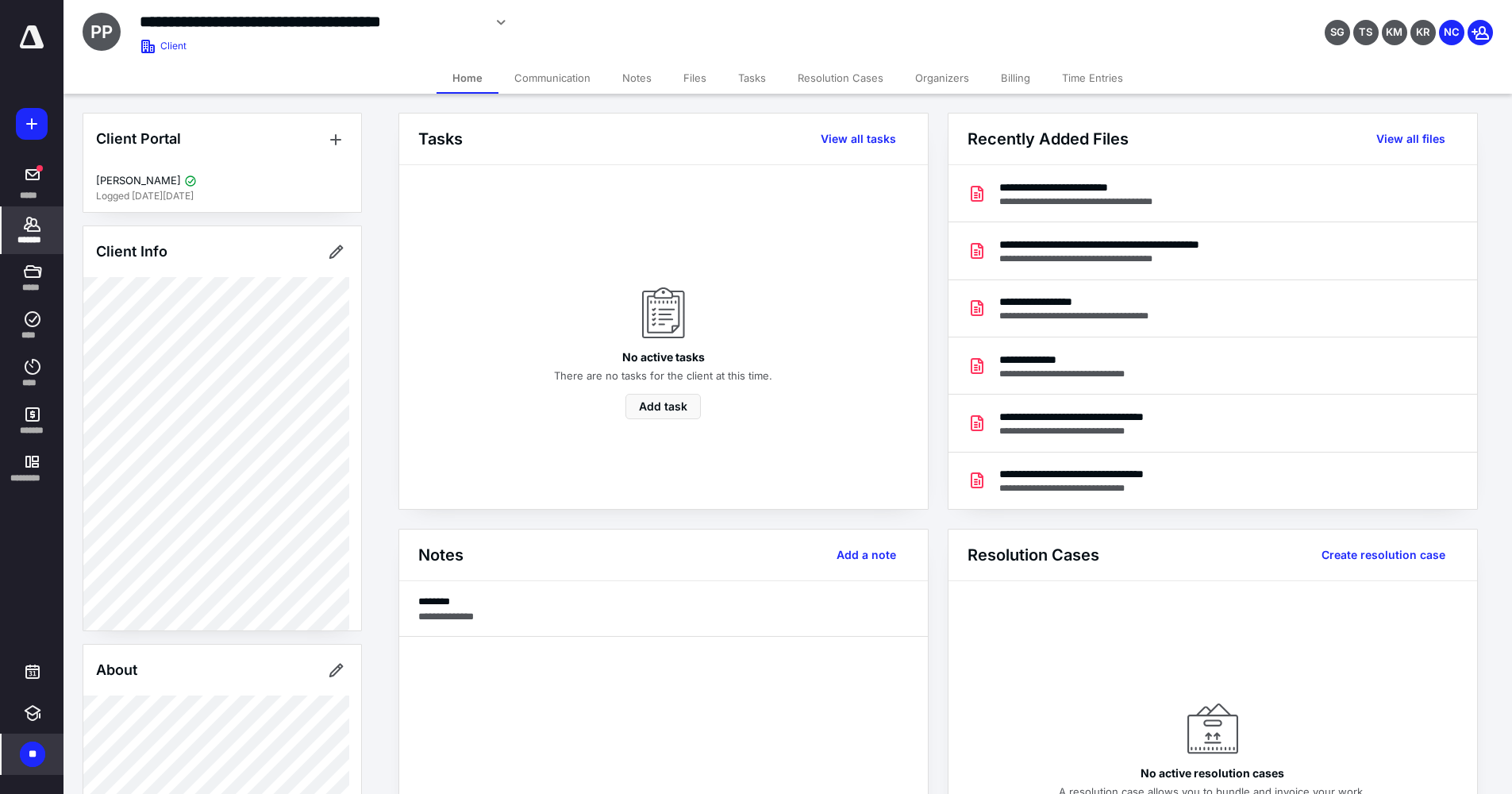 click on "Files" at bounding box center [694, 78] 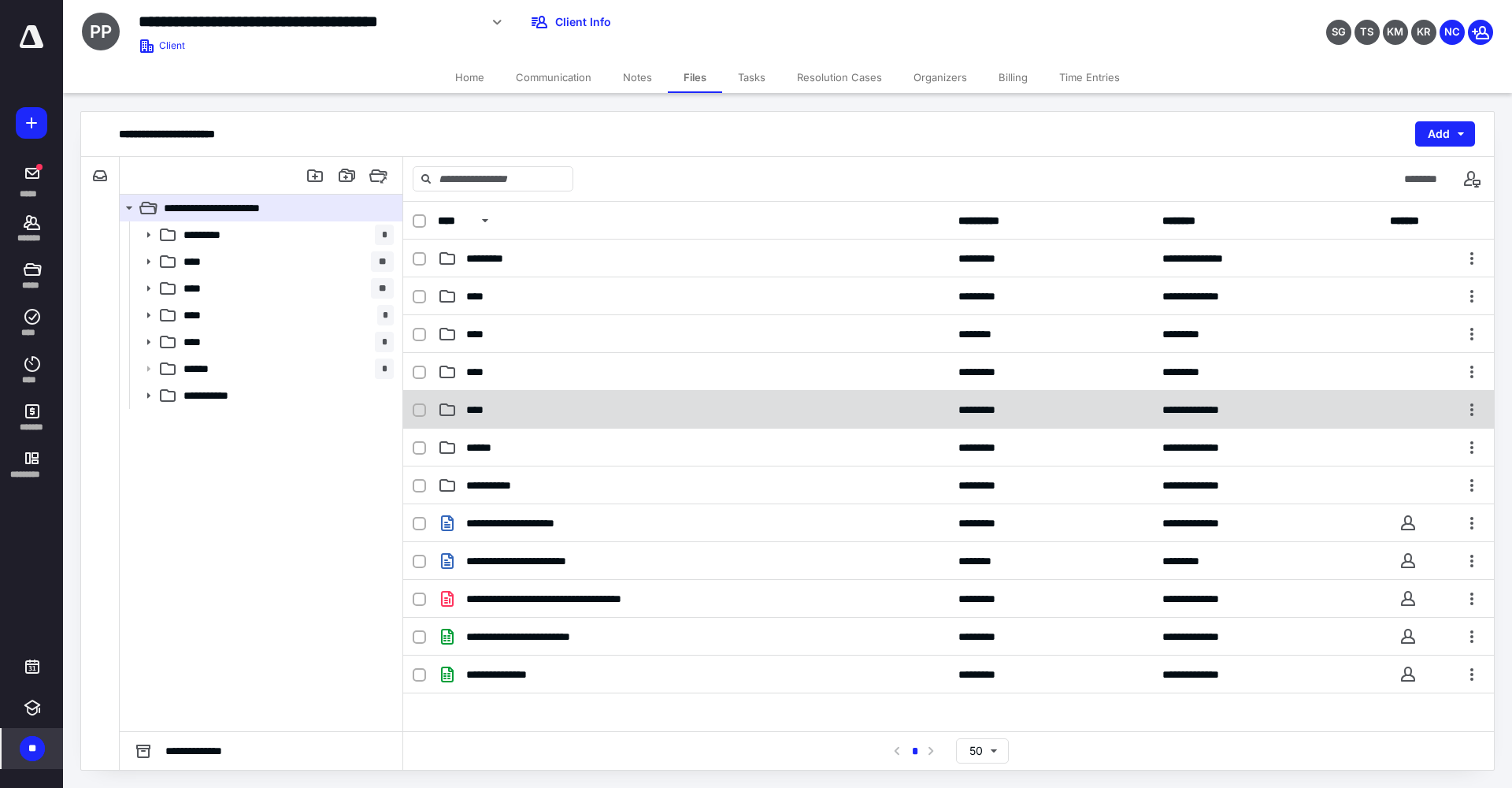 click on "****" at bounding box center (693, 410) 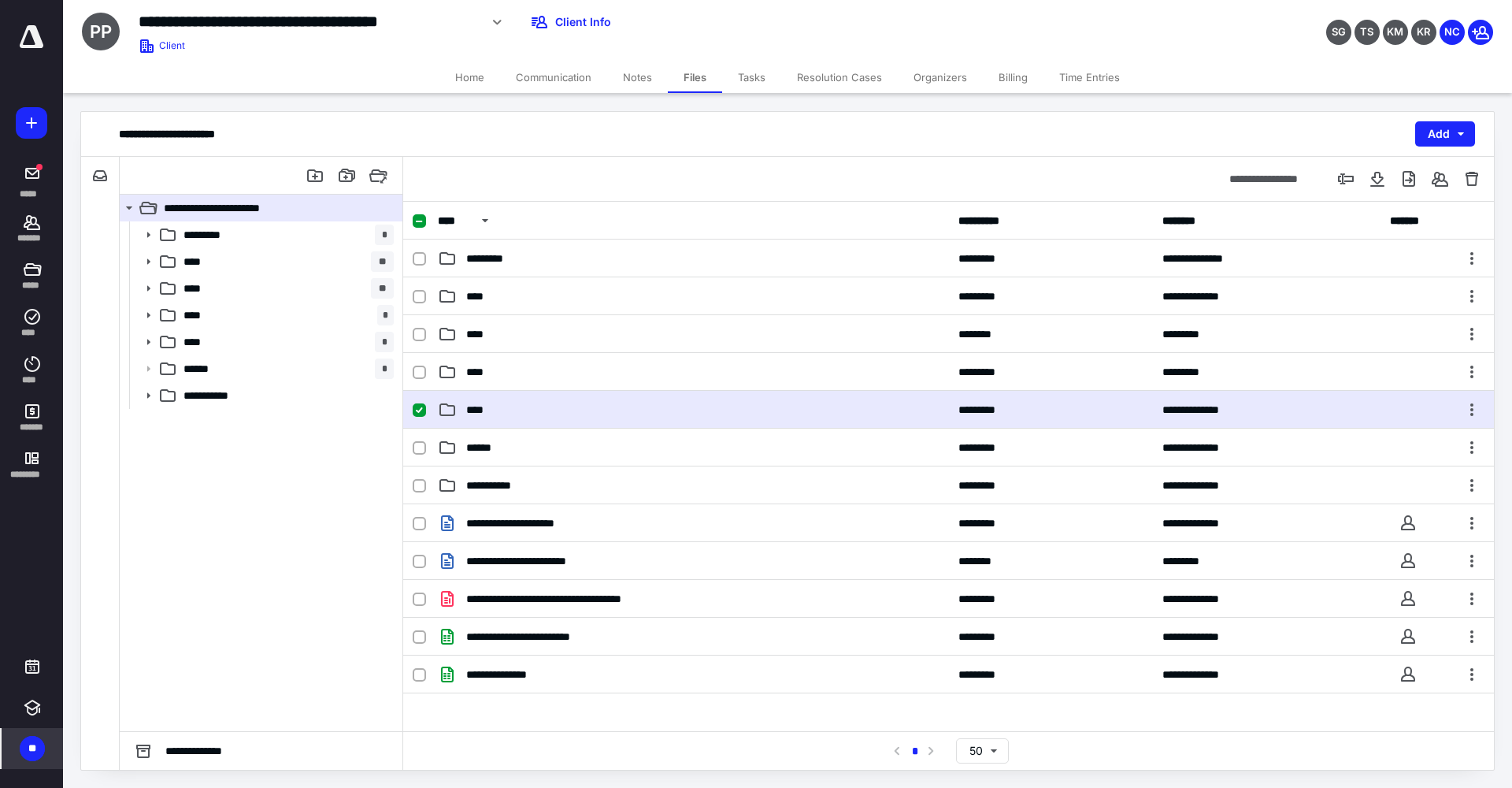 click on "****" at bounding box center [693, 410] 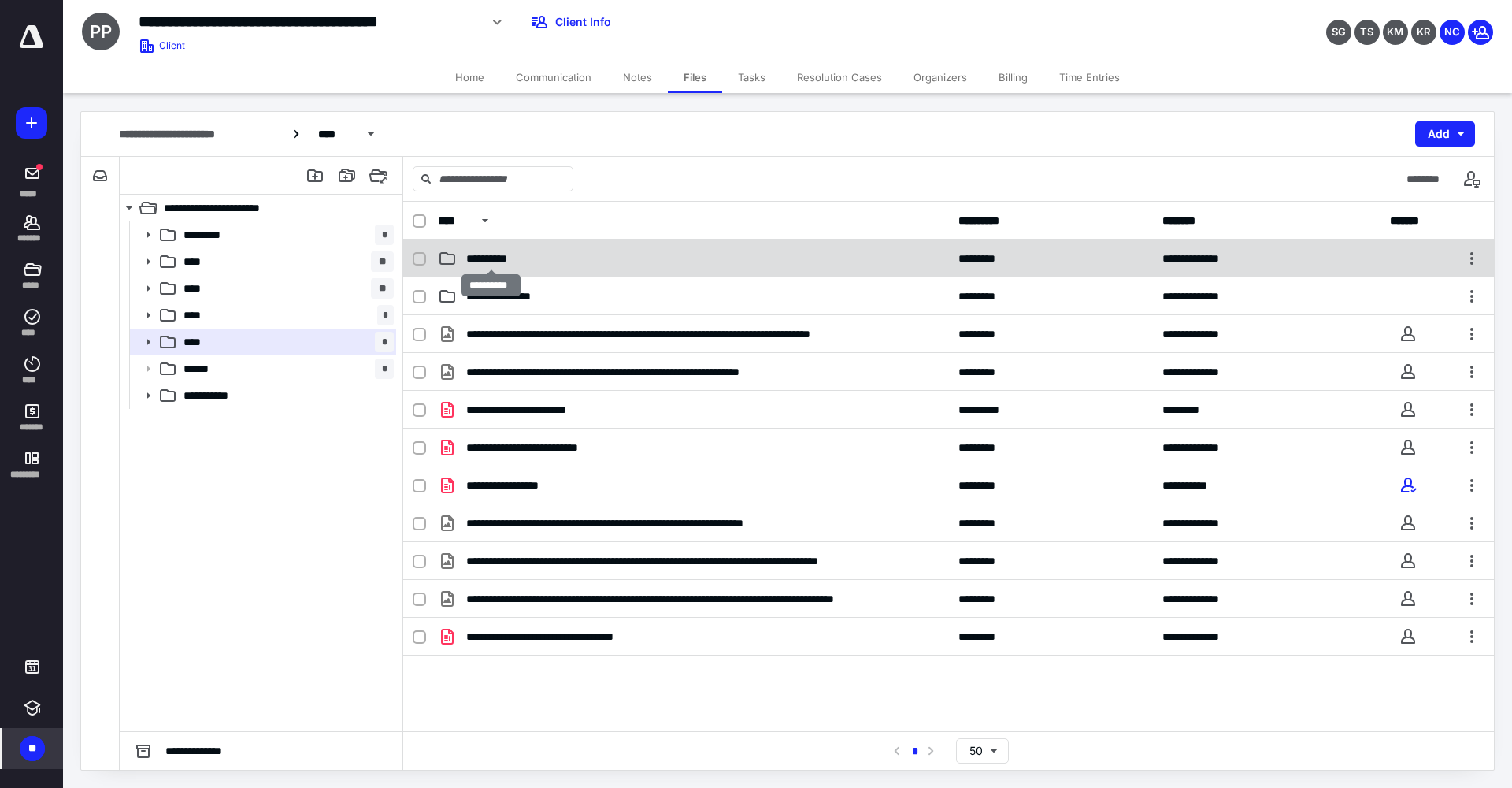 click on "**********" at bounding box center [491, 258] 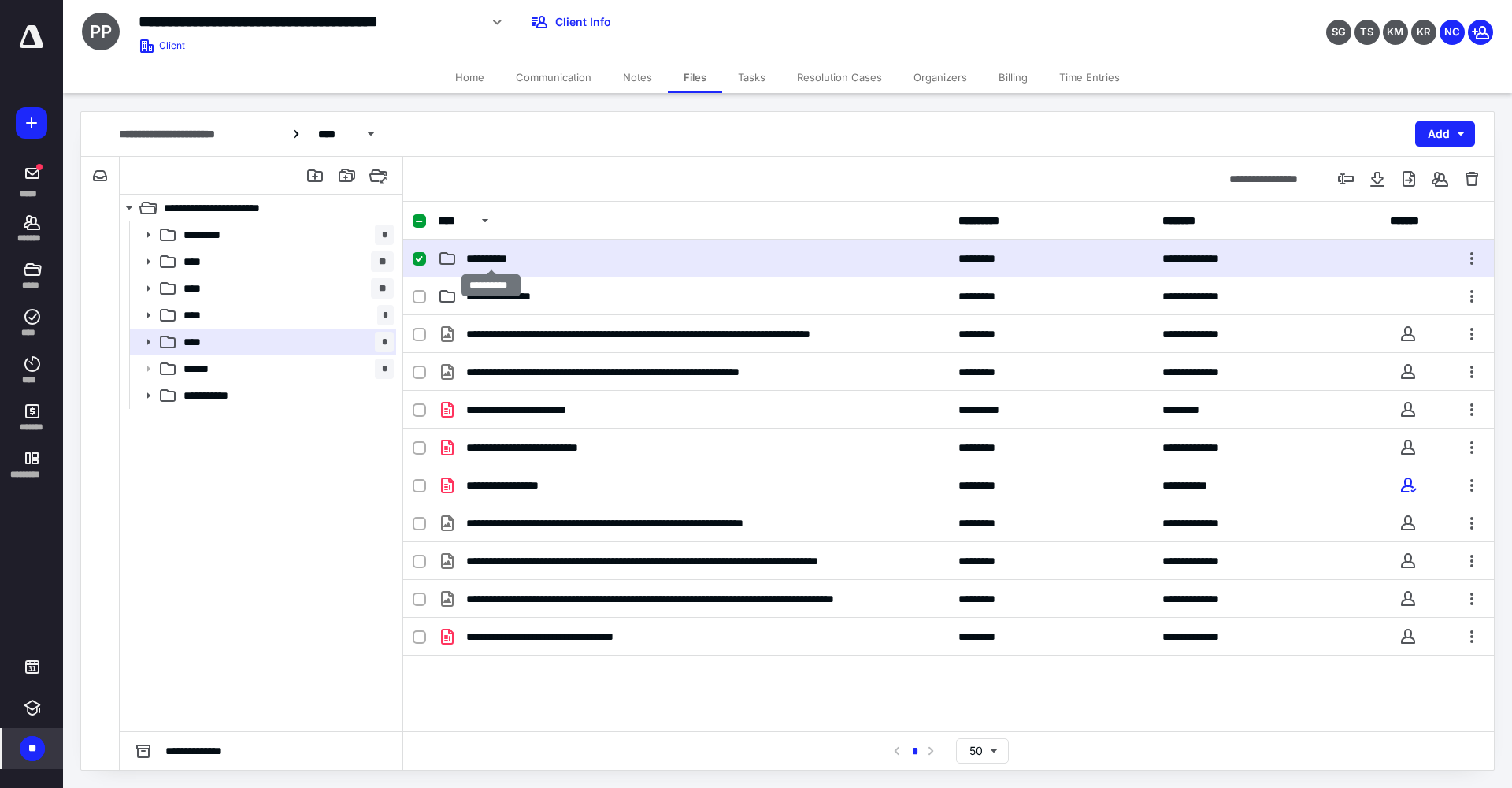 click on "**********" at bounding box center (491, 258) 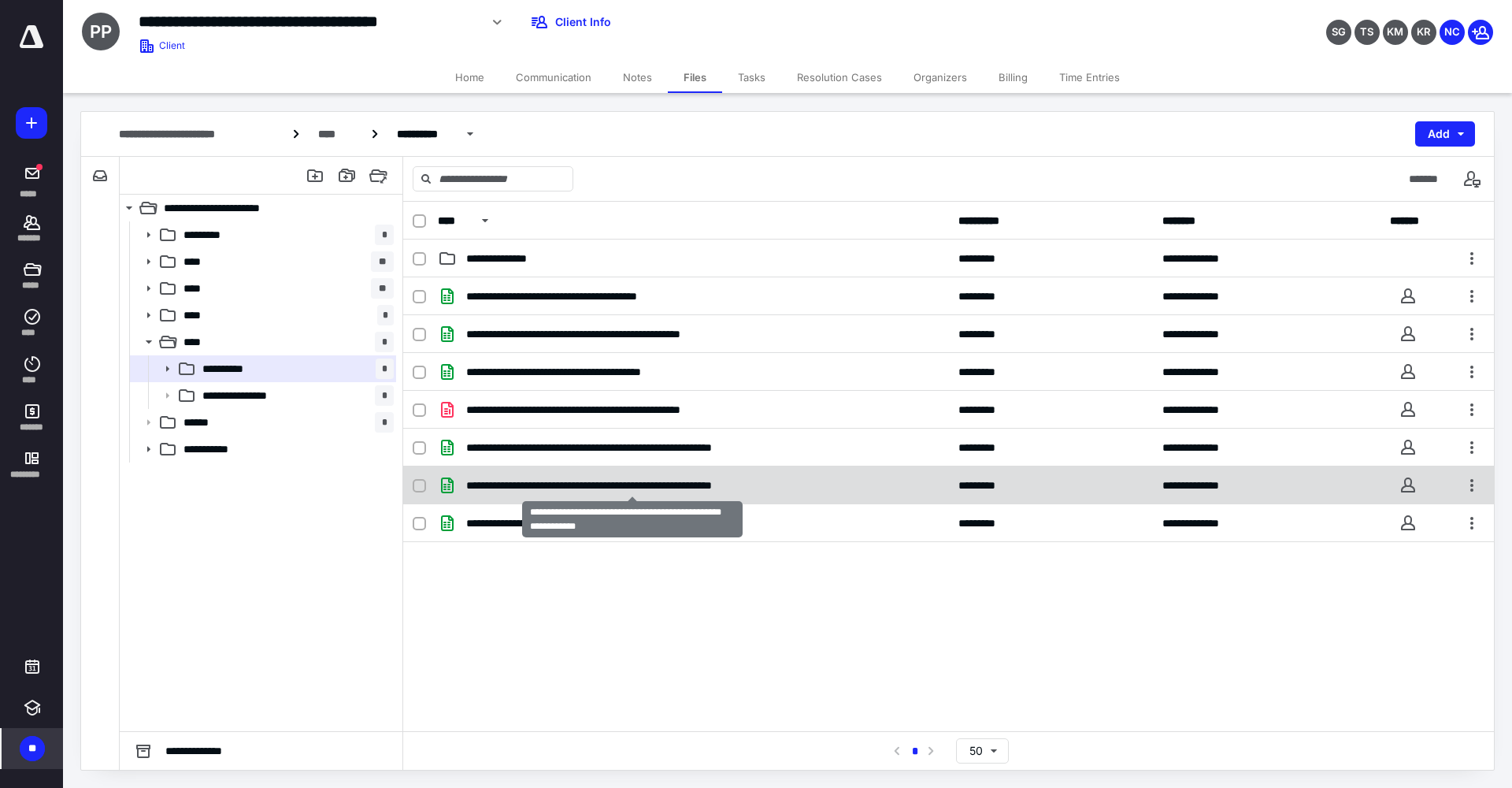 click on "**********" at bounding box center (632, 485) 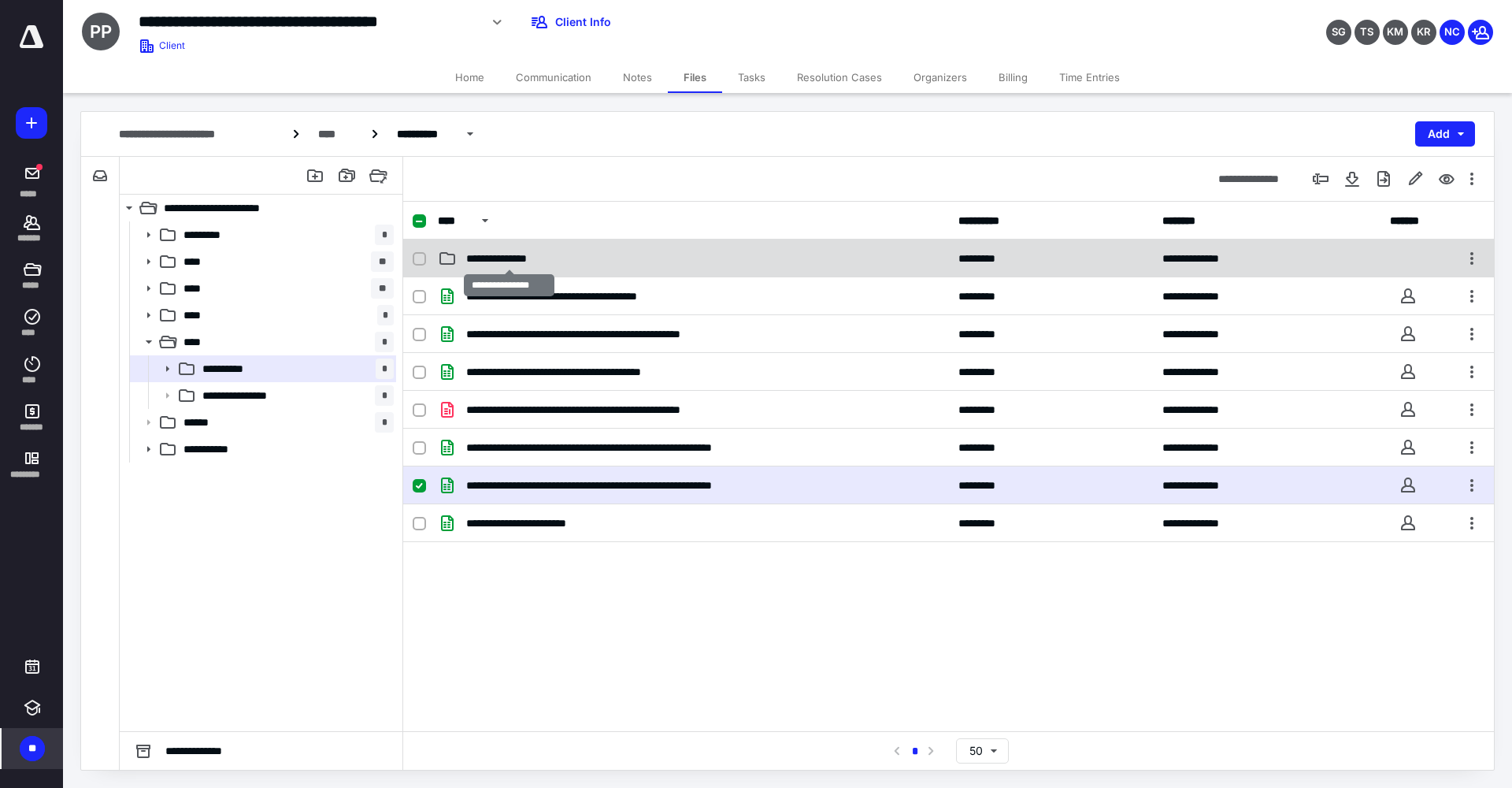 click on "**********" at bounding box center [509, 258] 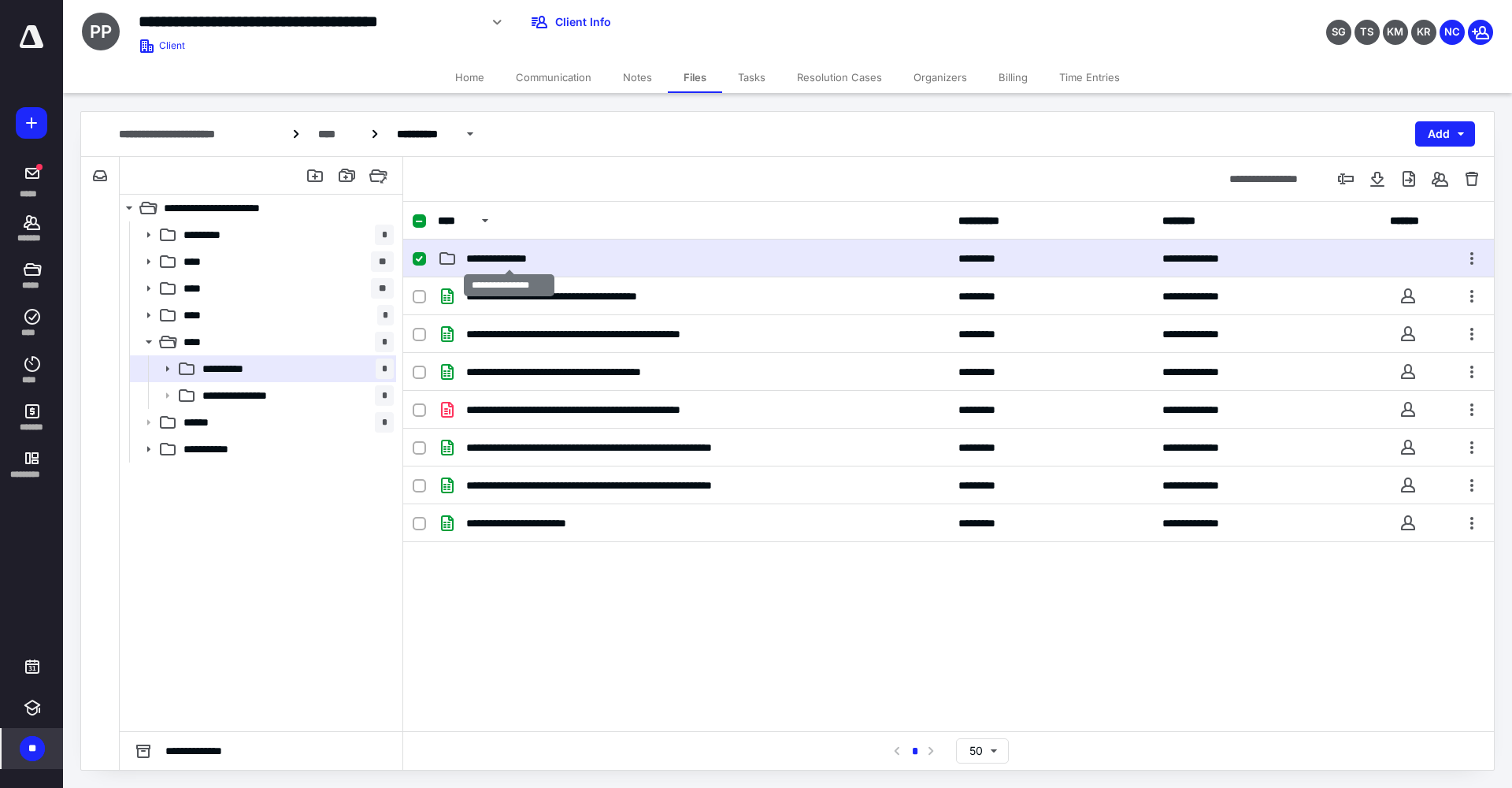 click on "**********" at bounding box center [509, 258] 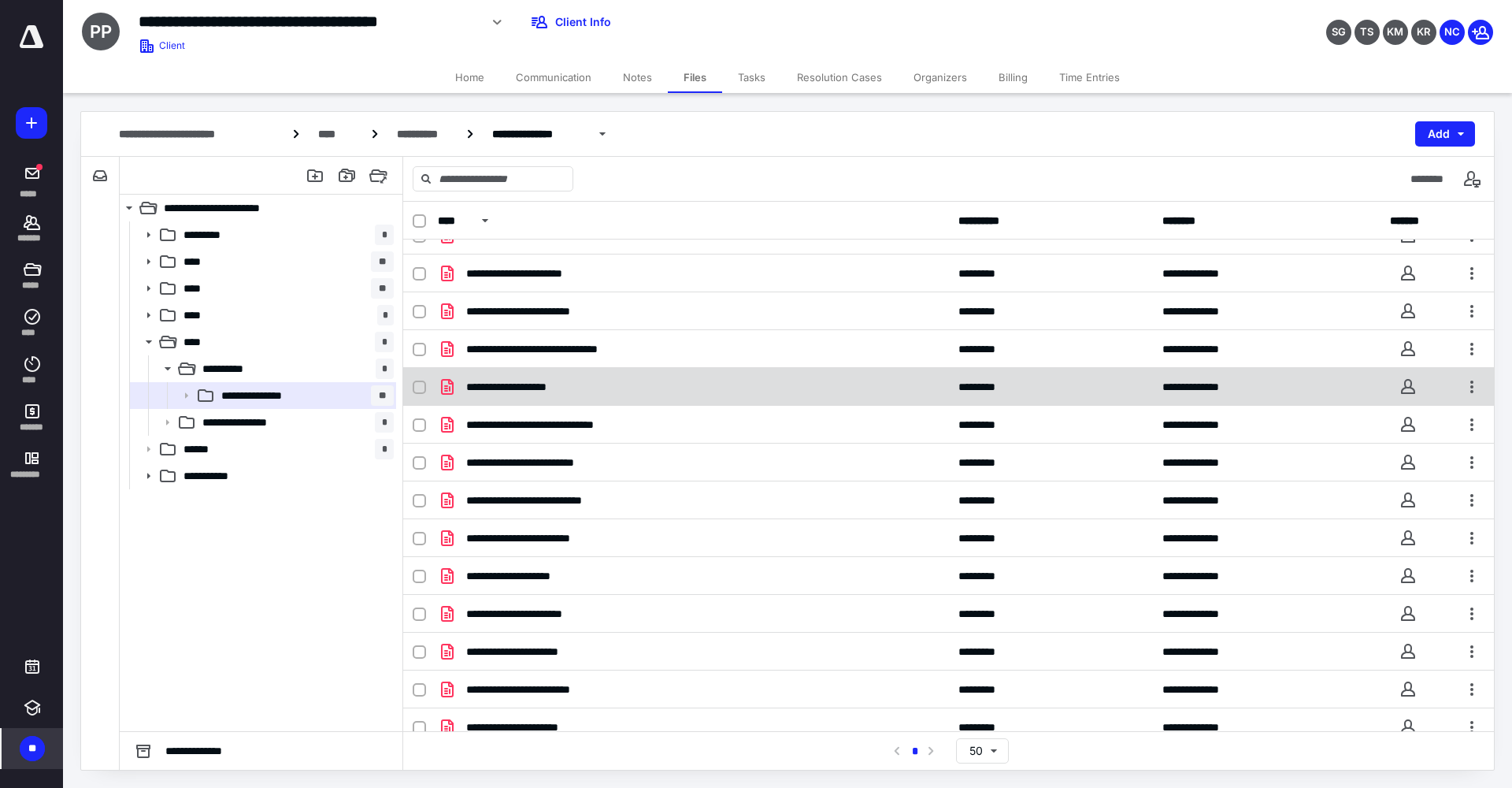 scroll, scrollTop: 0, scrollLeft: 0, axis: both 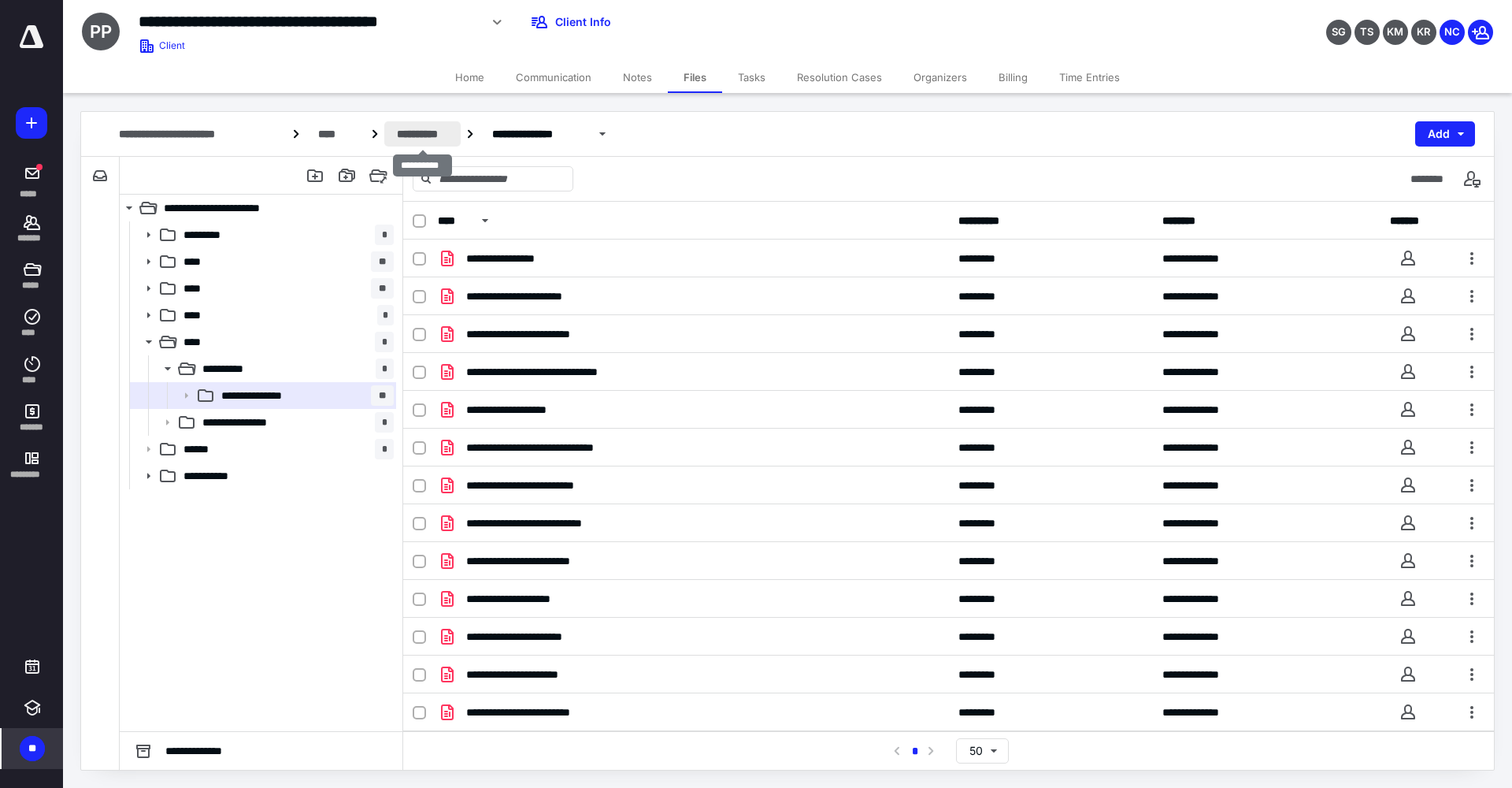 click on "**********" at bounding box center (423, 134) 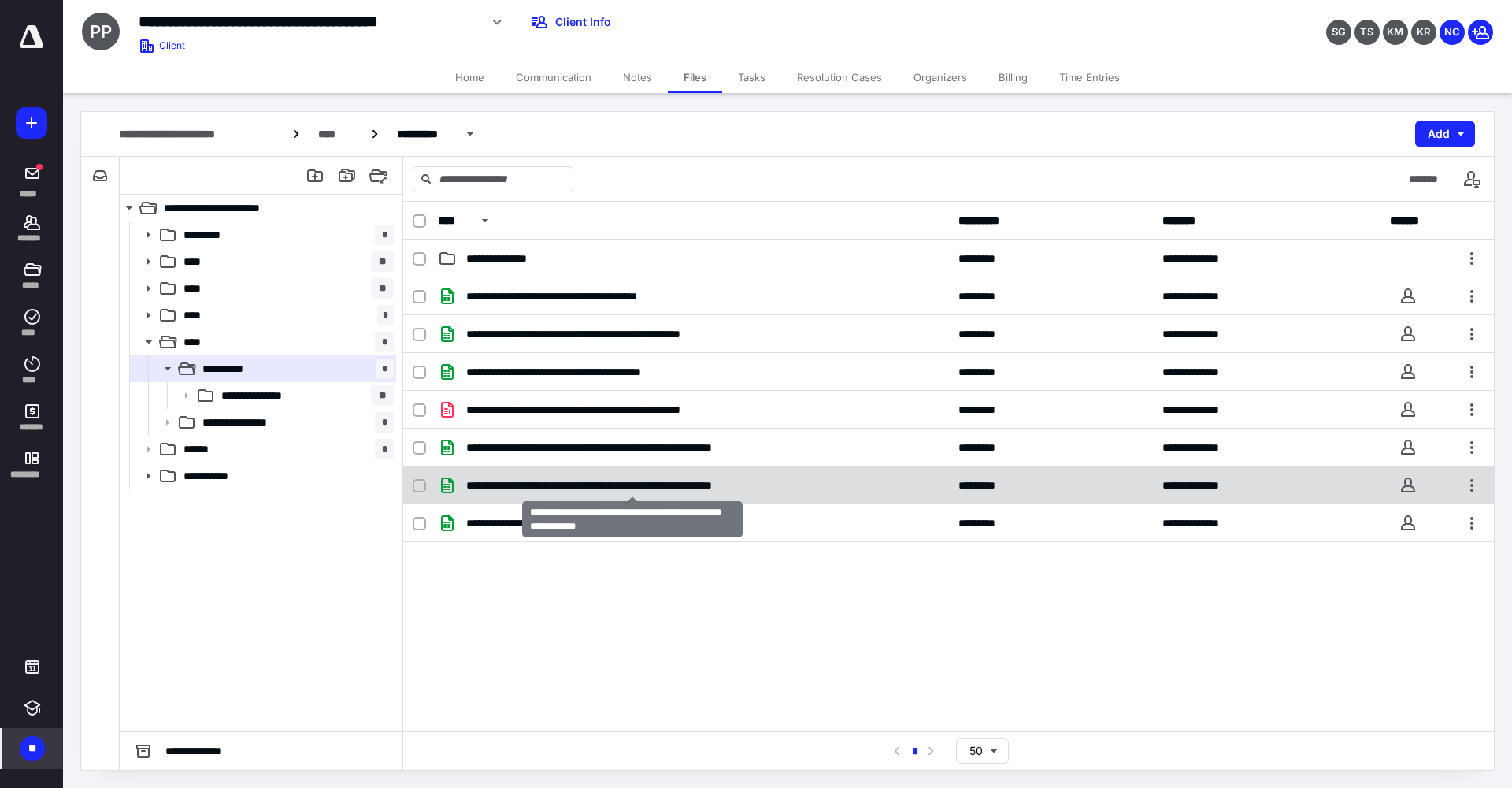click on "**********" at bounding box center (632, 485) 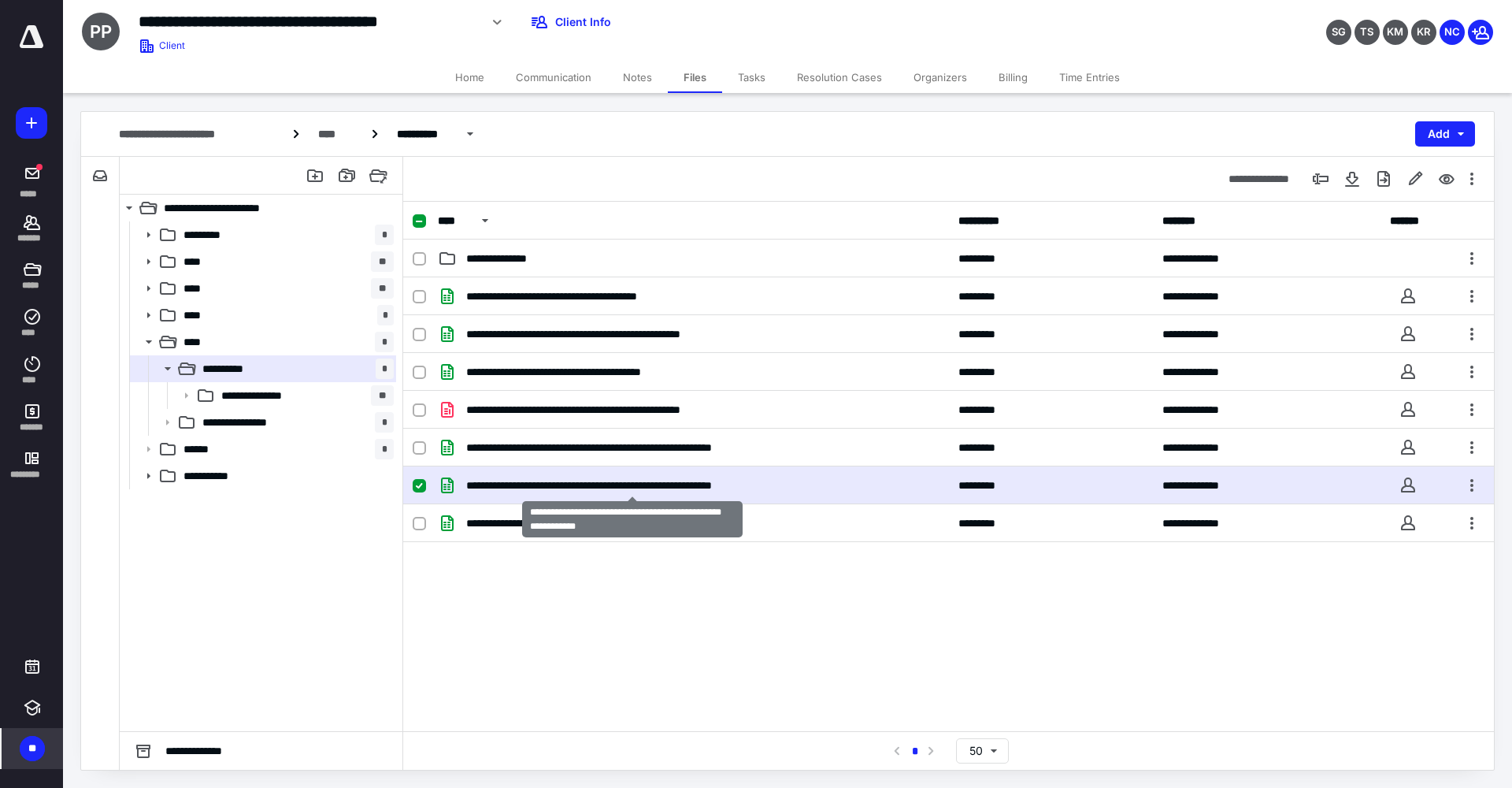 click on "**********" at bounding box center [632, 485] 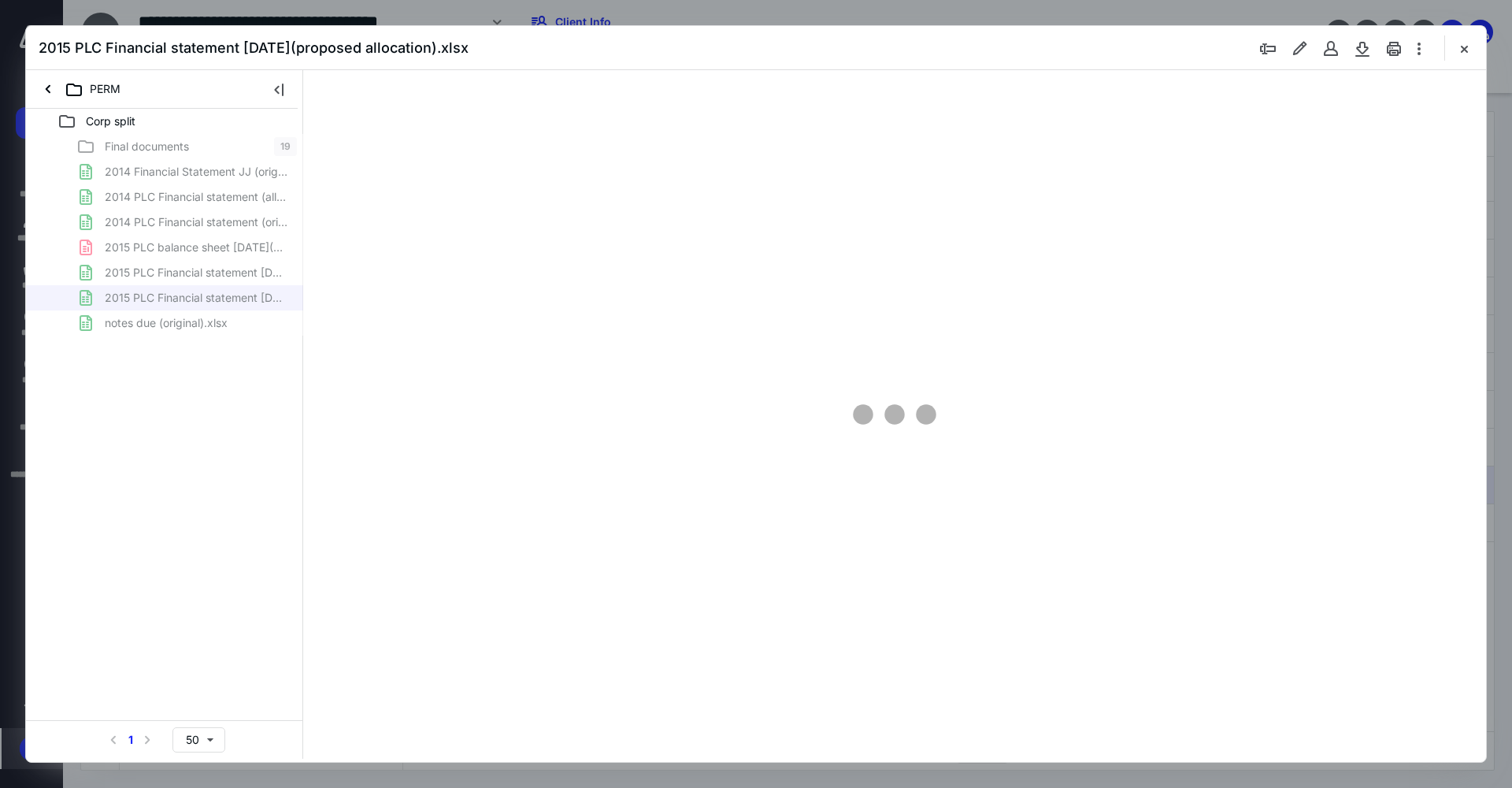 scroll, scrollTop: 0, scrollLeft: 0, axis: both 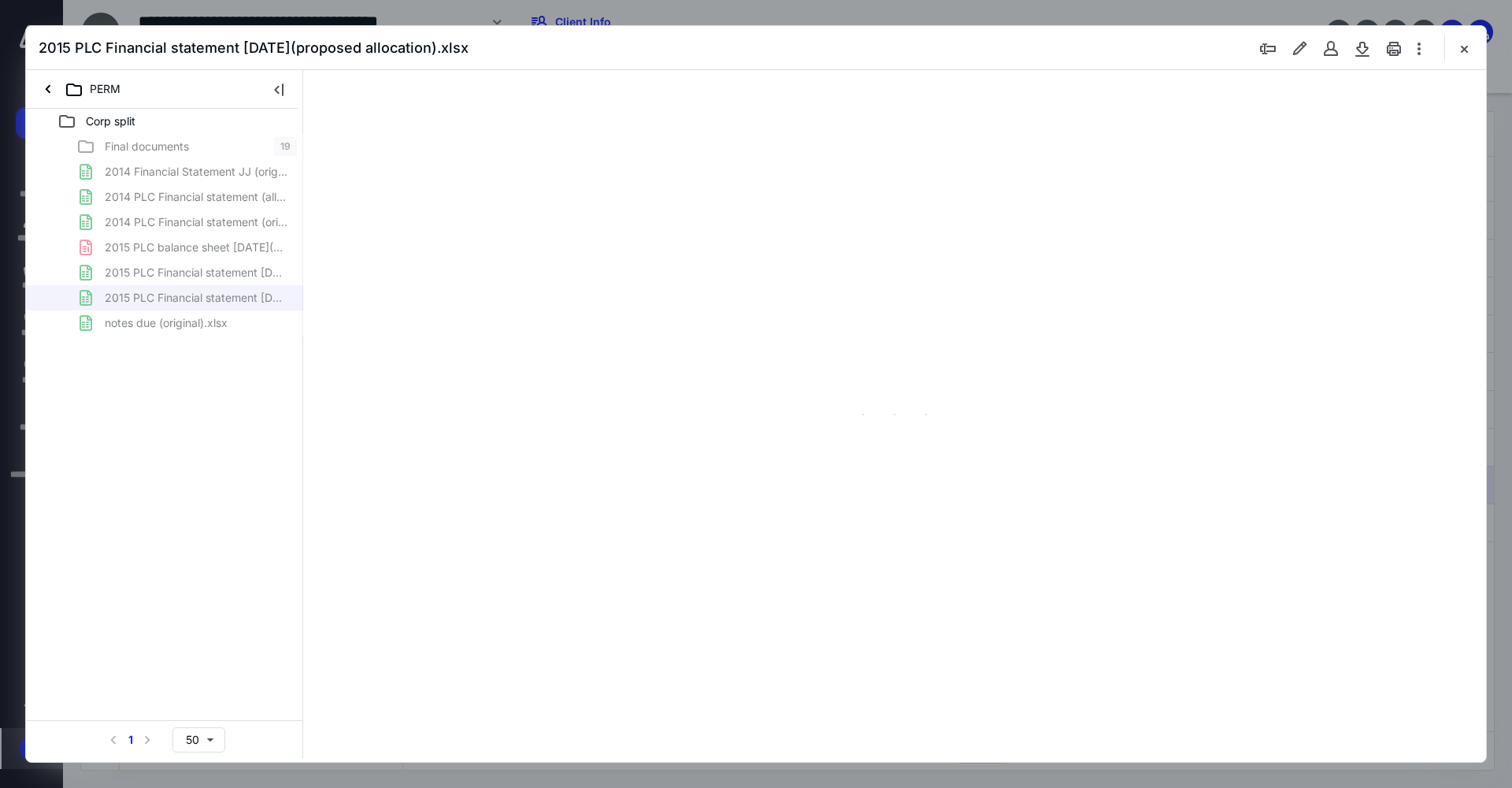 type on "58" 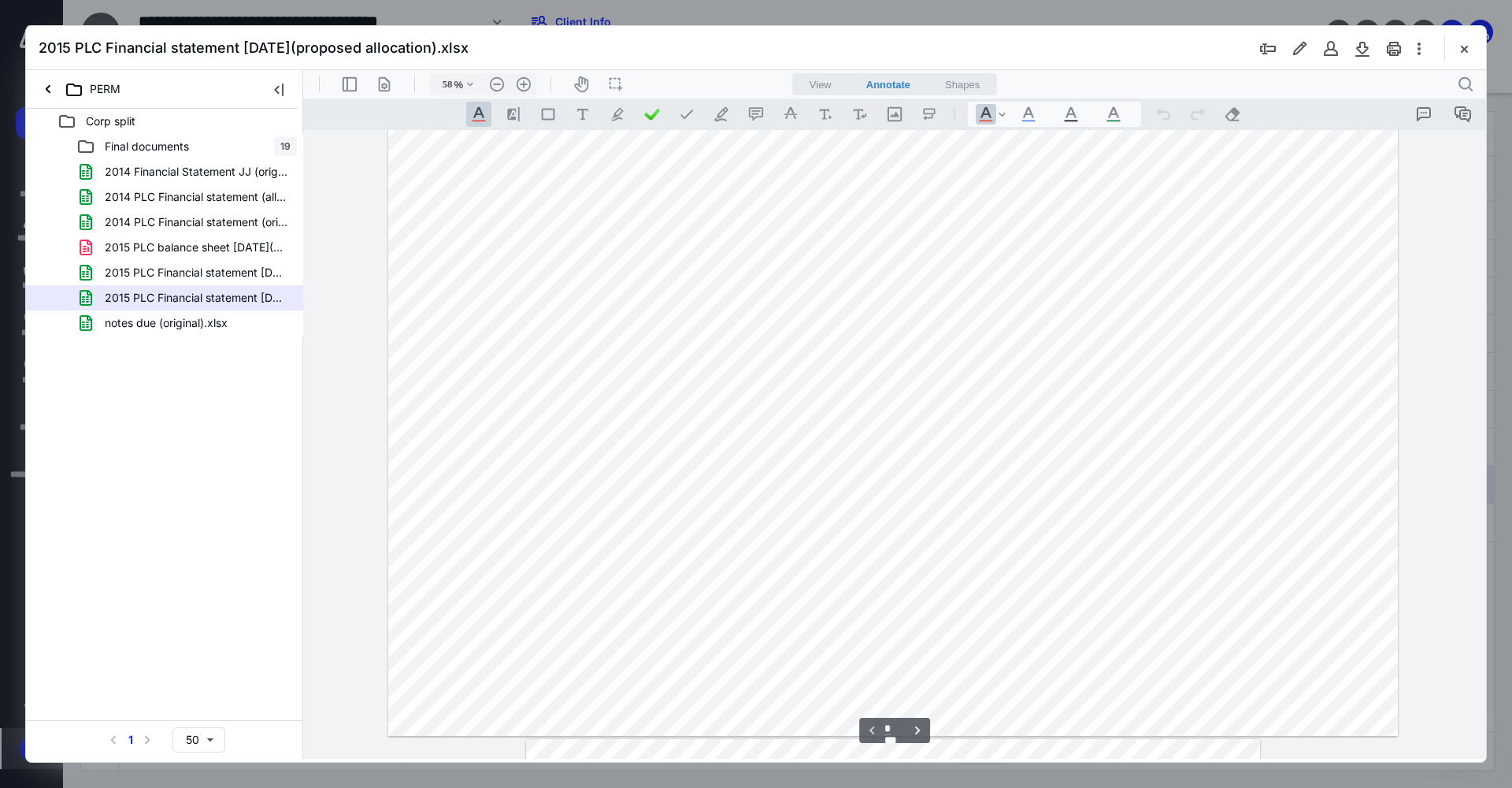 scroll, scrollTop: 0, scrollLeft: 0, axis: both 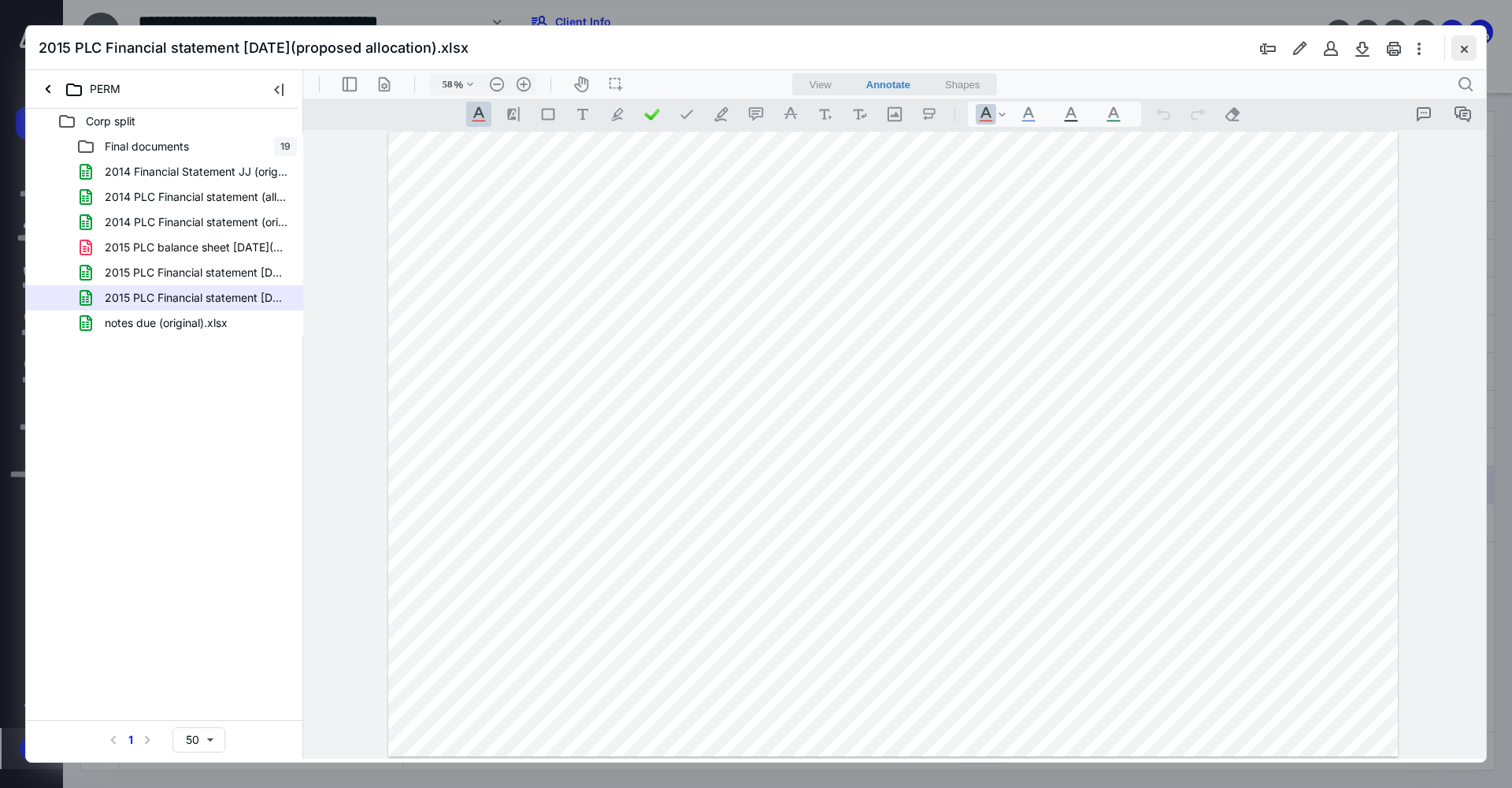 click at bounding box center (1464, 48) 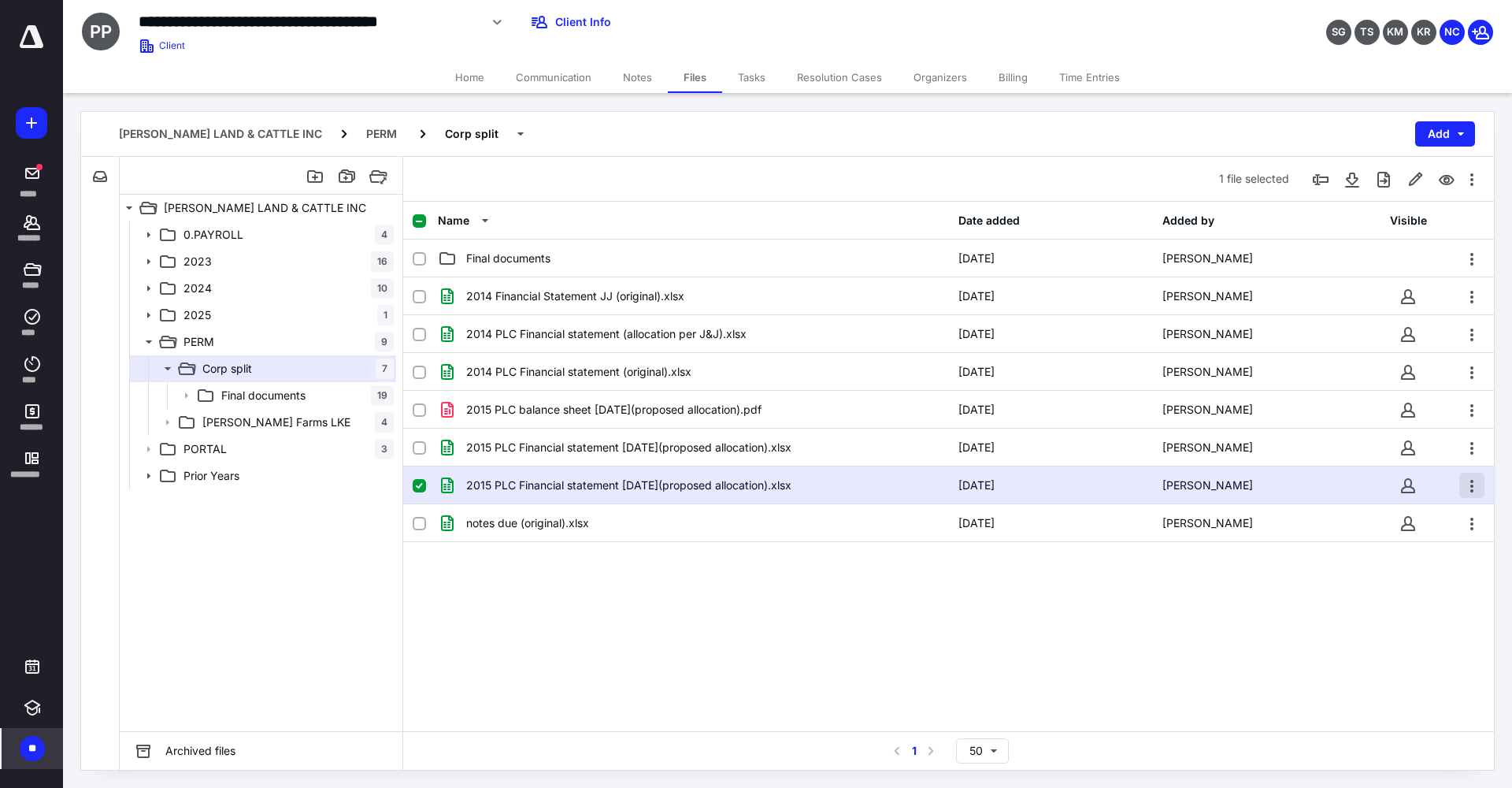 click at bounding box center [1472, 485] 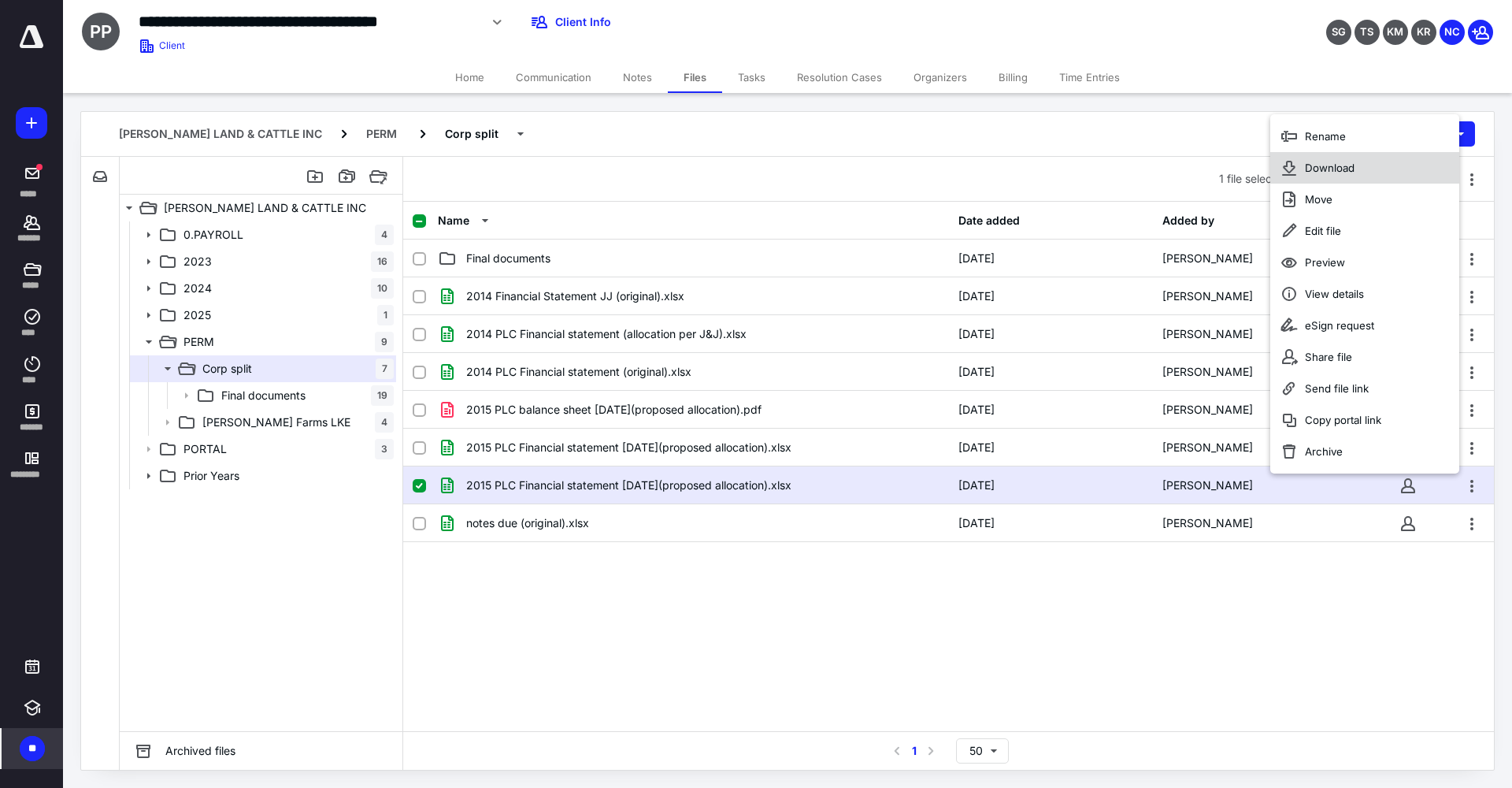 click on "Download" at bounding box center [1329, 168] 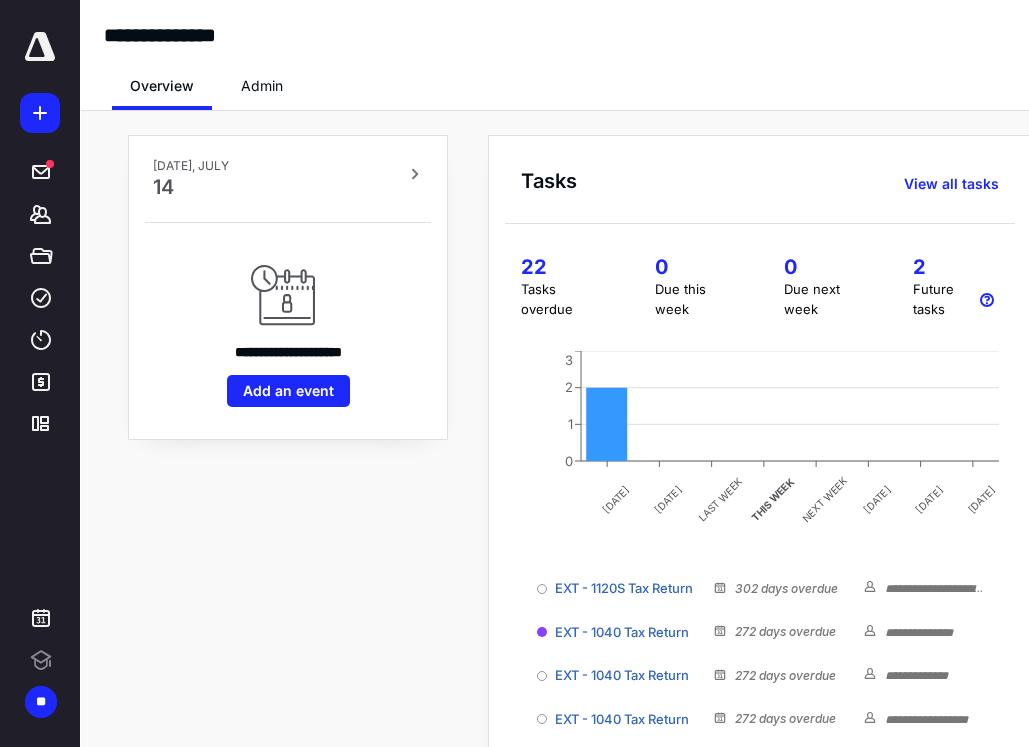 scroll, scrollTop: 0, scrollLeft: 0, axis: both 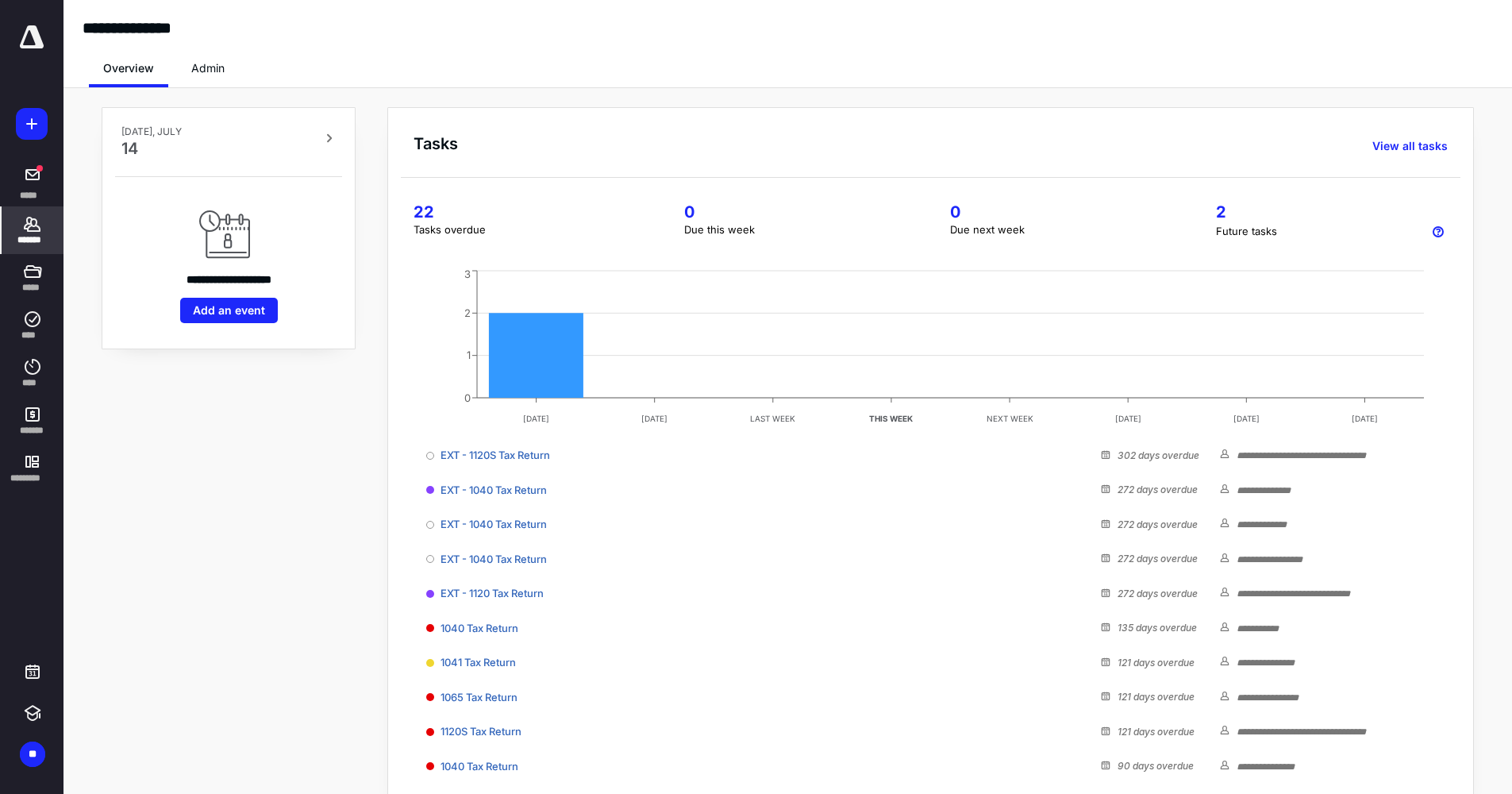 click on "*******" at bounding box center (33, 230) 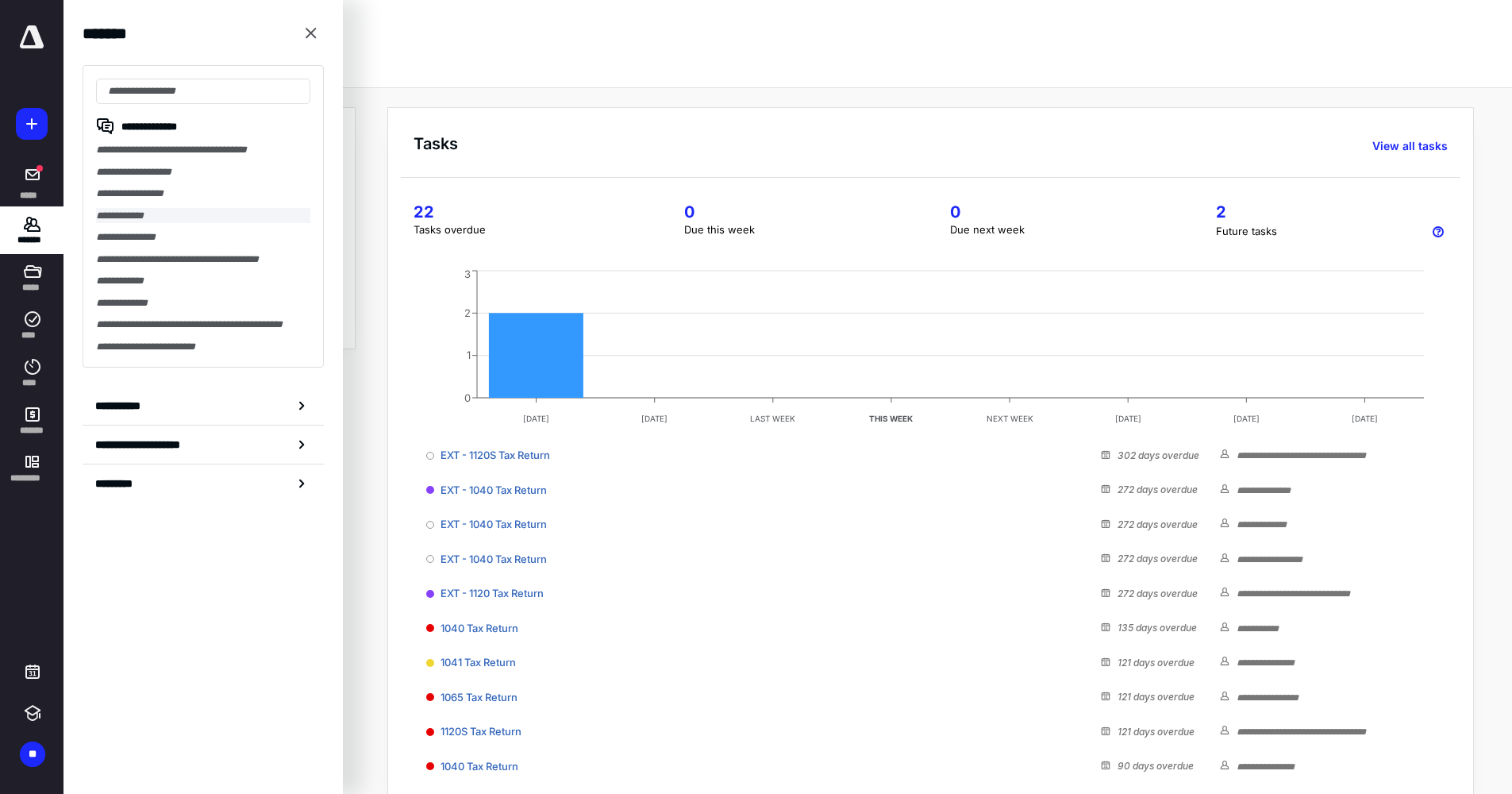 click on "**********" at bounding box center (203, 216) 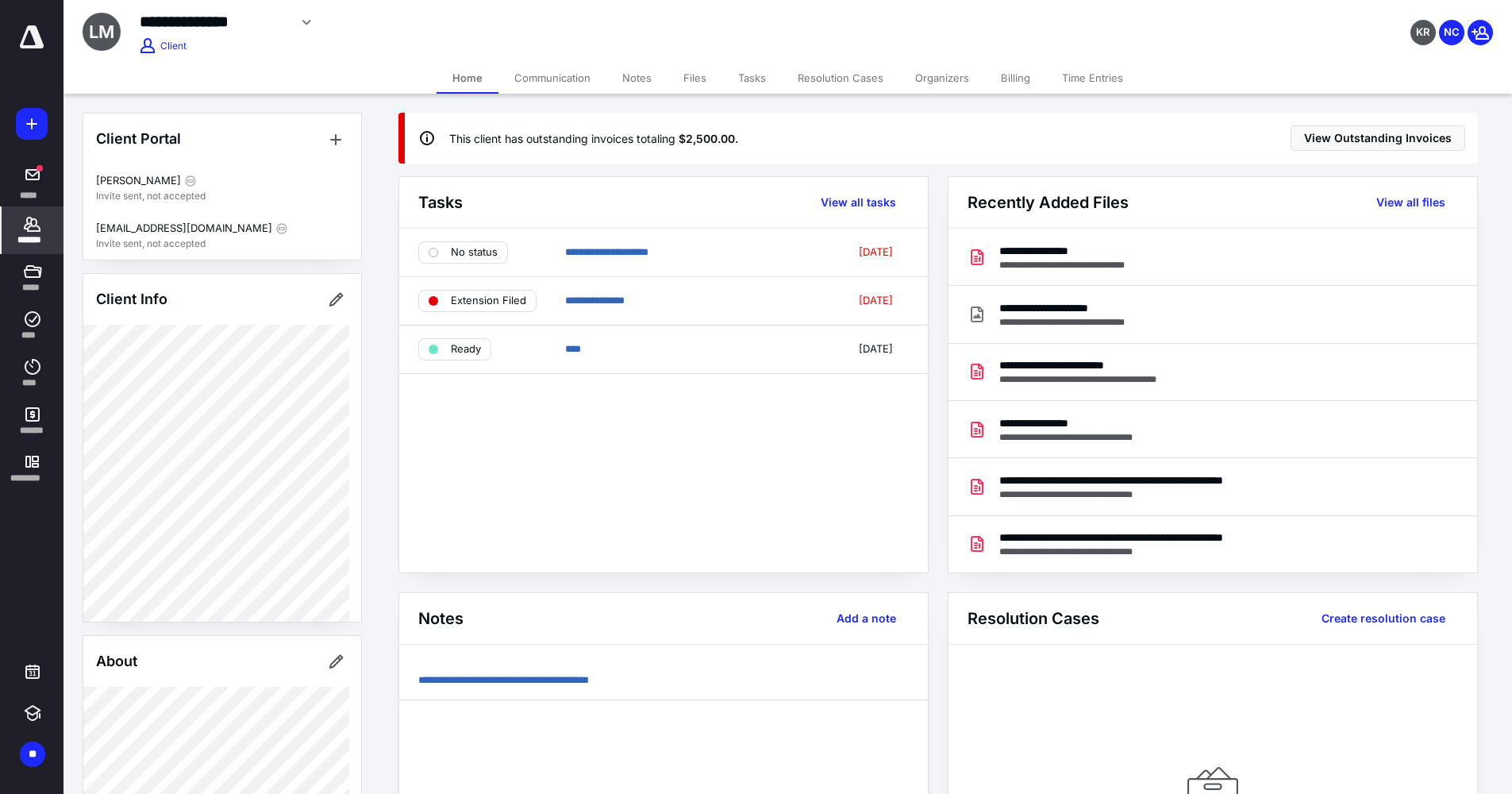 click 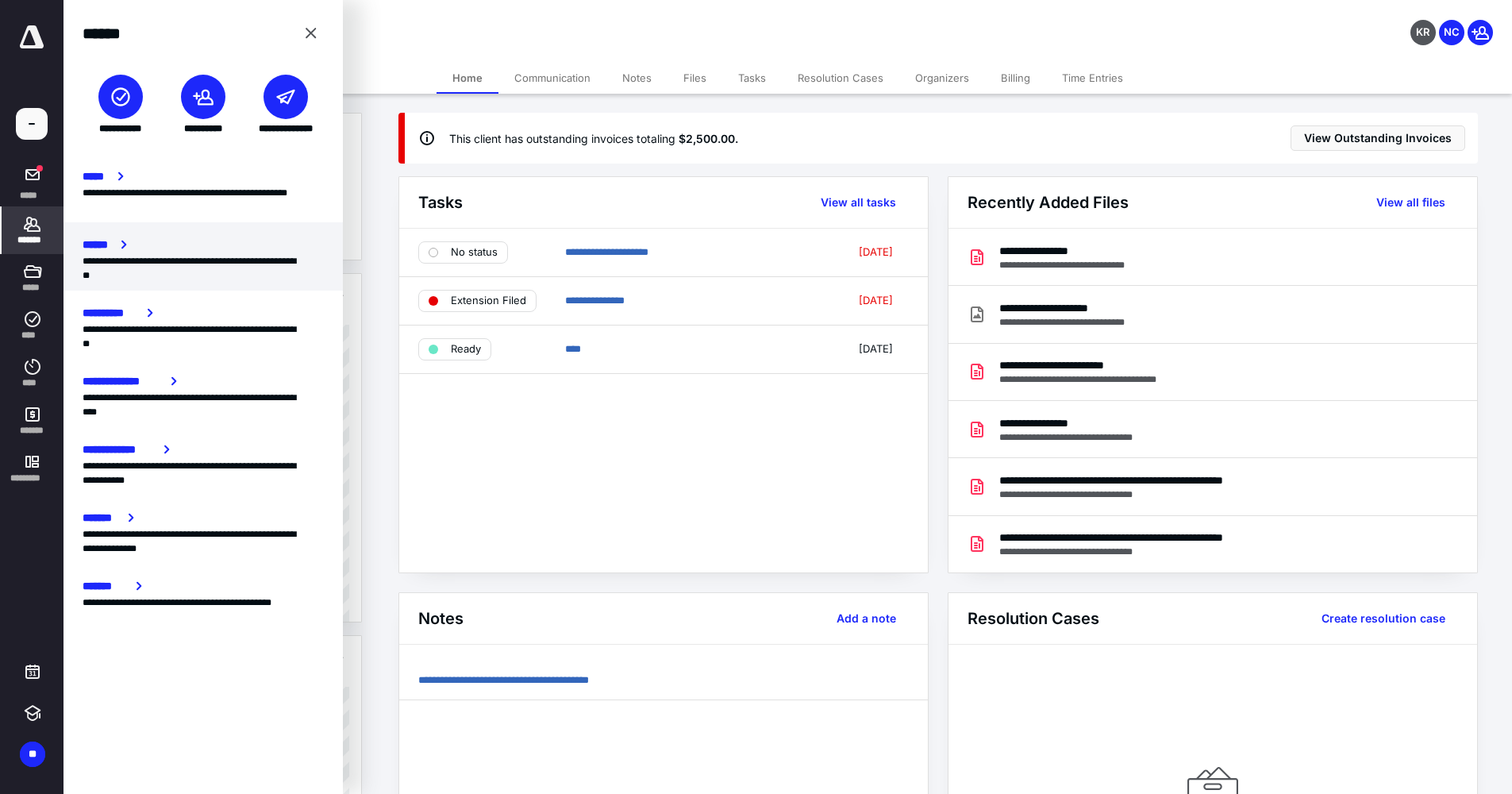 click on "******" at bounding box center (98, 245) 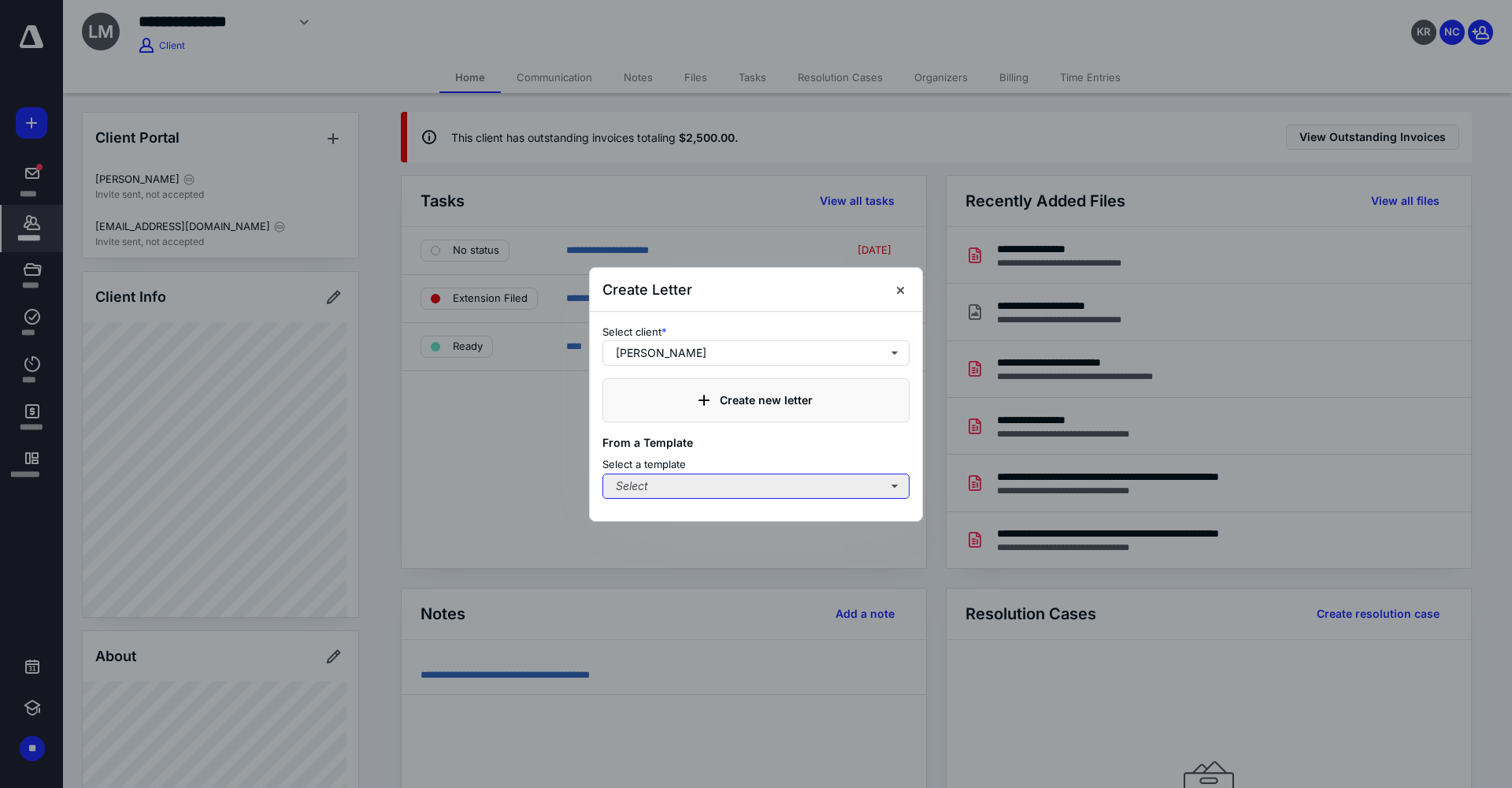 click on "Select" at bounding box center [756, 486] 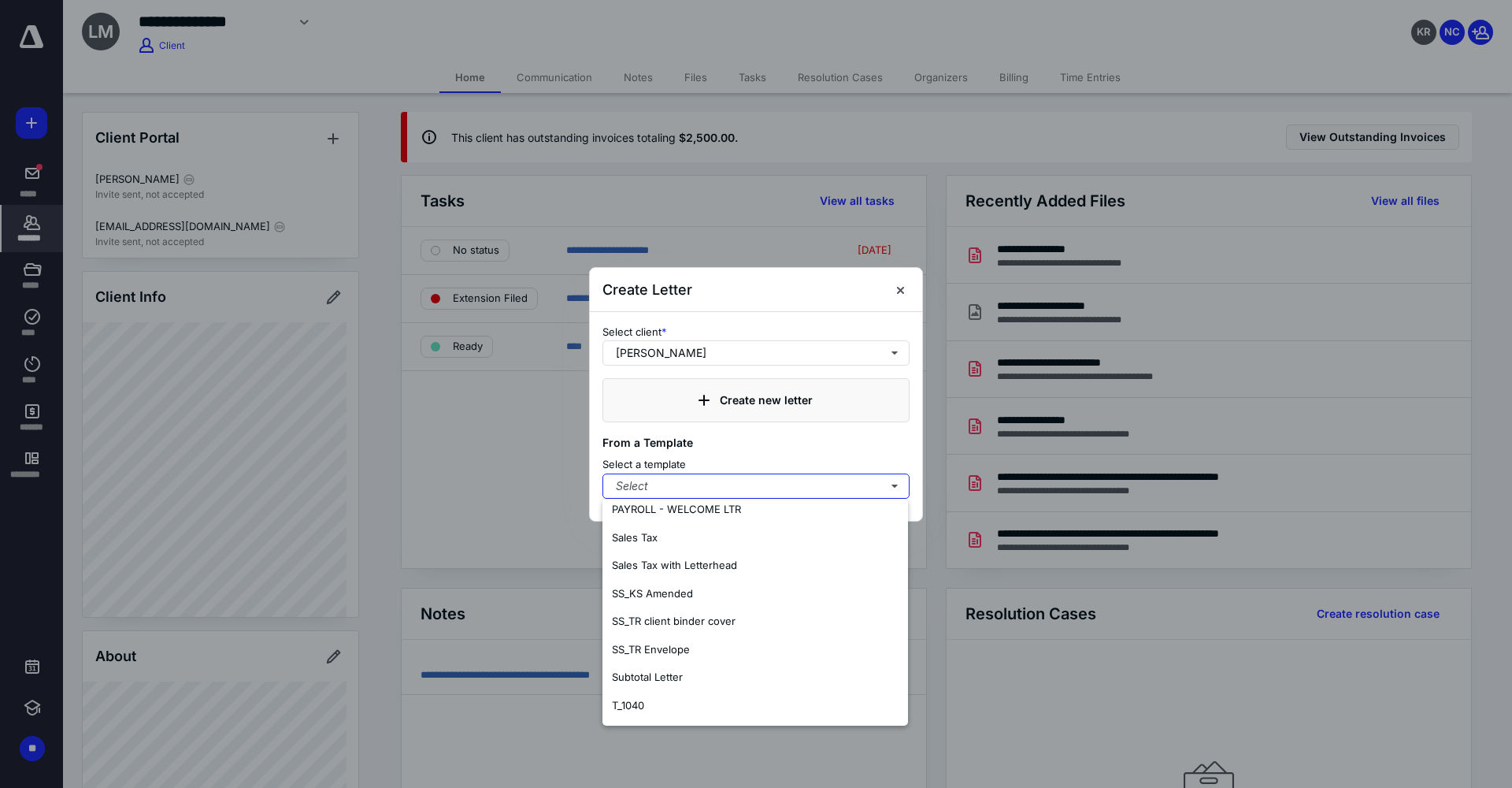 scroll, scrollTop: 473, scrollLeft: 0, axis: vertical 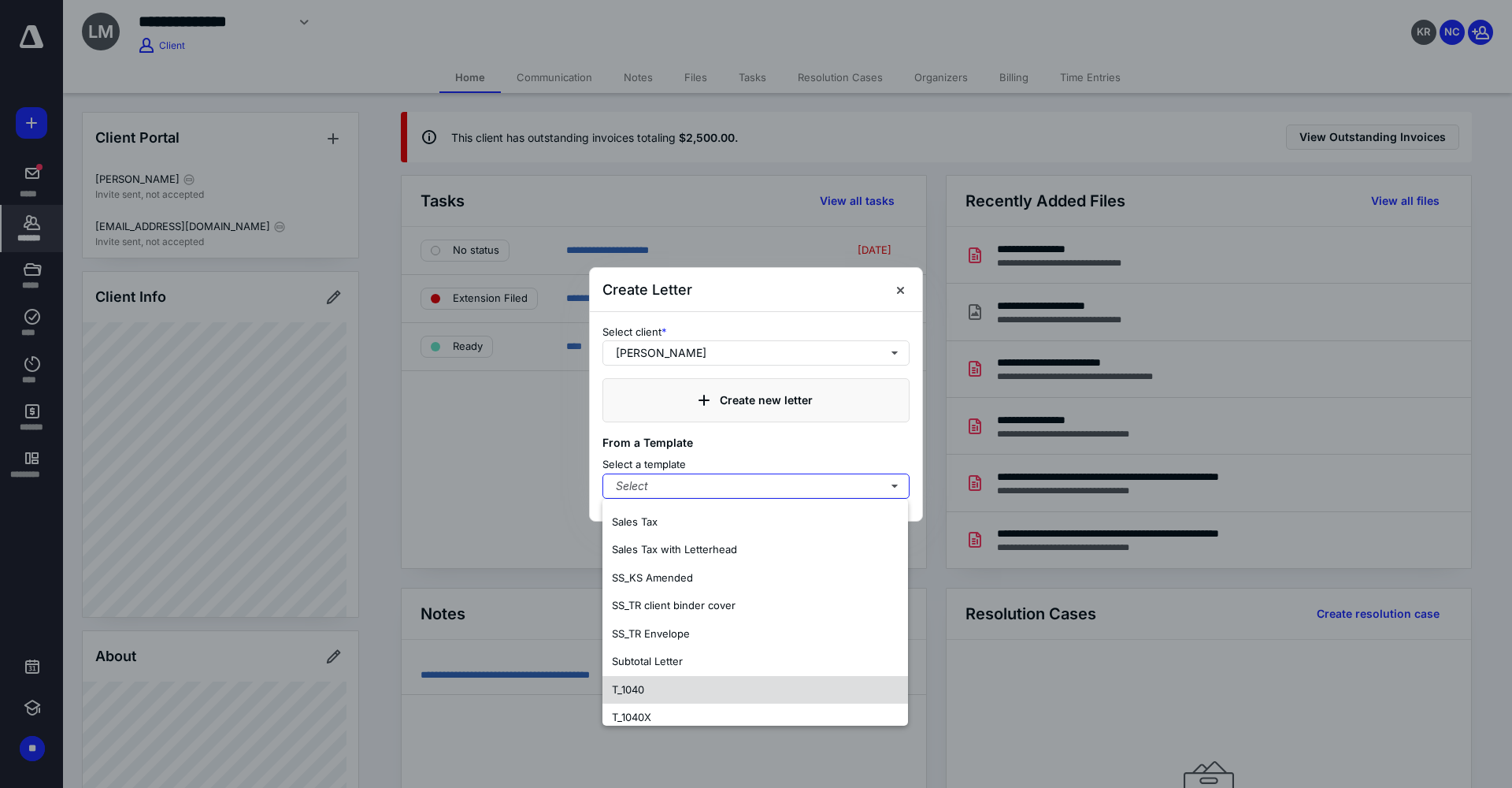 click on "T_1040" at bounding box center [628, 690] 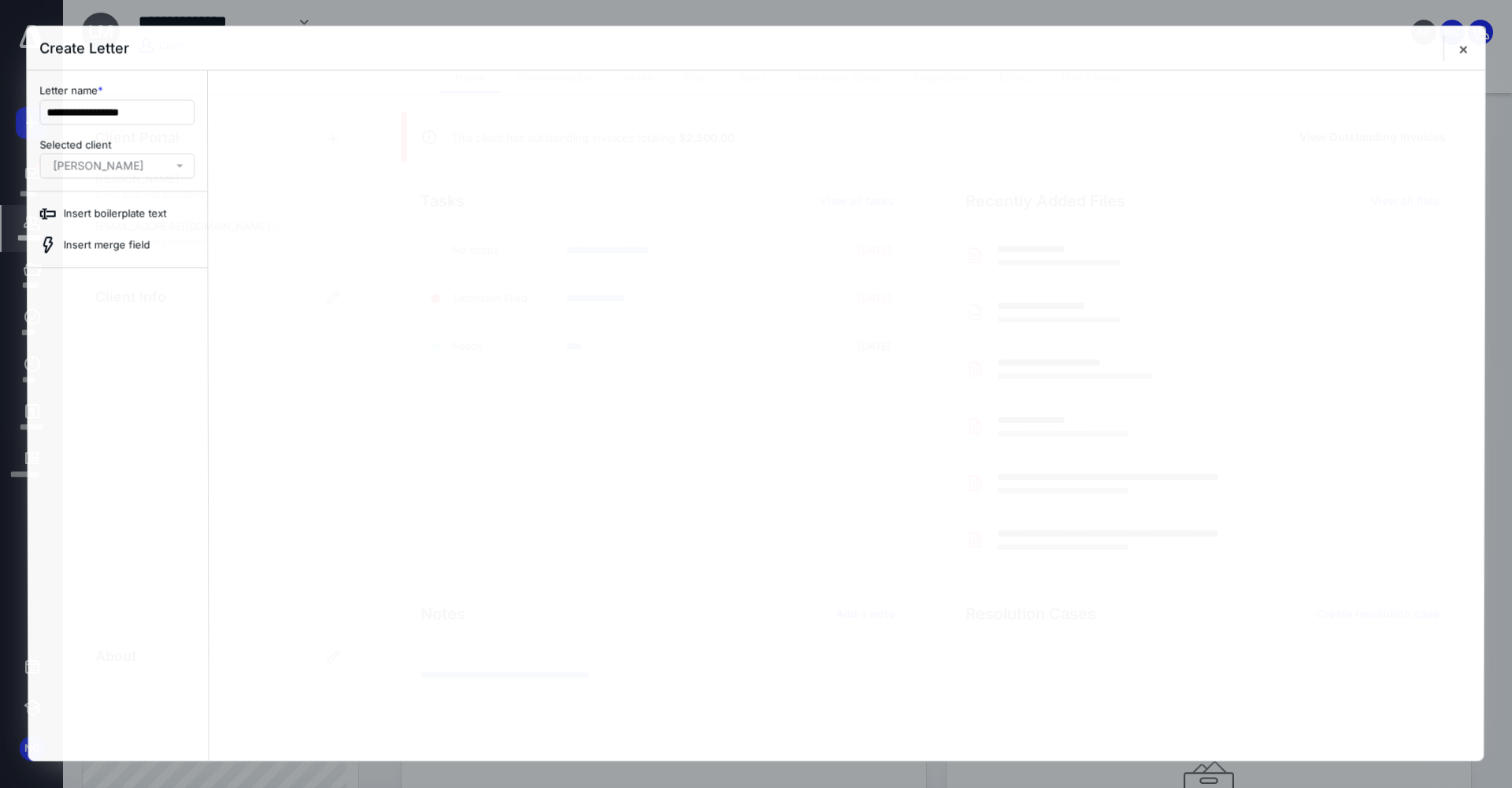 scroll, scrollTop: 0, scrollLeft: 0, axis: both 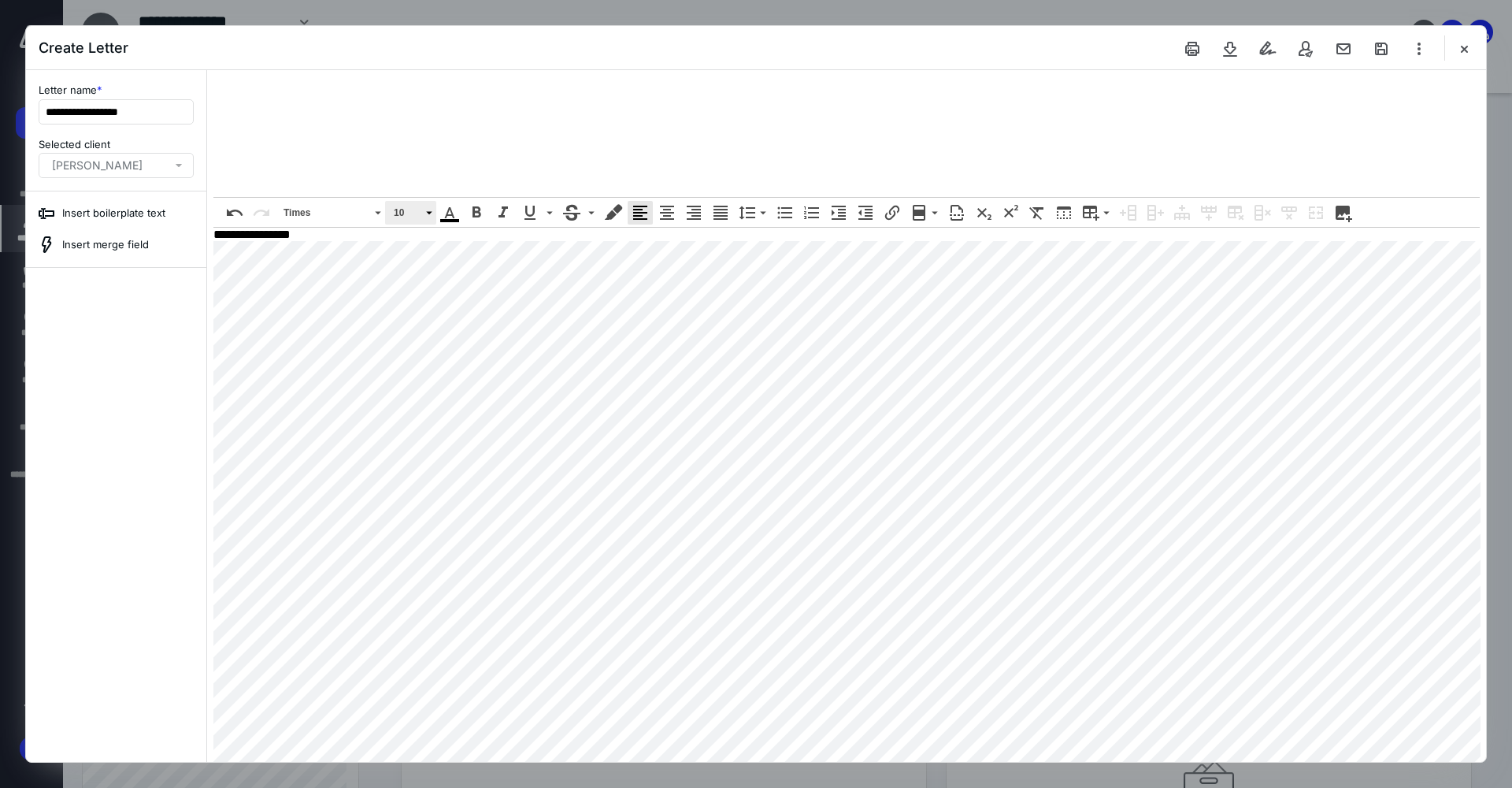 click 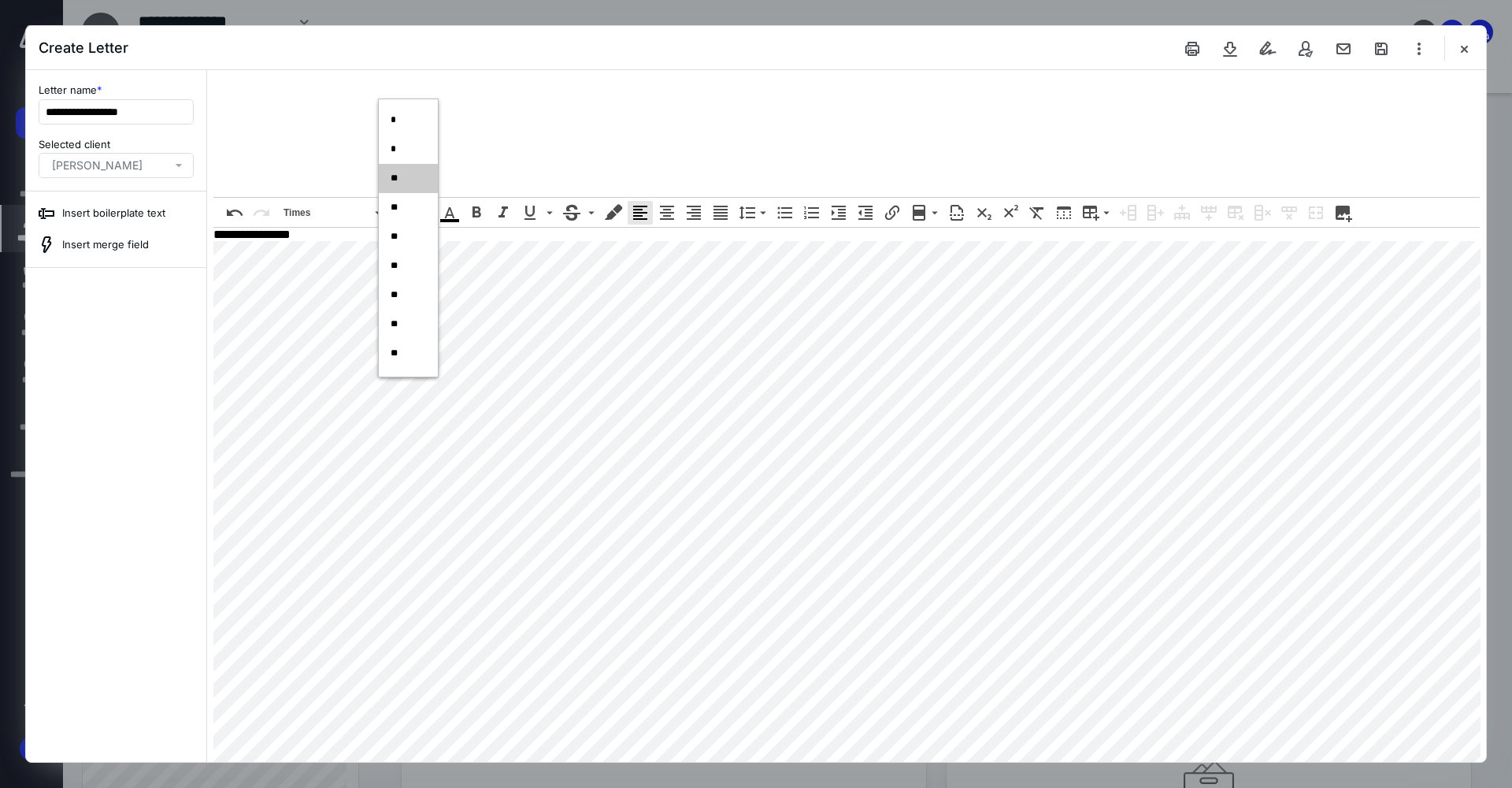 click on "**" at bounding box center (396, 207) 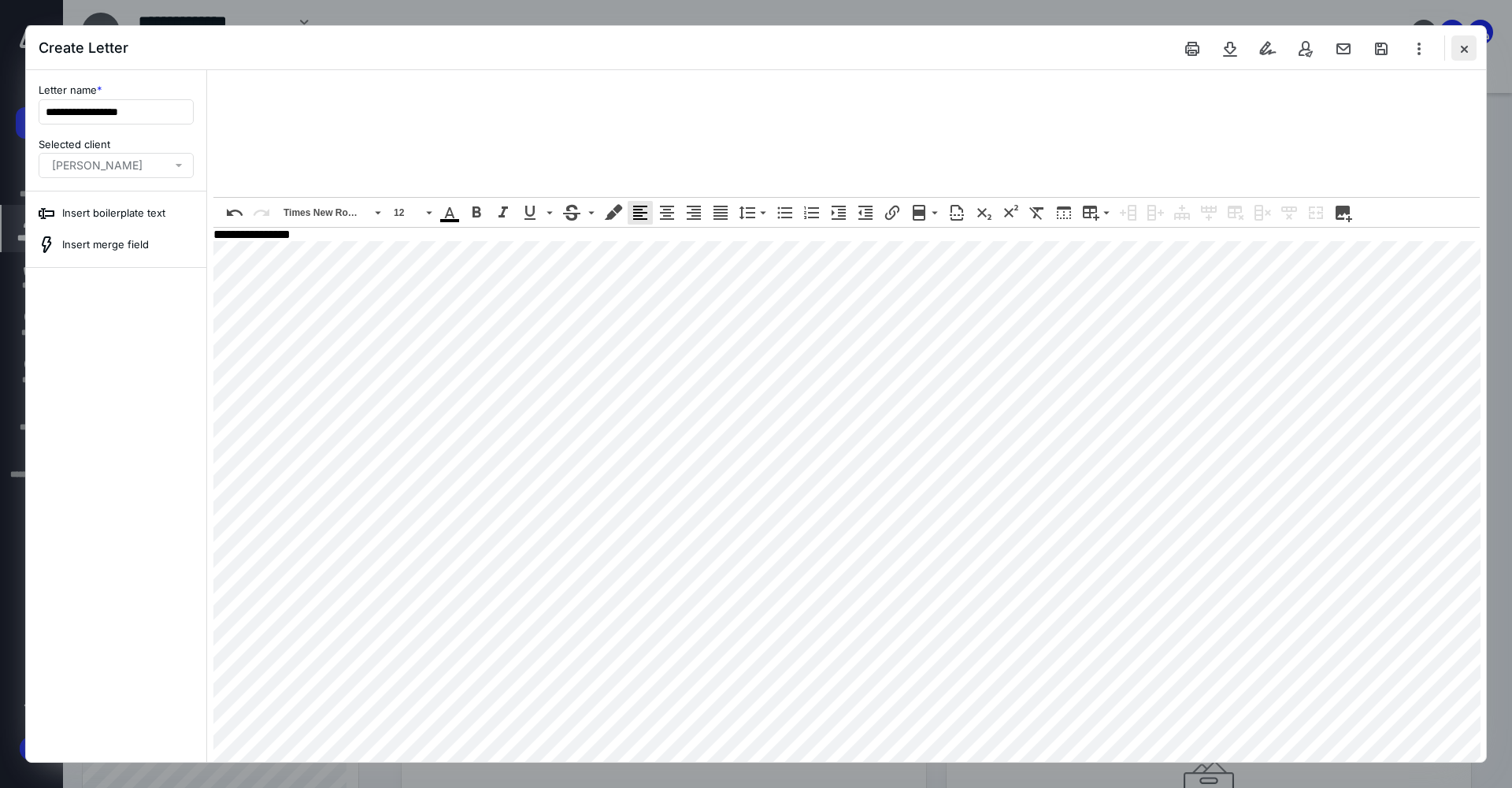 click at bounding box center [1464, 48] 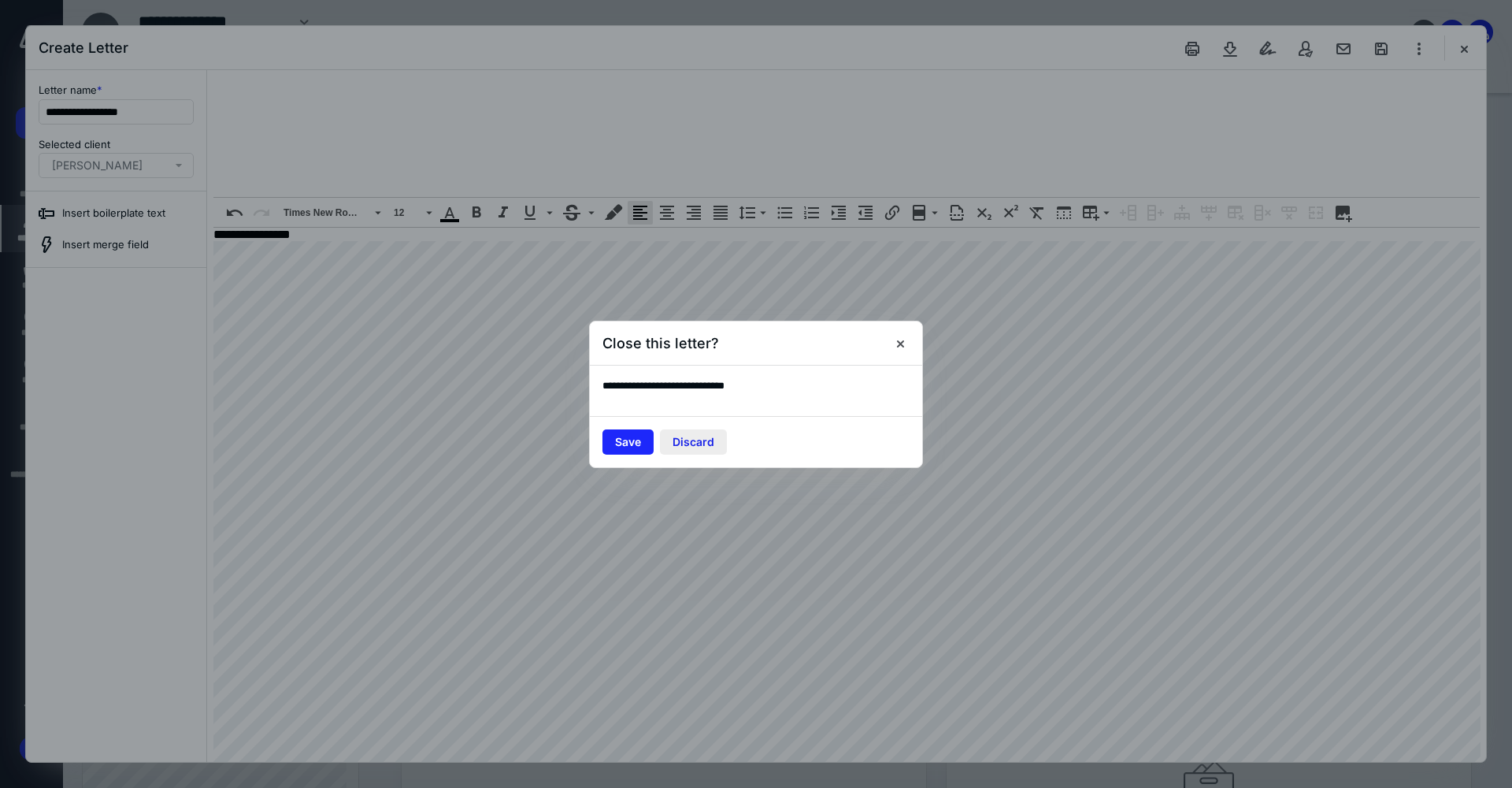 click on "Discard" at bounding box center [693, 442] 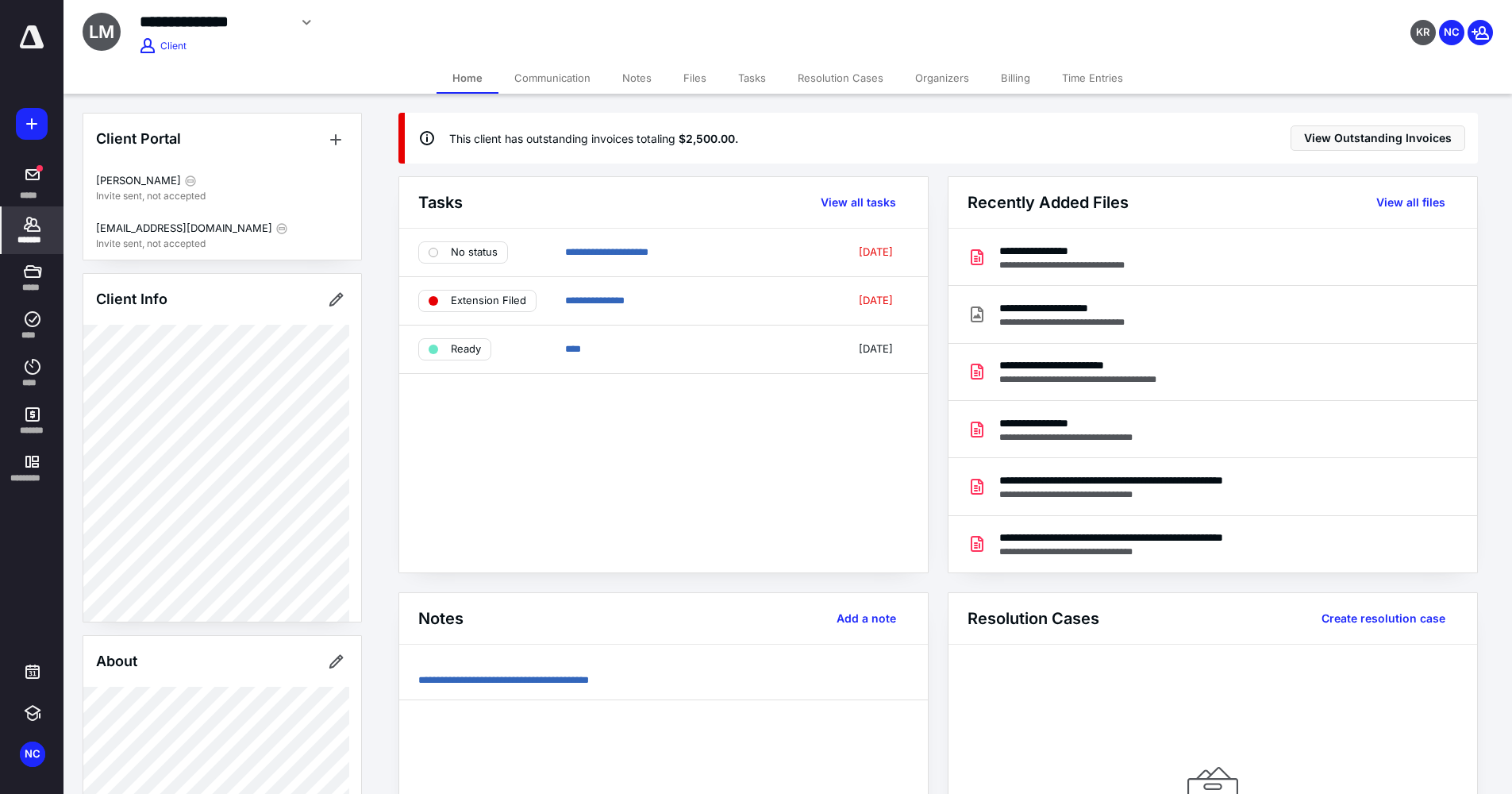 click 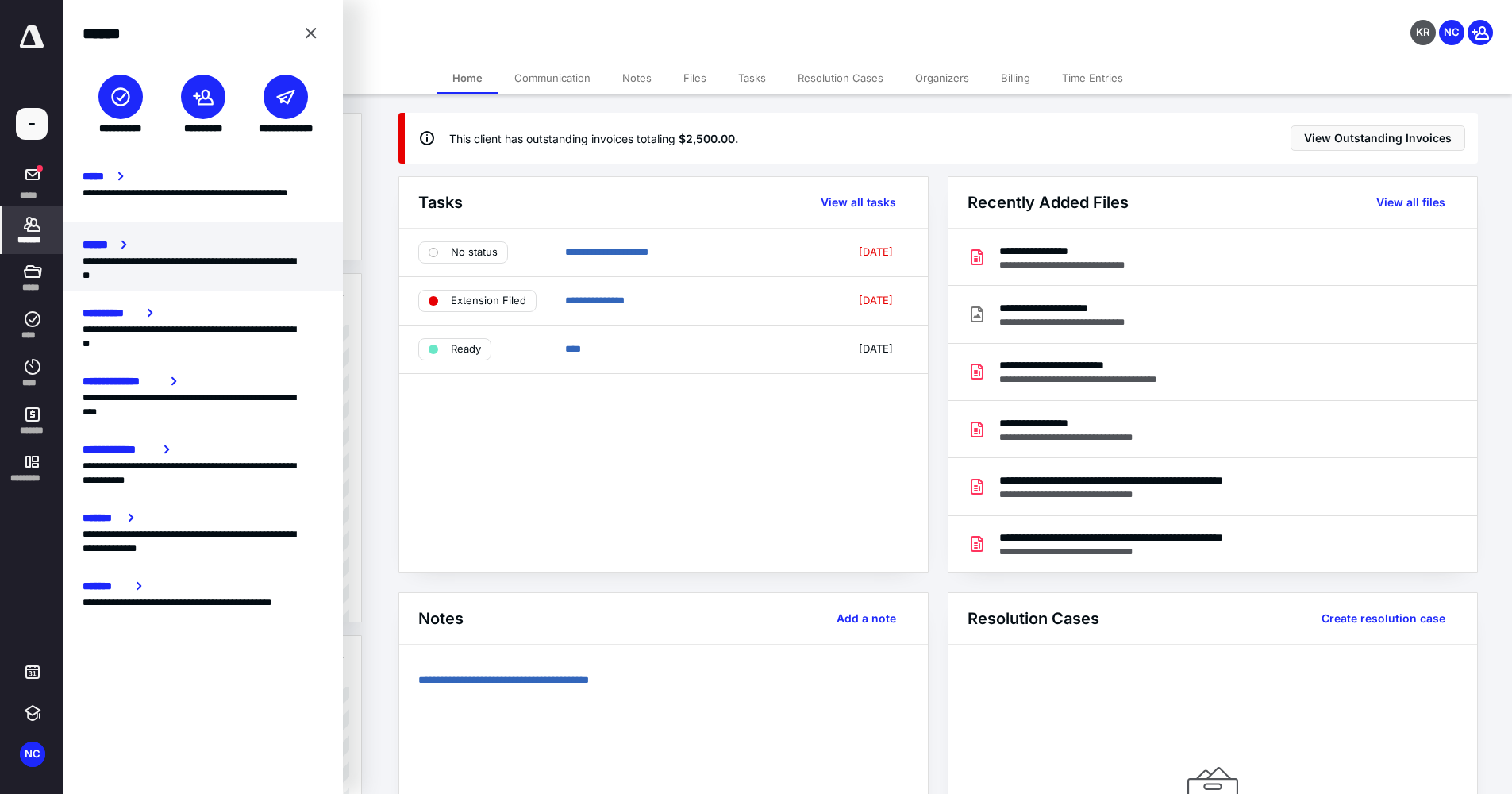 click 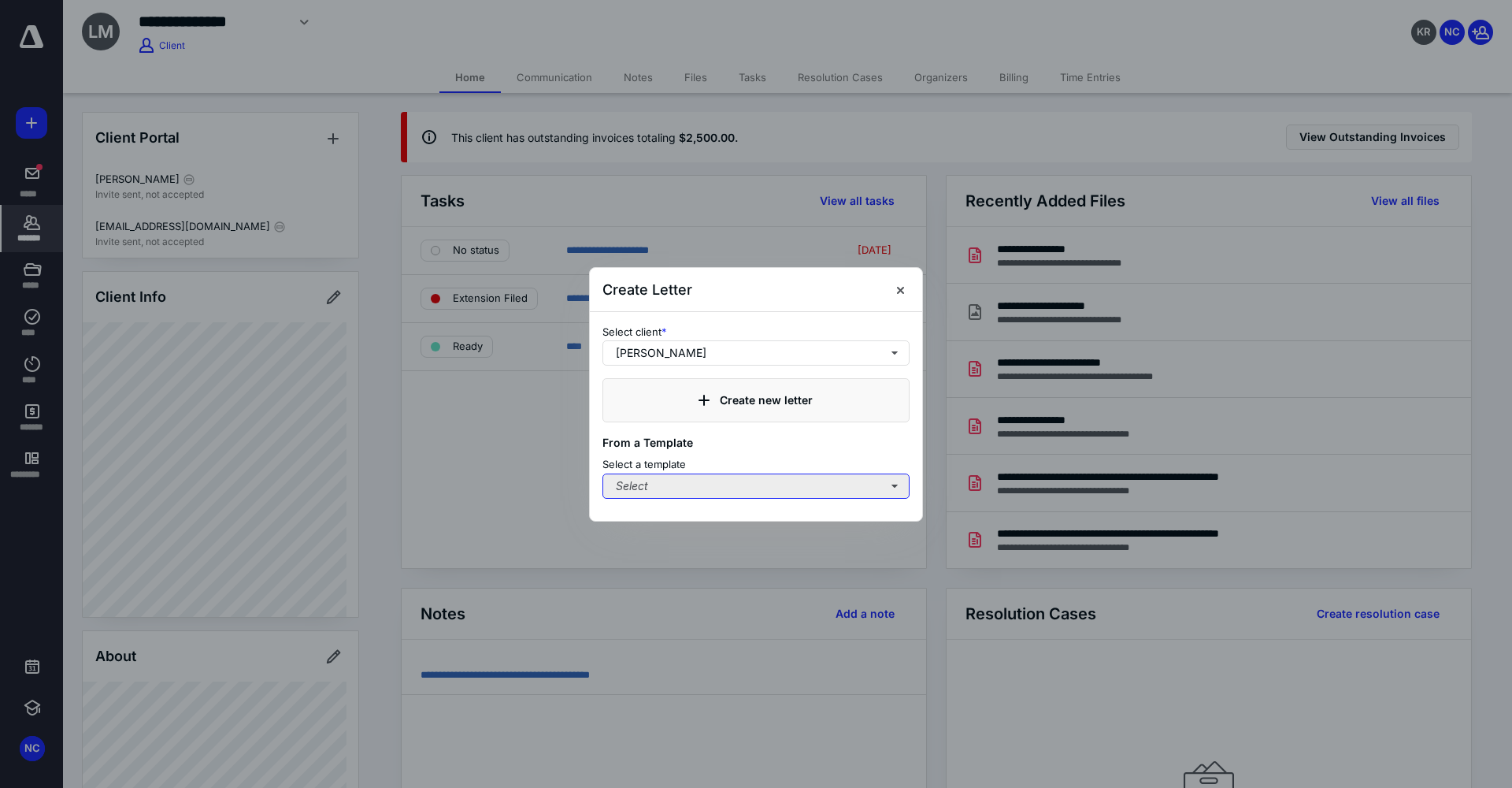 click on "Select" at bounding box center (756, 486) 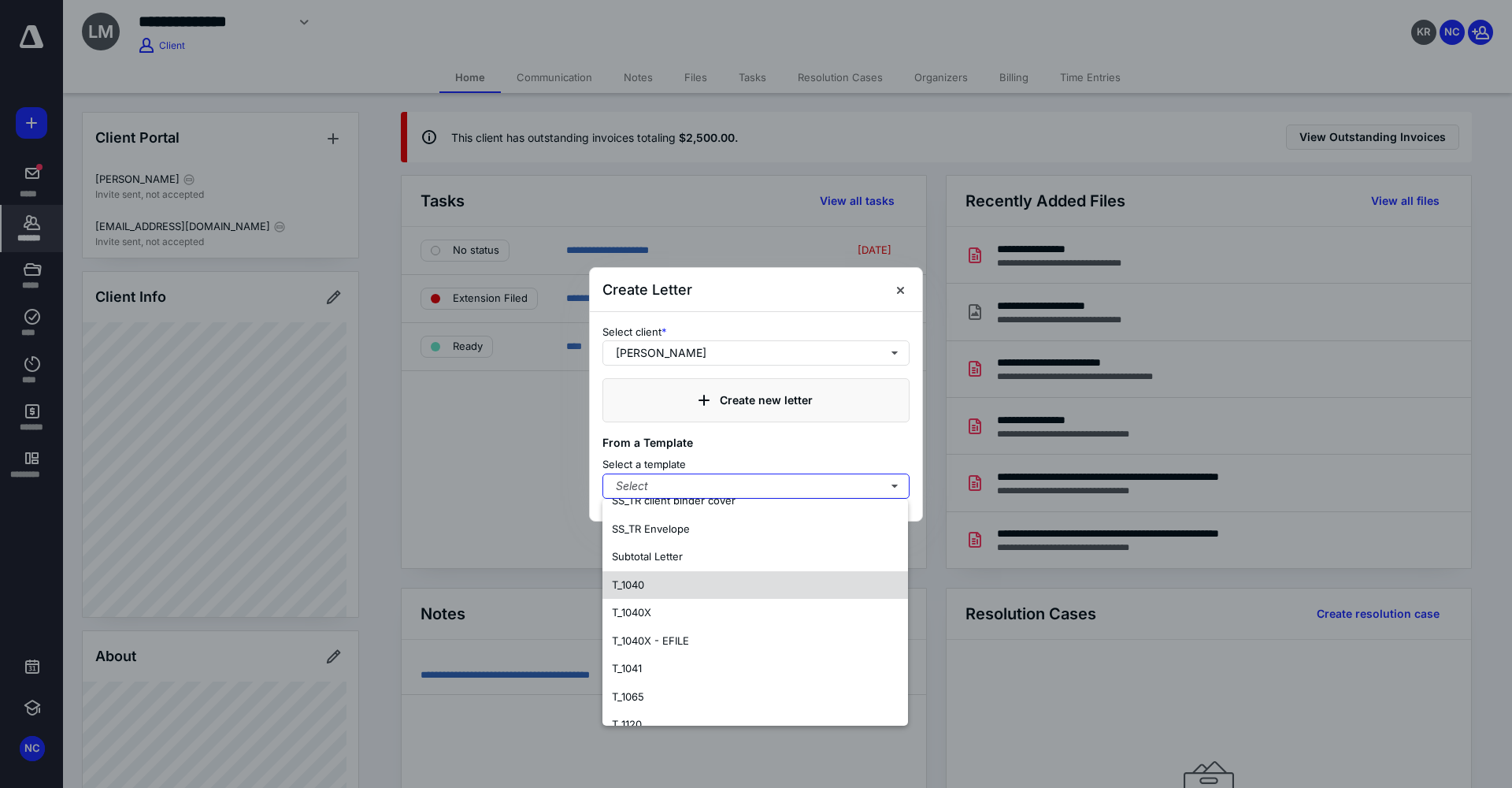 scroll, scrollTop: 552, scrollLeft: 0, axis: vertical 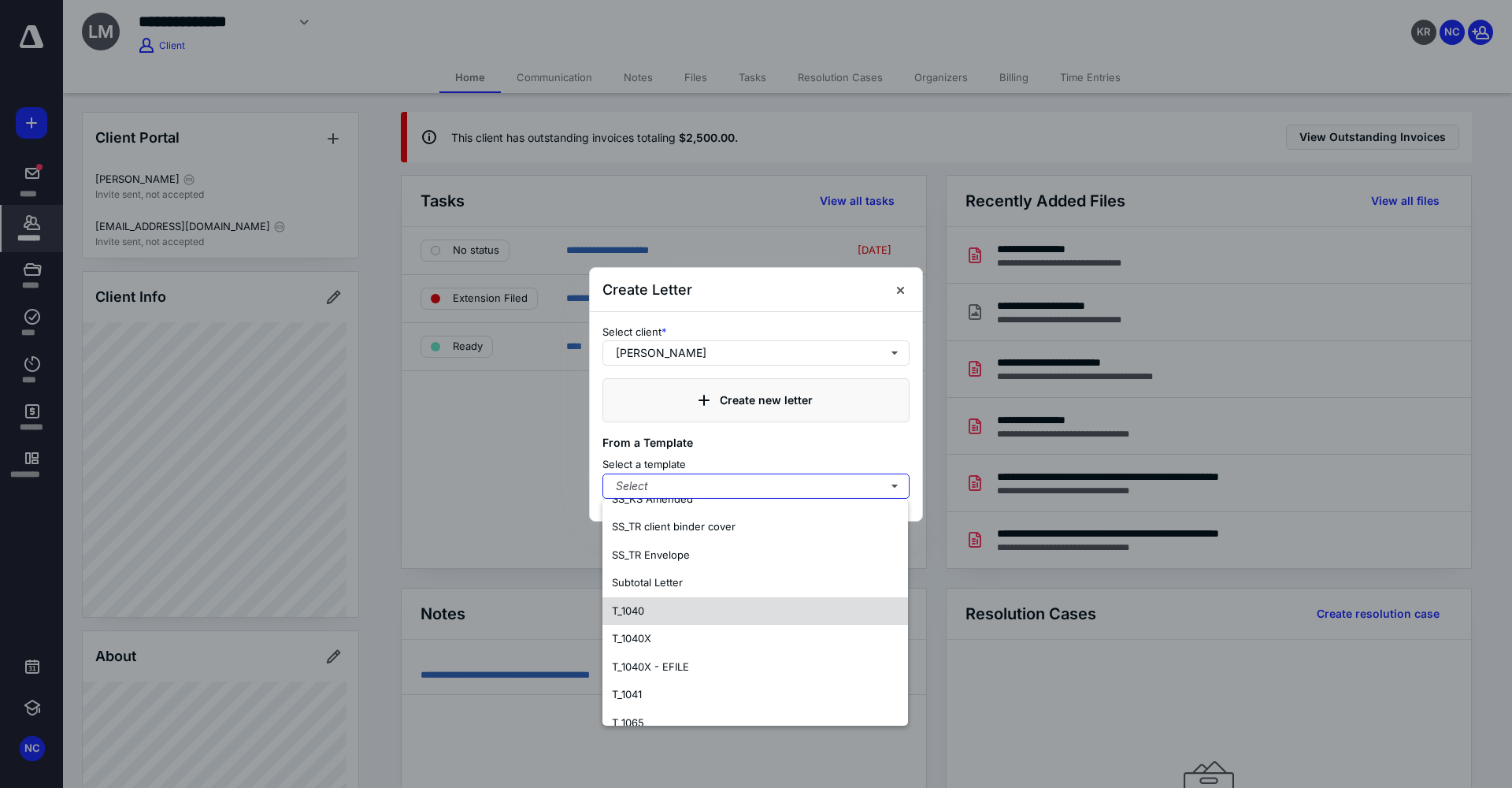 click on "T_1040" at bounding box center (628, 611) 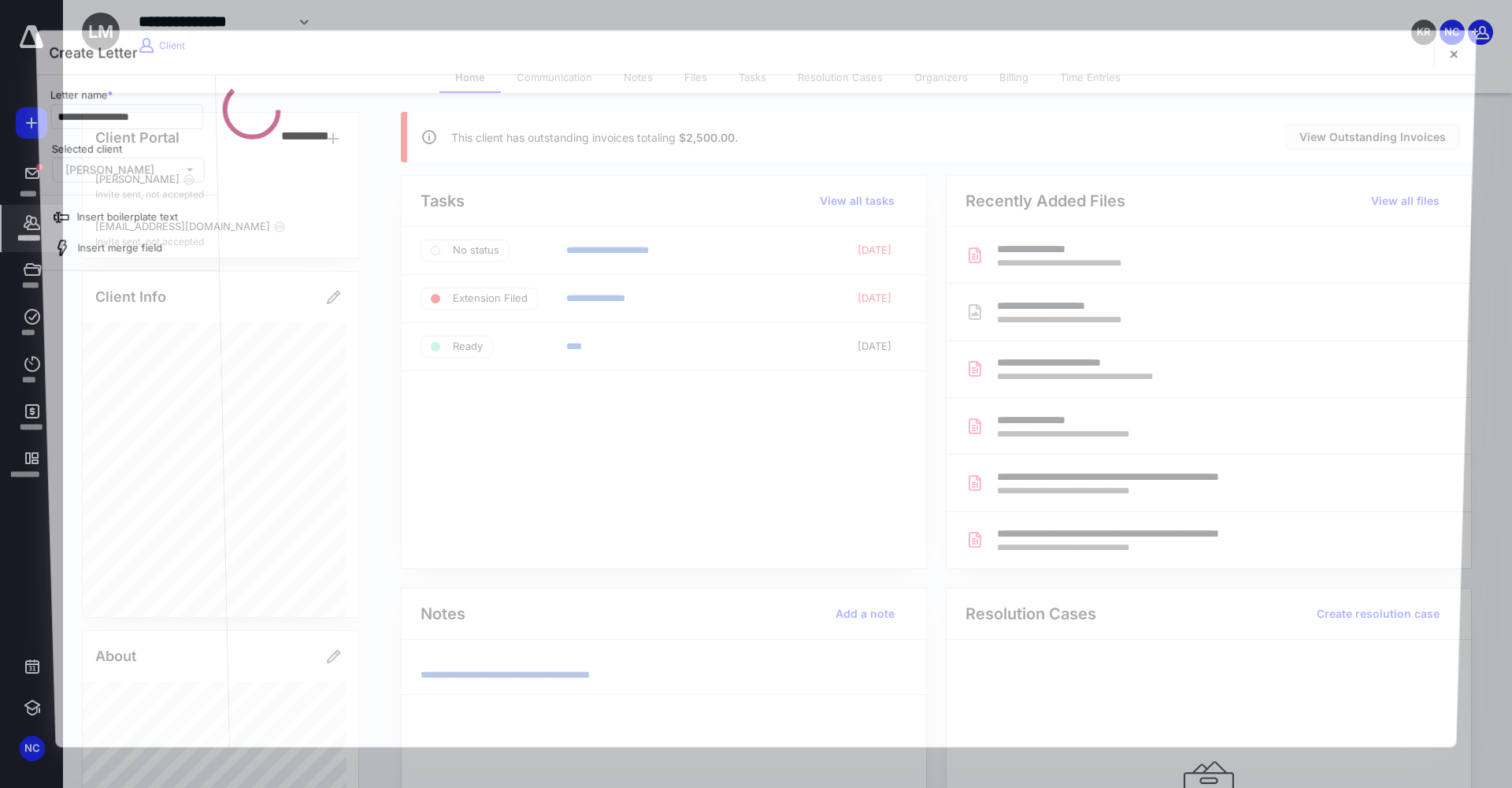 scroll, scrollTop: 0, scrollLeft: 0, axis: both 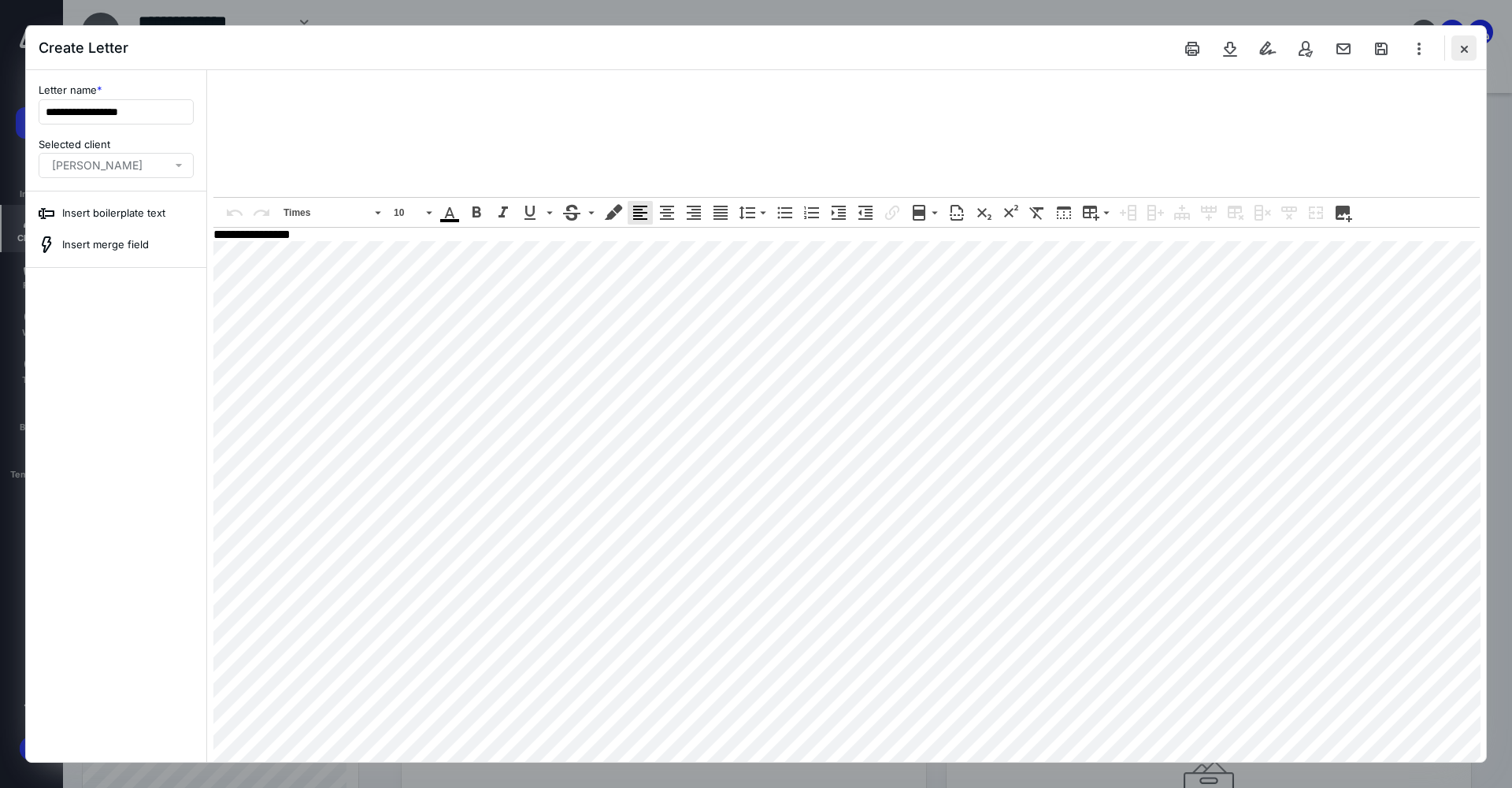 click at bounding box center [1464, 48] 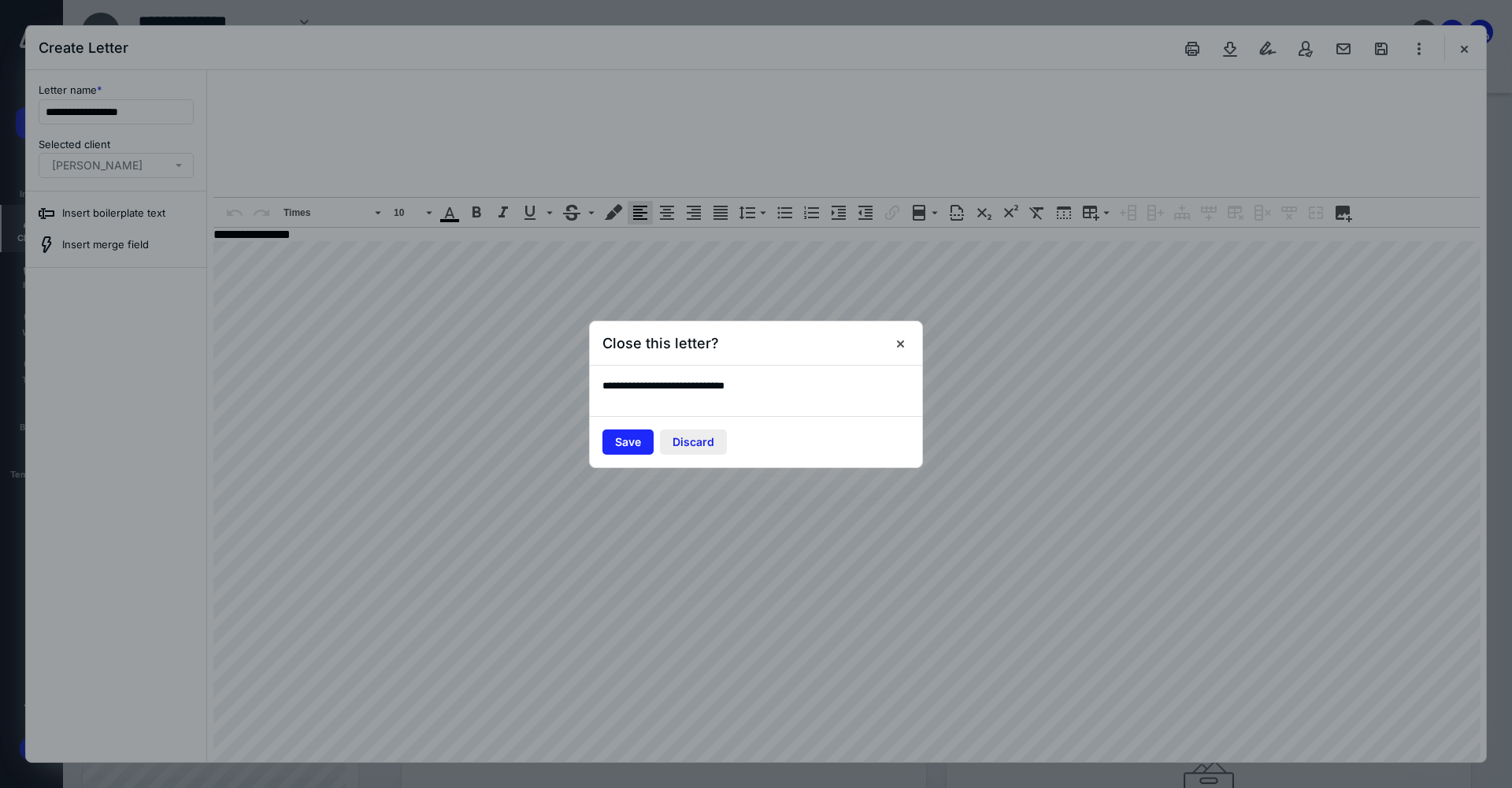 click on "Discard" at bounding box center (693, 442) 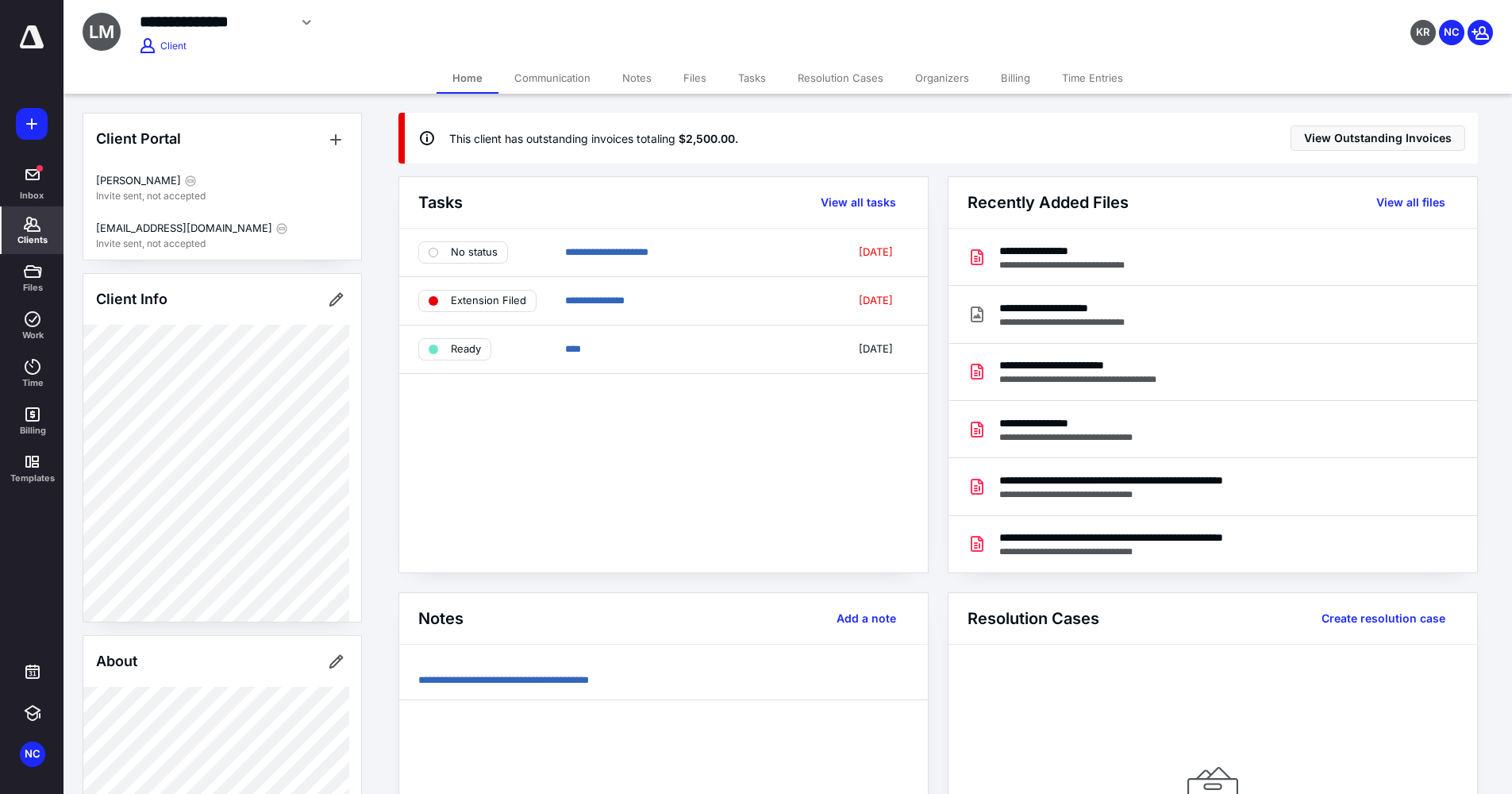 click 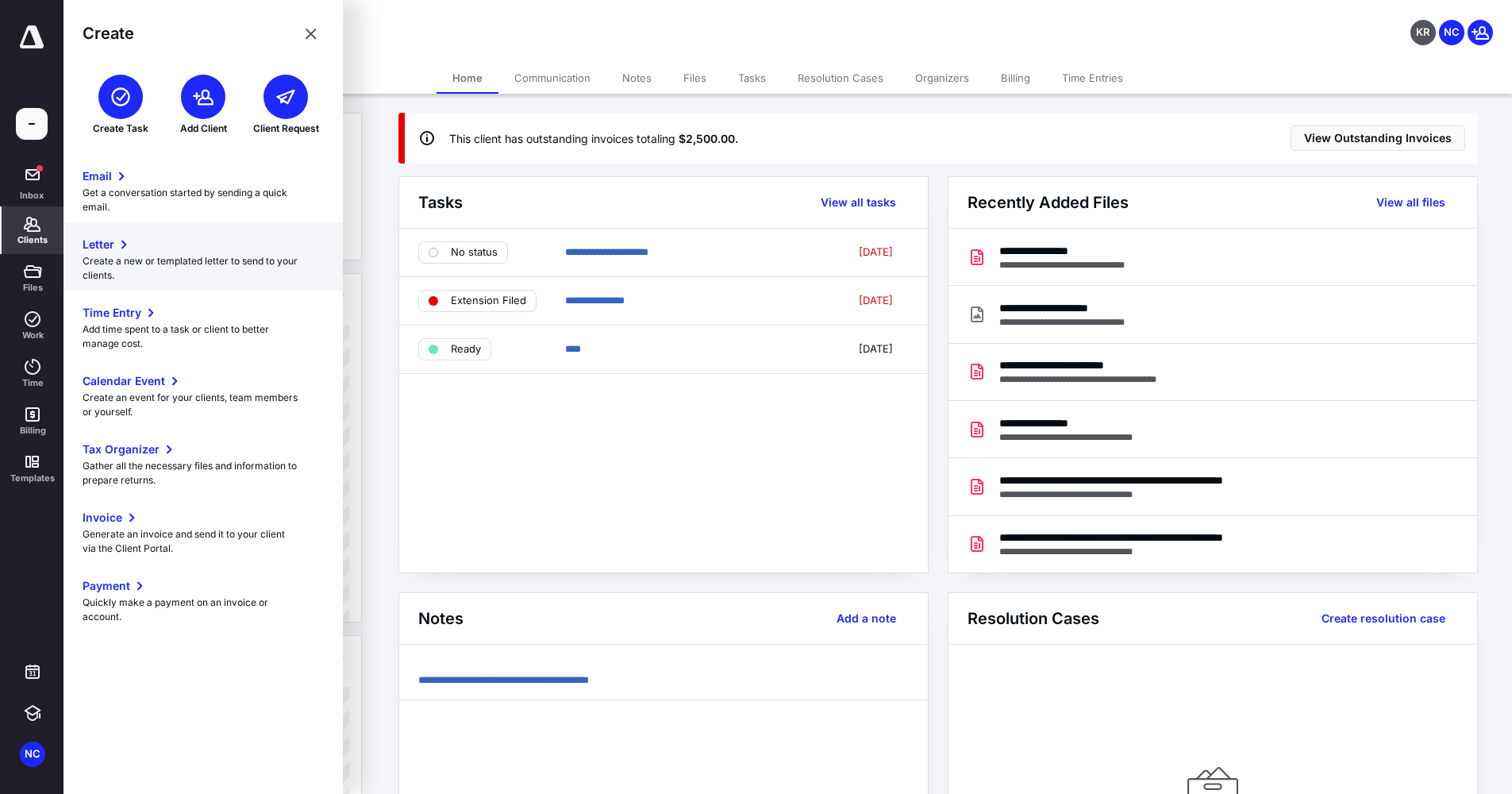 click on "Letter" at bounding box center [203, 245] 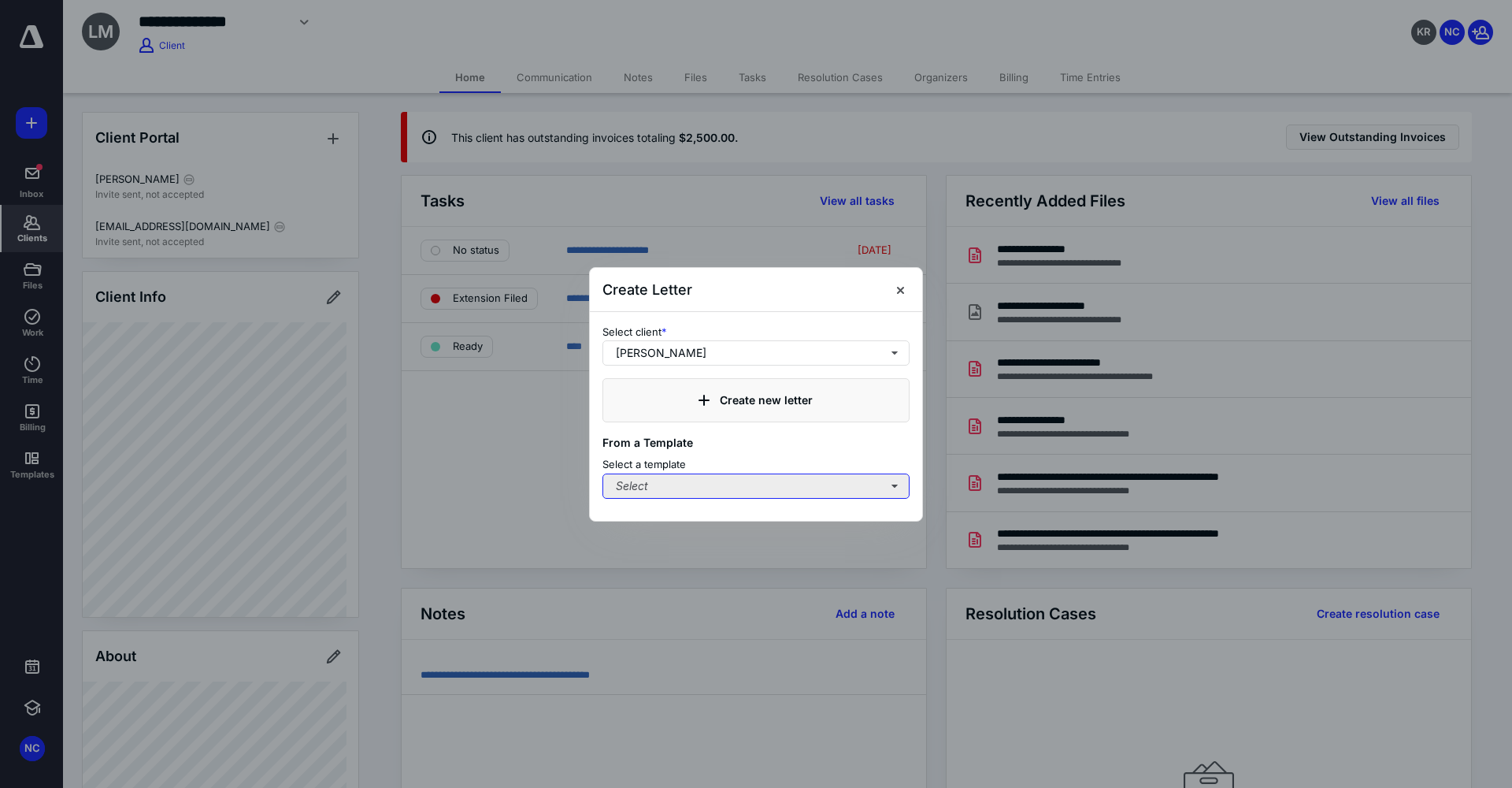 click on "Select" at bounding box center [756, 486] 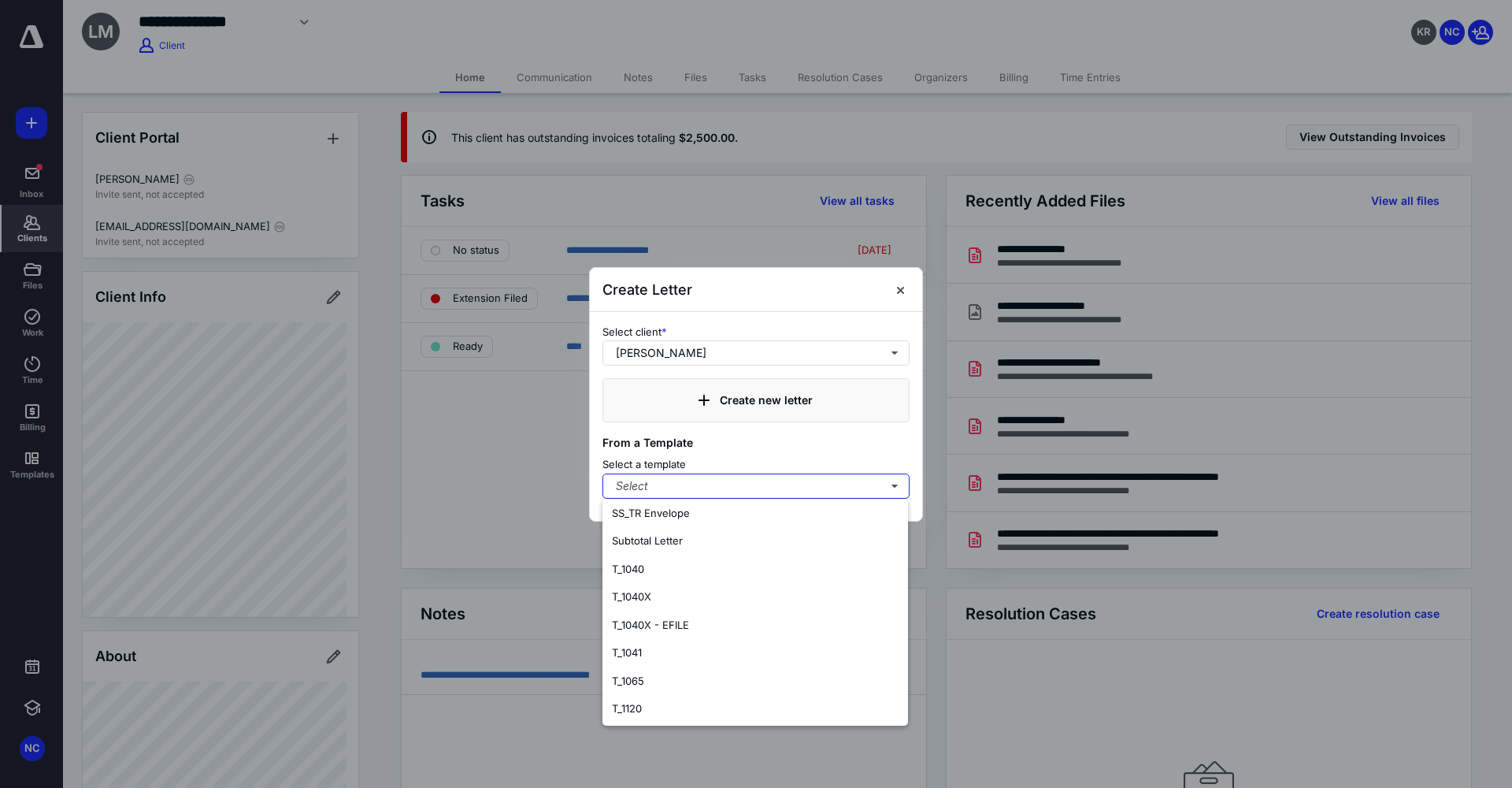 scroll, scrollTop: 630, scrollLeft: 0, axis: vertical 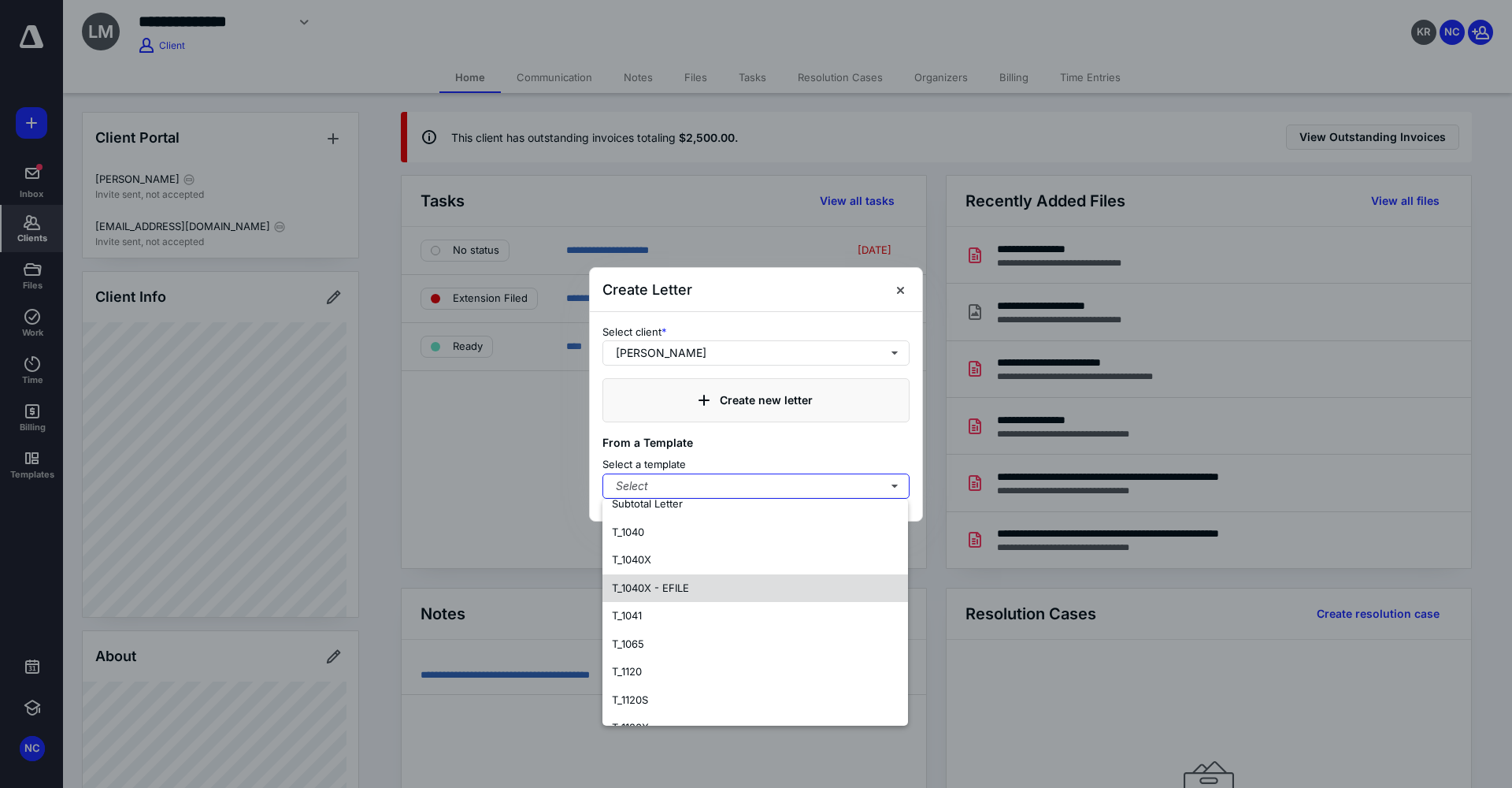 click on "T_1040X - EFILE" at bounding box center (650, 588) 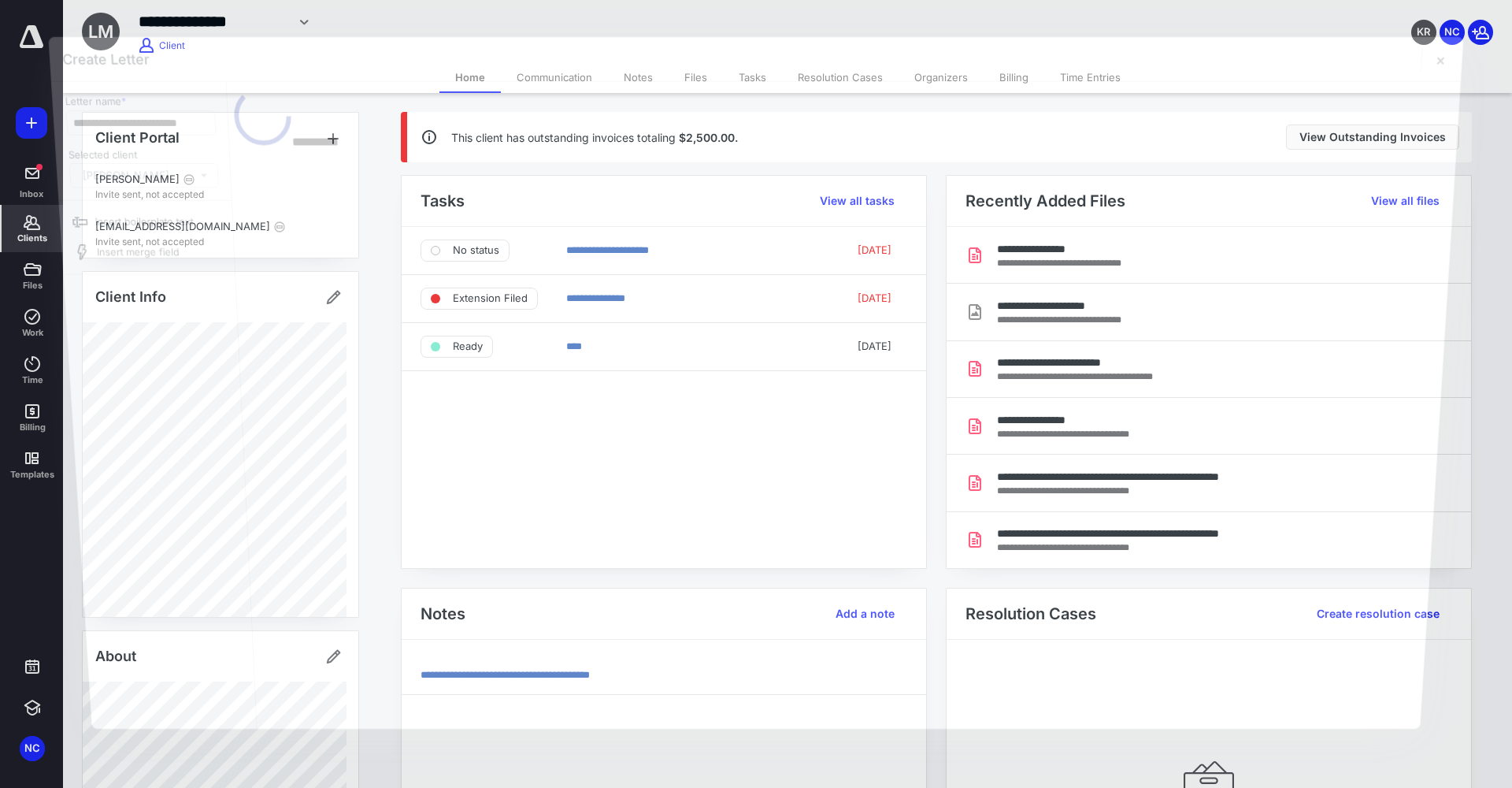 scroll, scrollTop: 0, scrollLeft: 0, axis: both 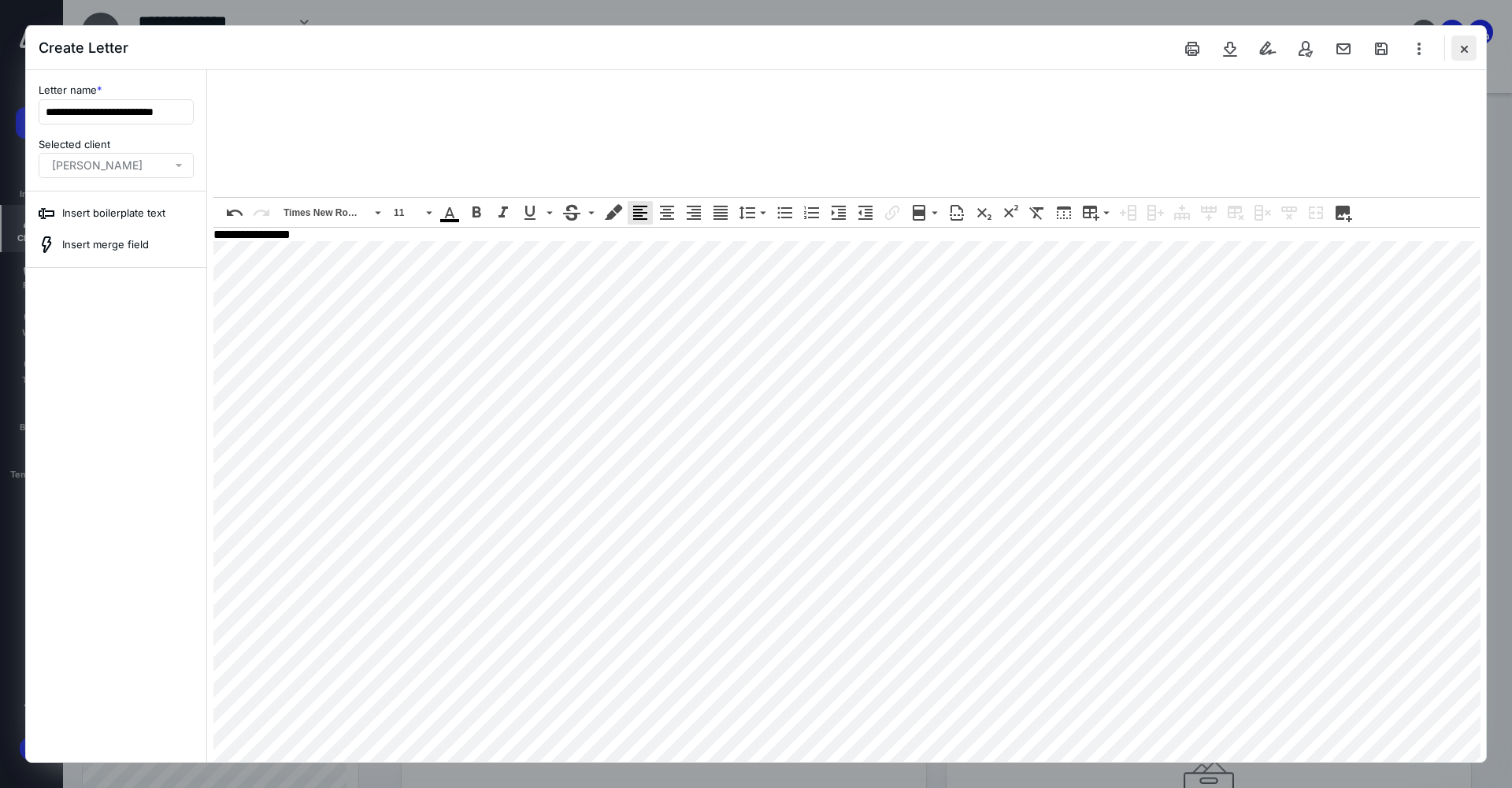 click at bounding box center [1464, 48] 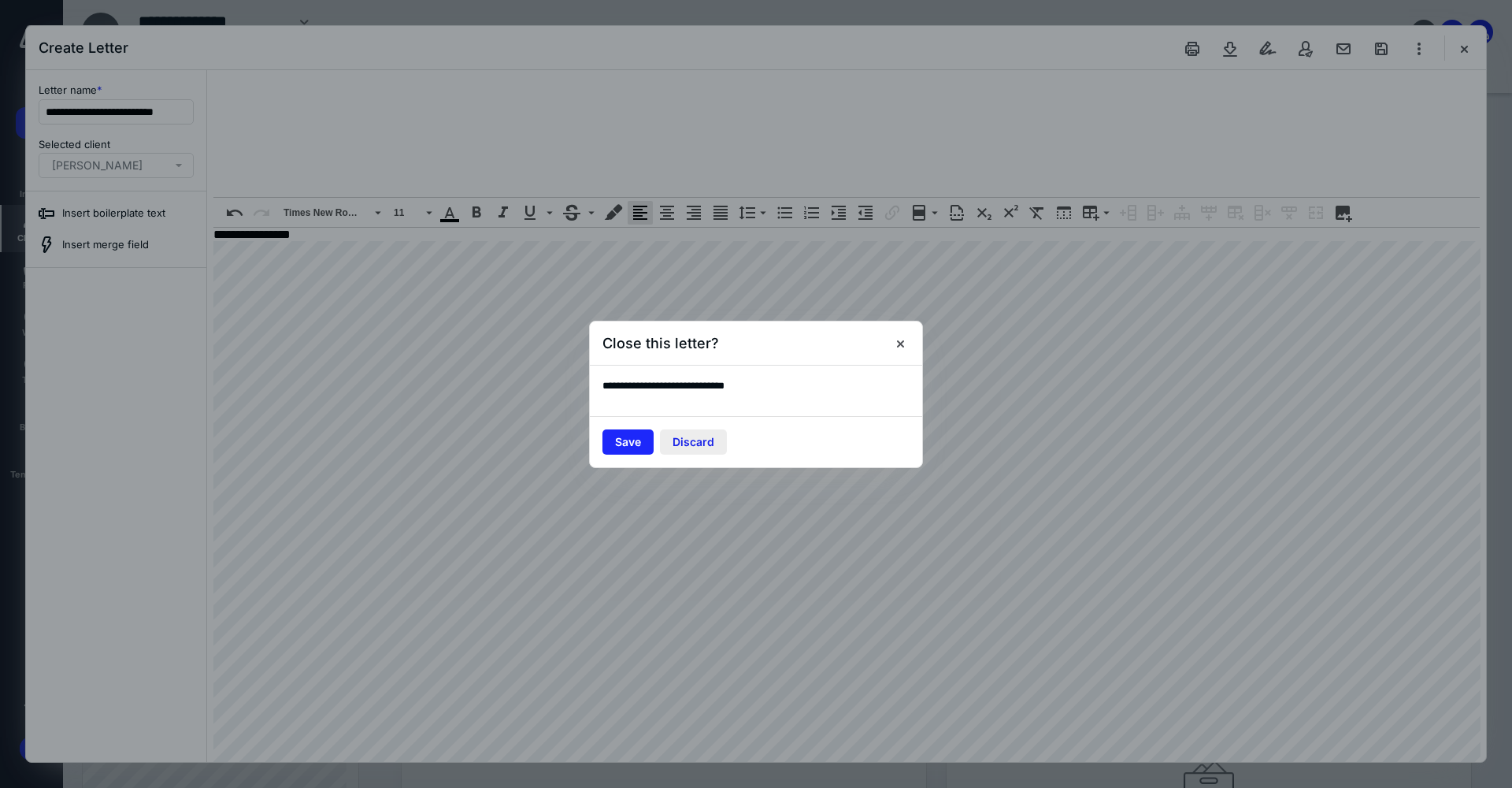 click on "Discard" at bounding box center [693, 442] 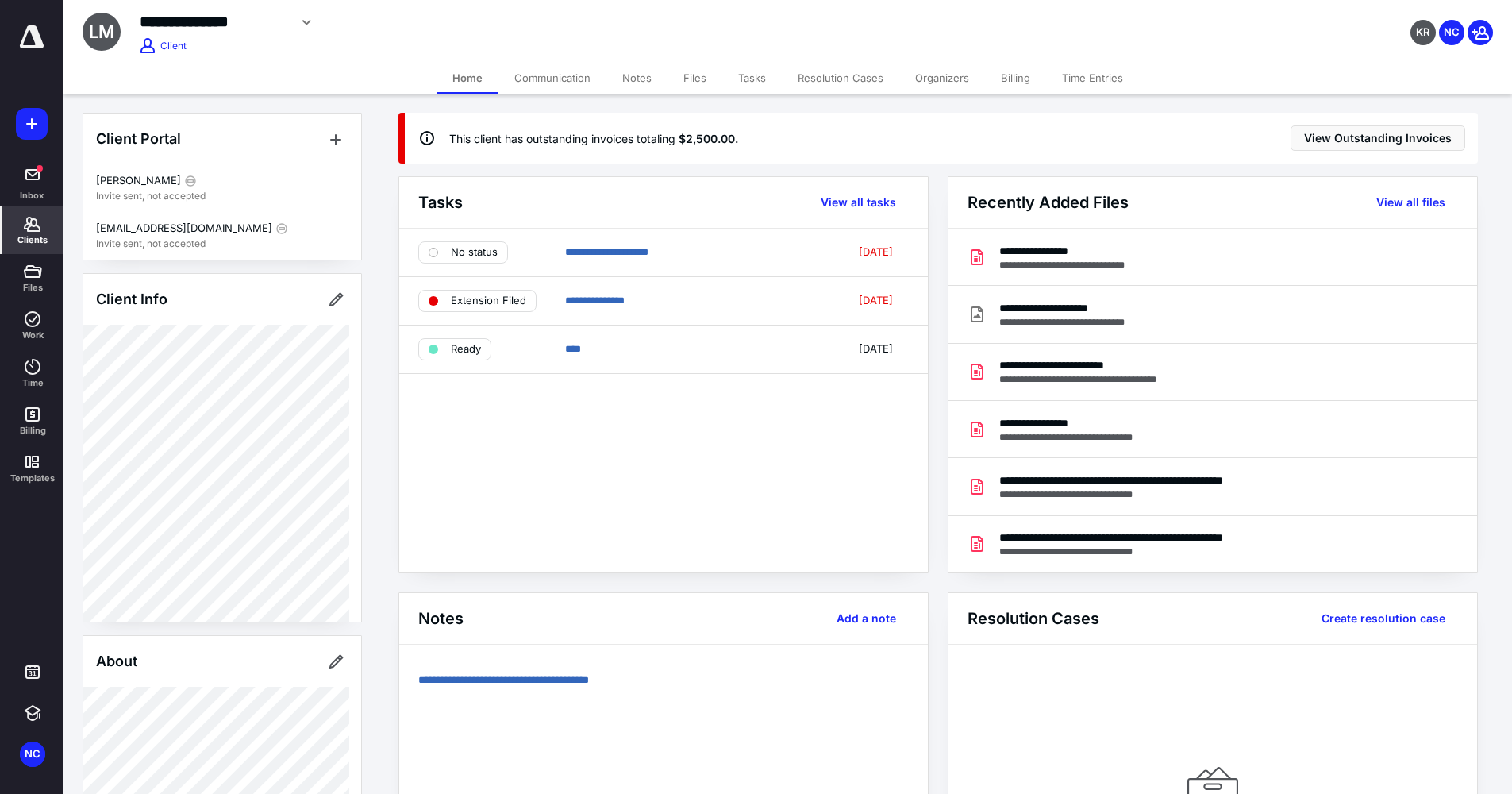 click 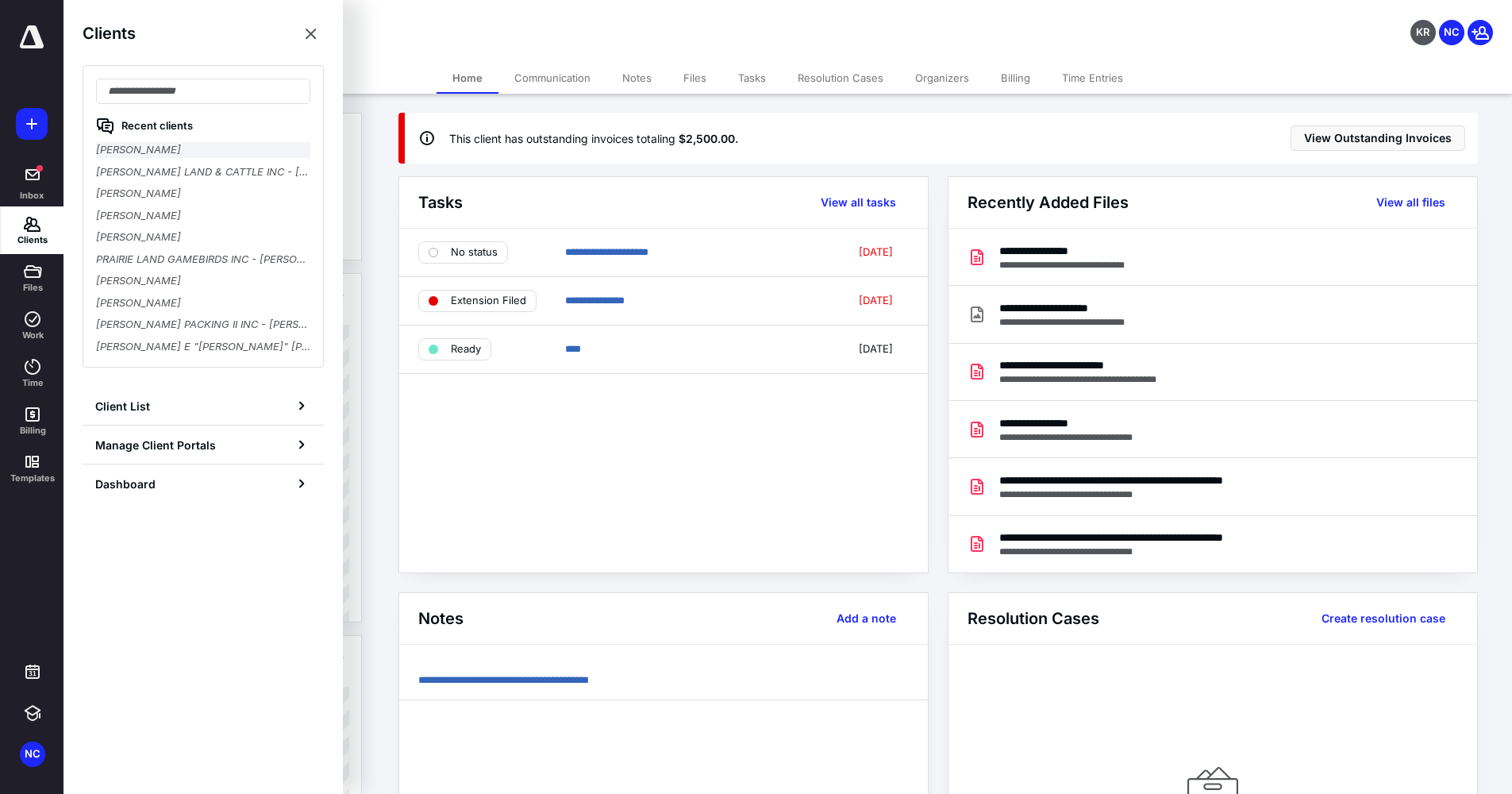 click on "[PERSON_NAME]" at bounding box center (203, 150) 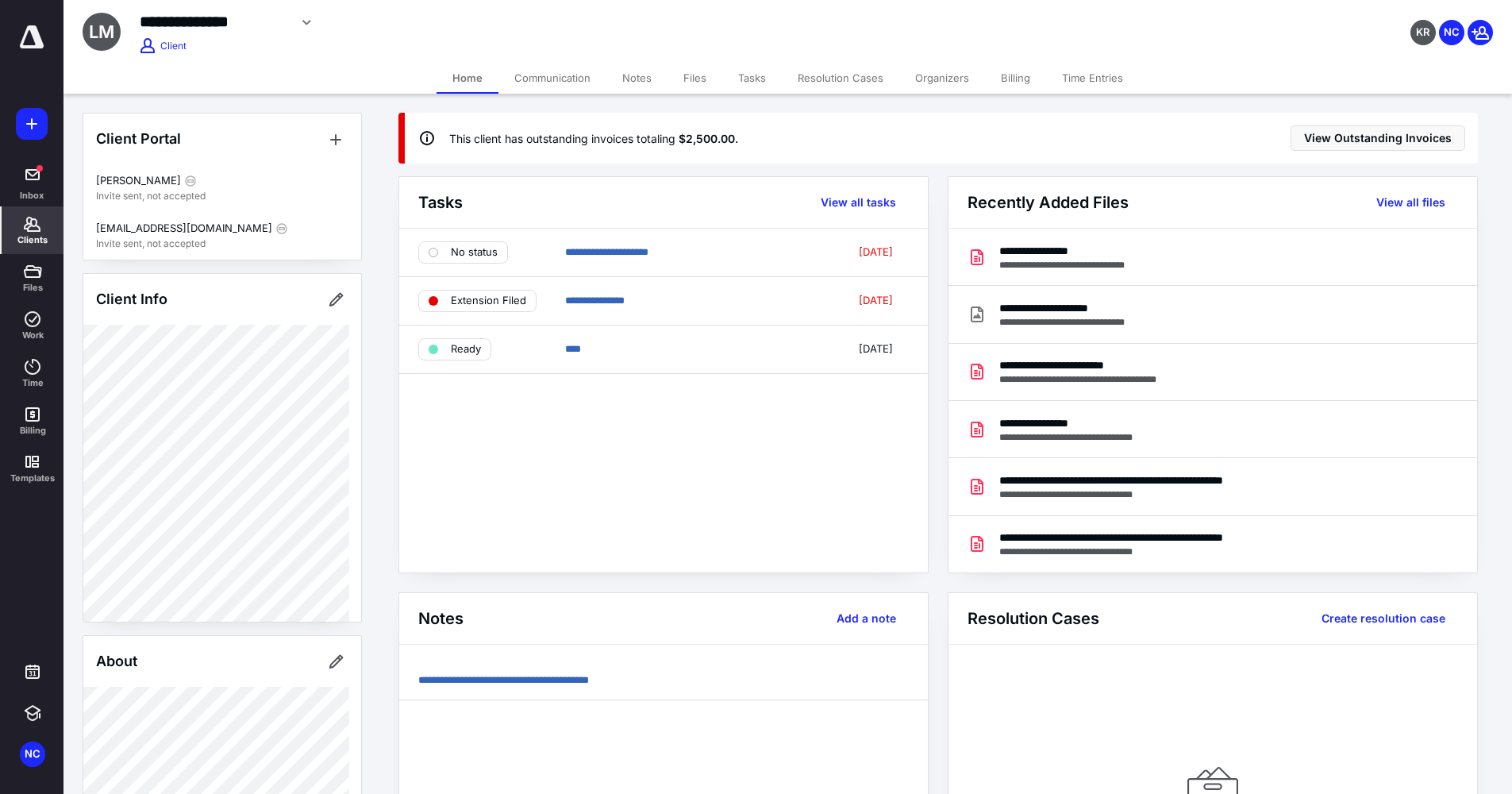 click 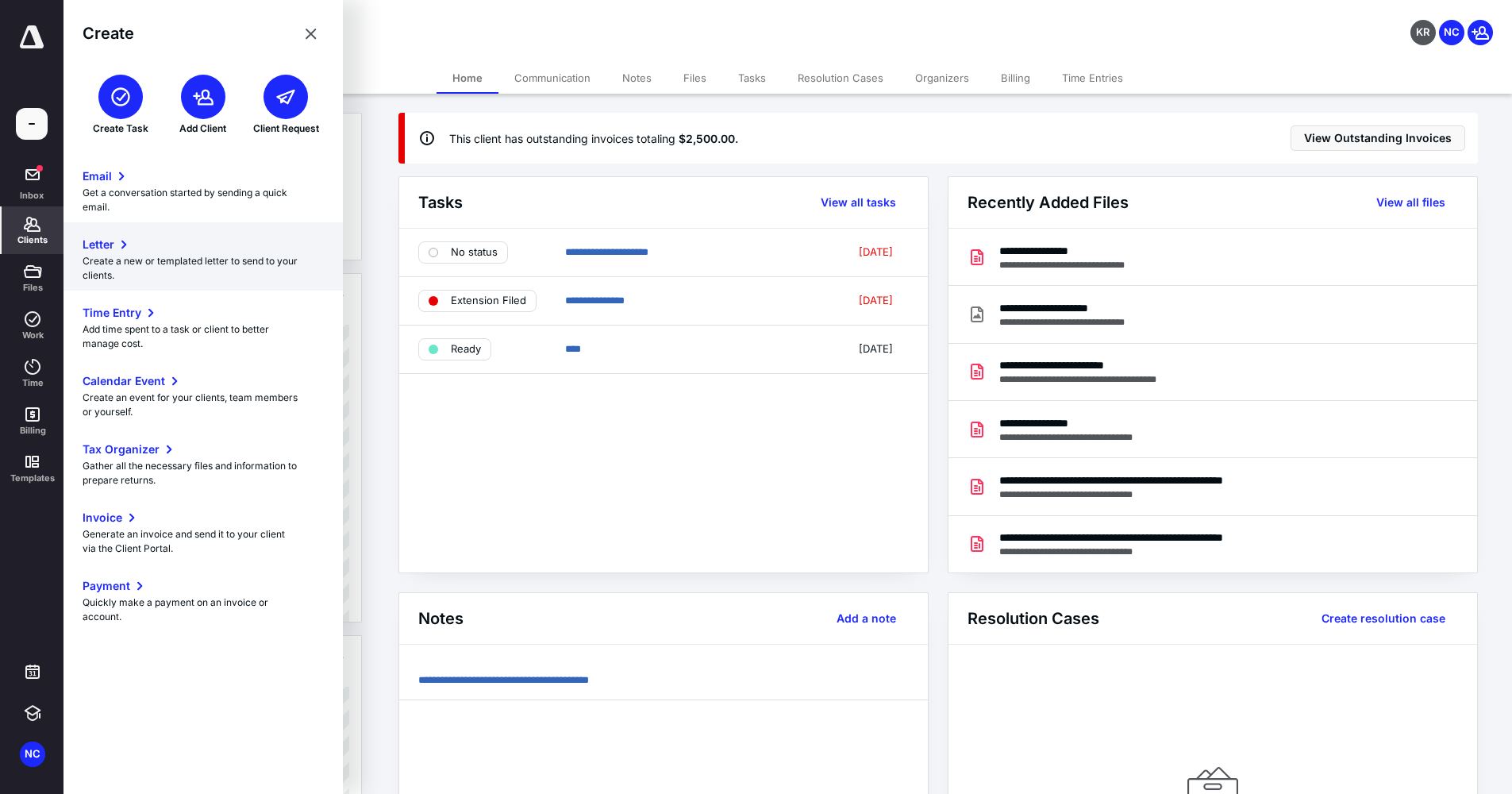 click on "Letter" at bounding box center [98, 245] 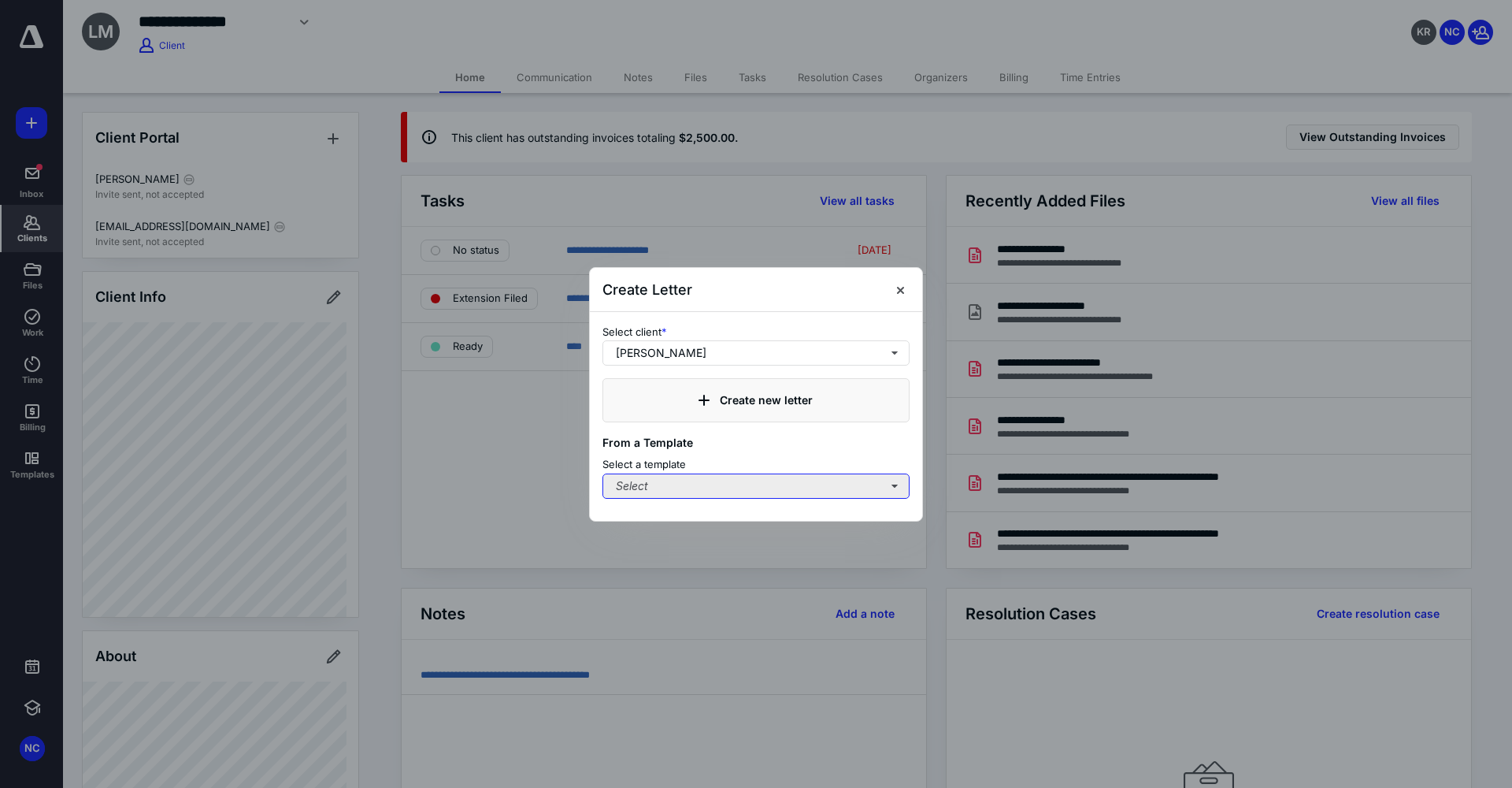 click on "Select" at bounding box center [756, 486] 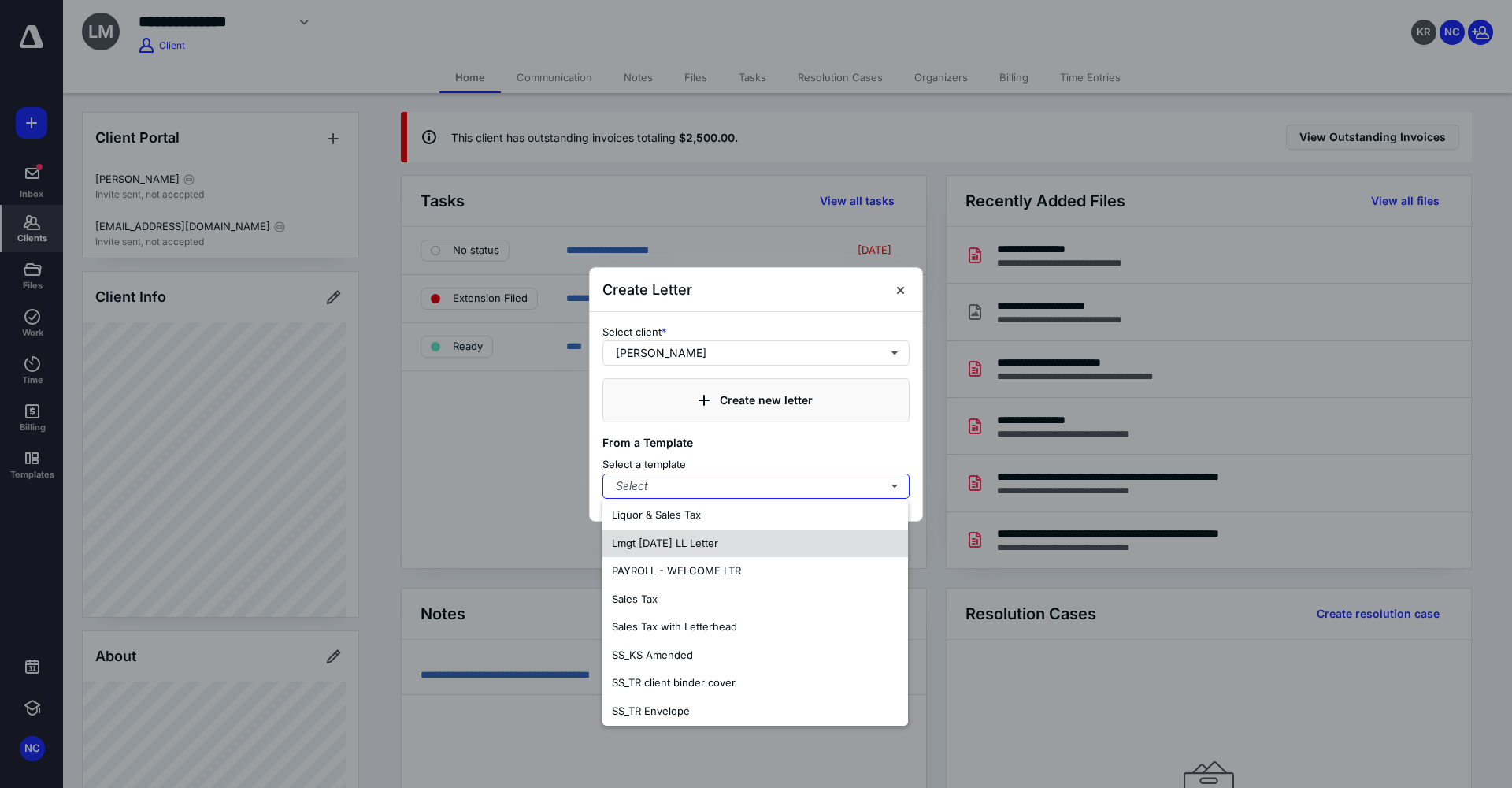 scroll, scrollTop: 473, scrollLeft: 0, axis: vertical 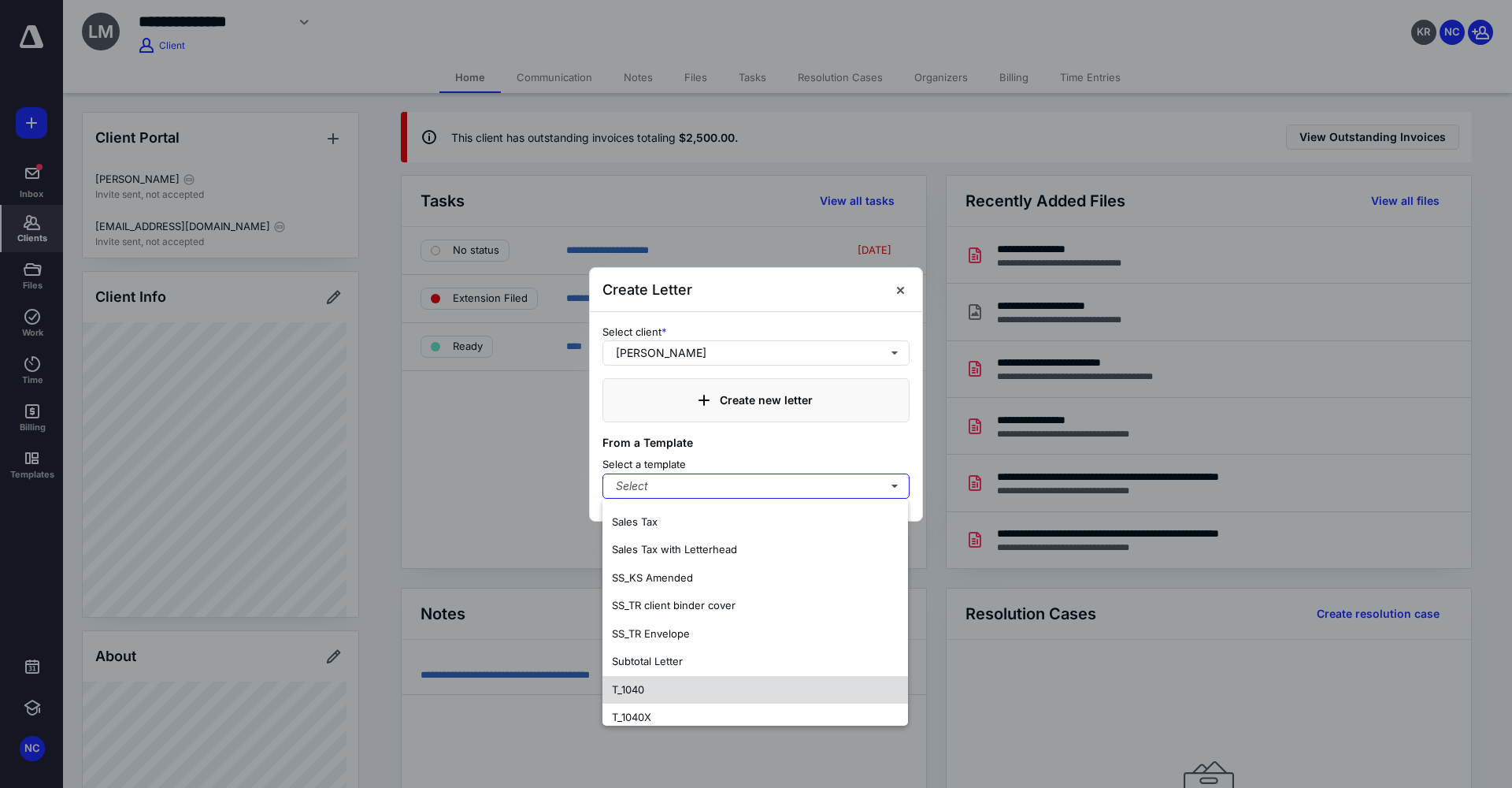 click on "T_1040" at bounding box center [755, 690] 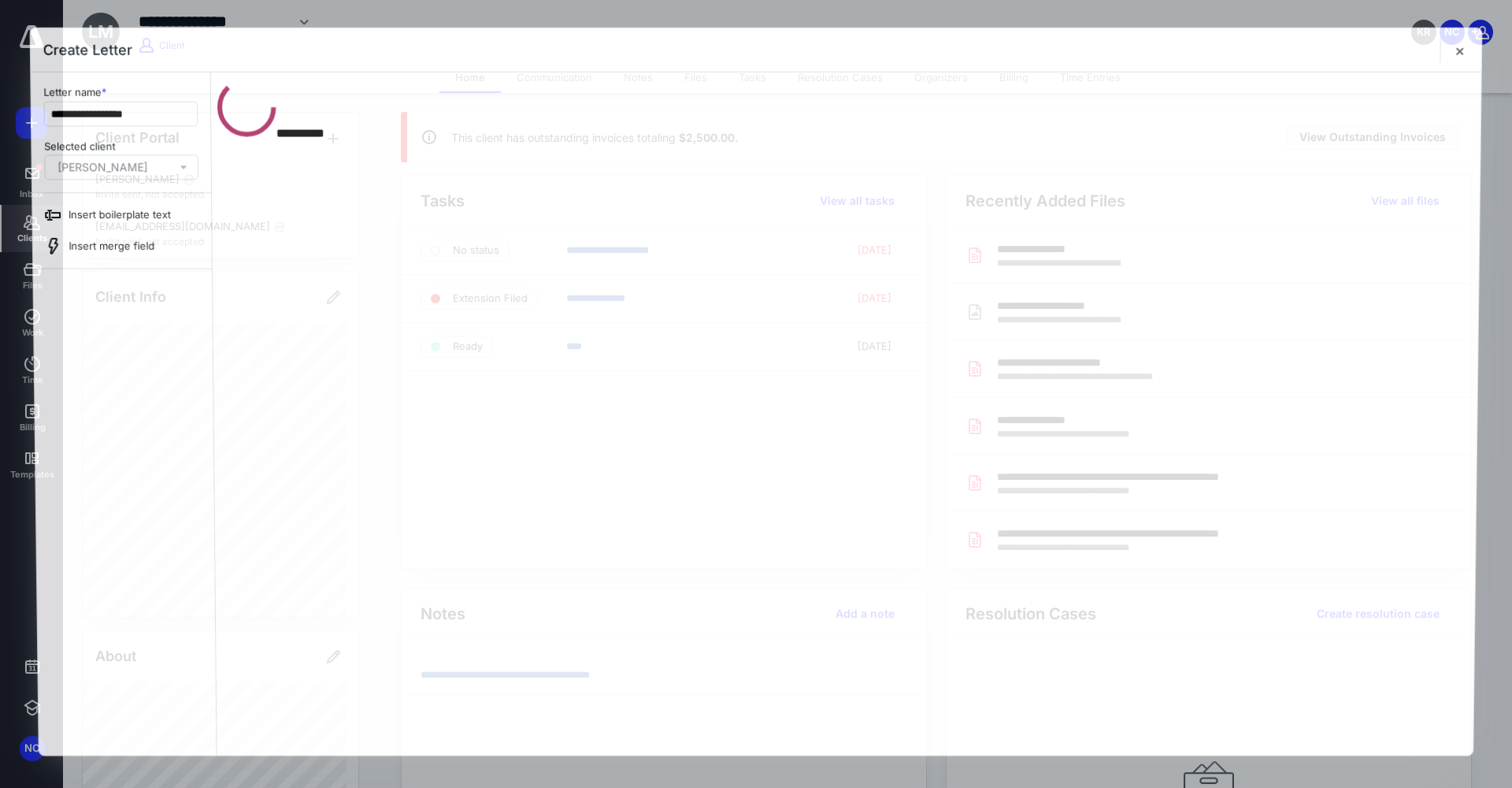 scroll, scrollTop: 0, scrollLeft: 0, axis: both 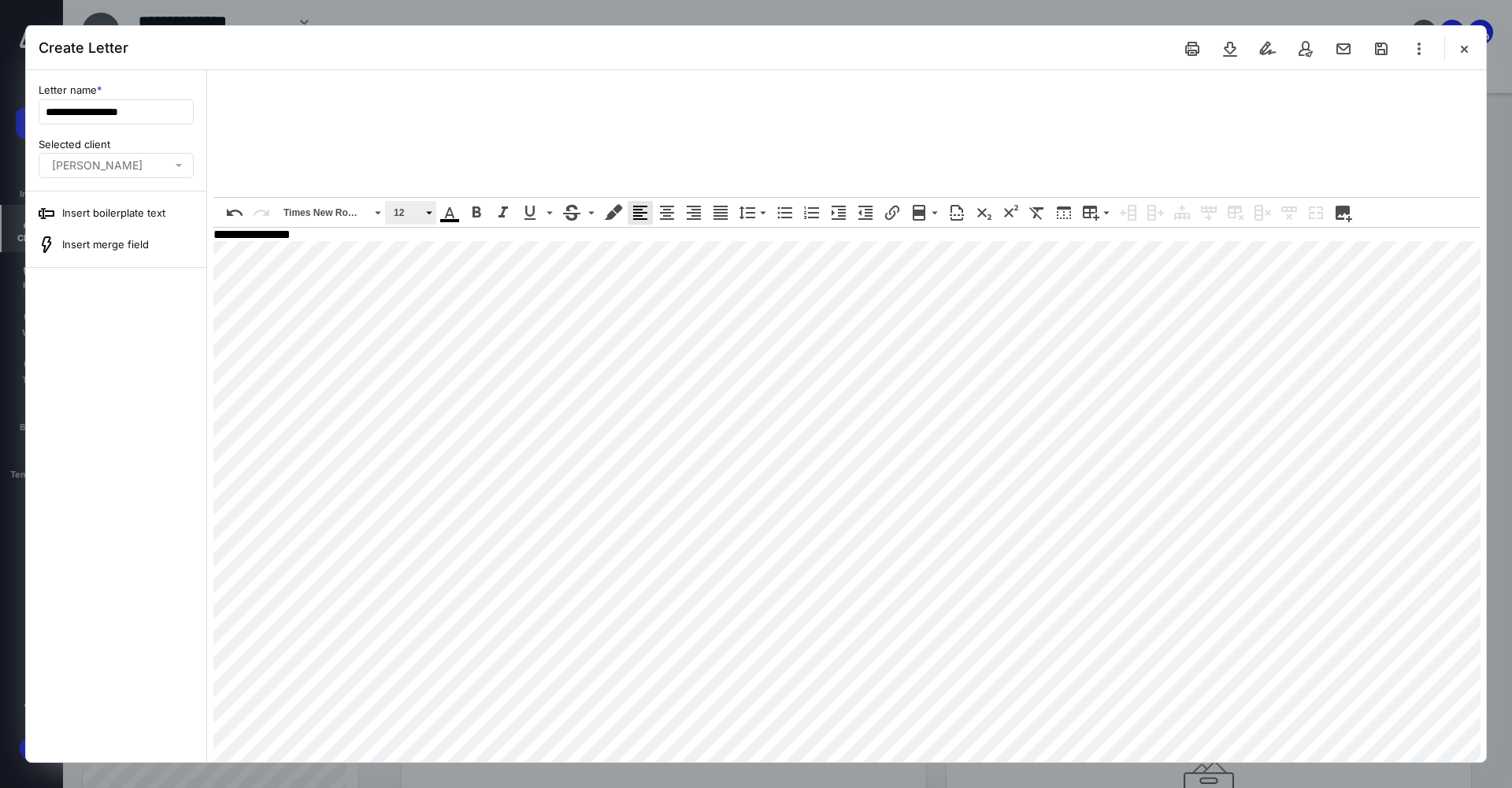 click 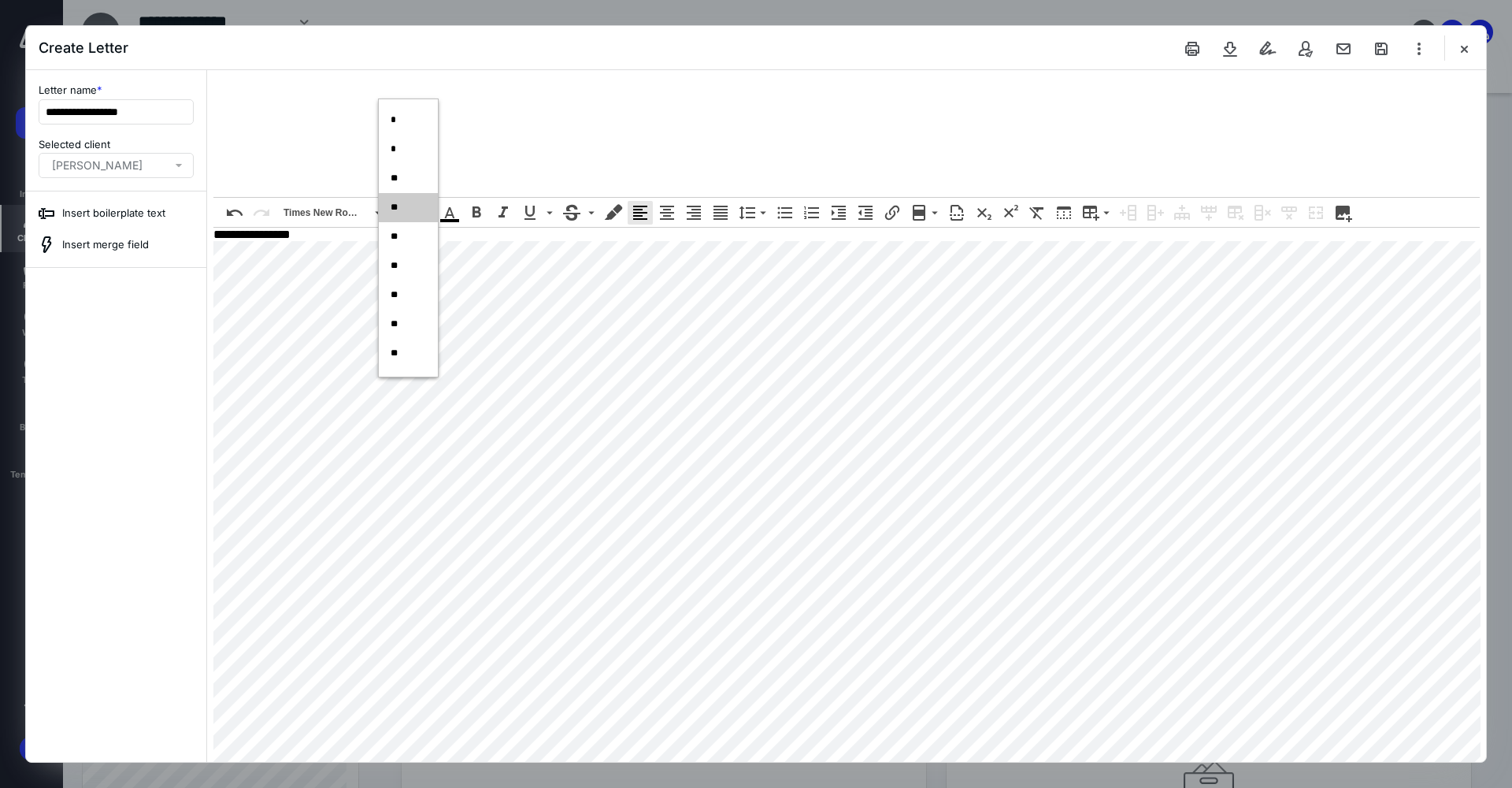 click on "**" at bounding box center (396, 178) 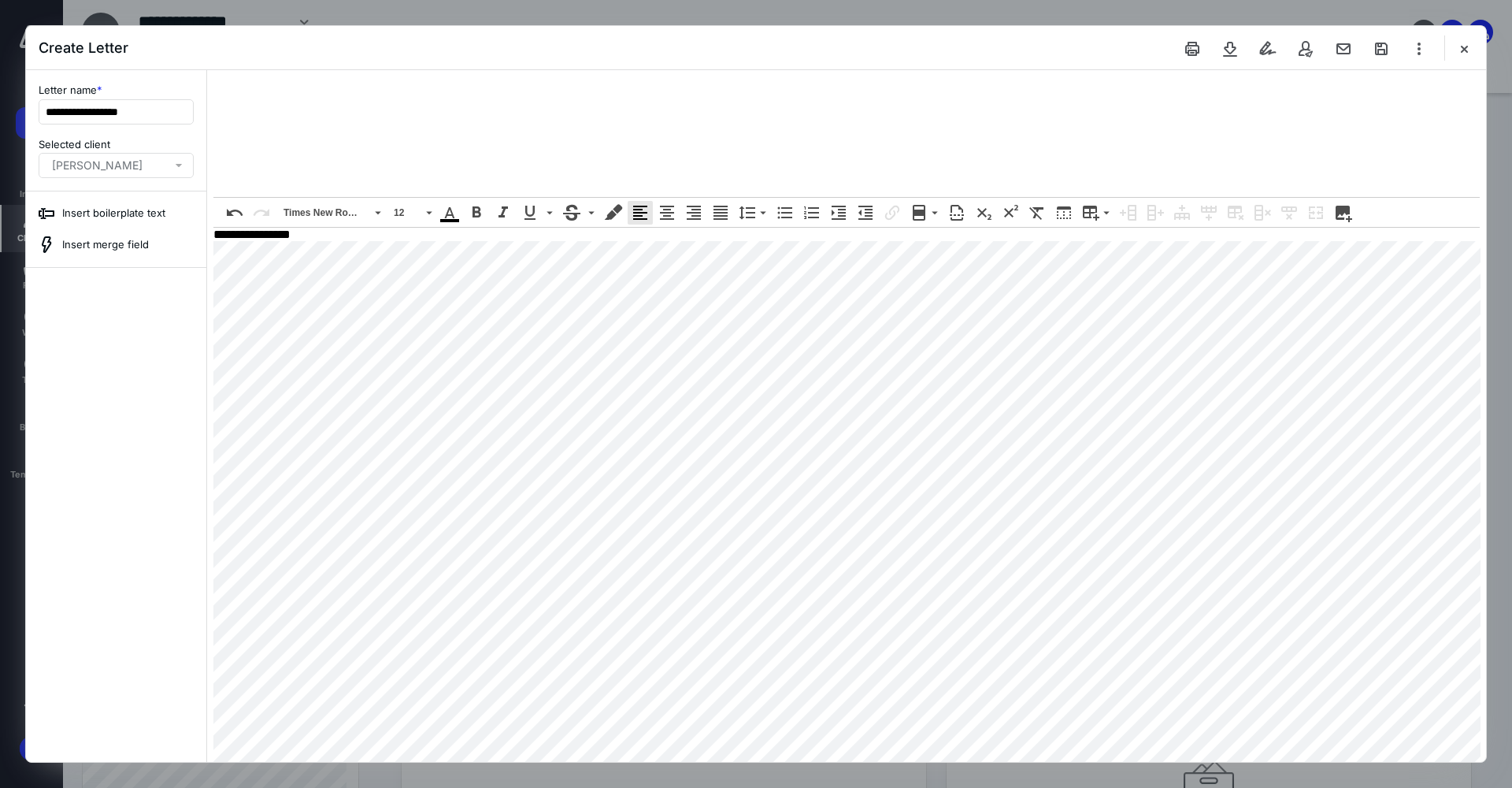 scroll, scrollTop: 0, scrollLeft: 0, axis: both 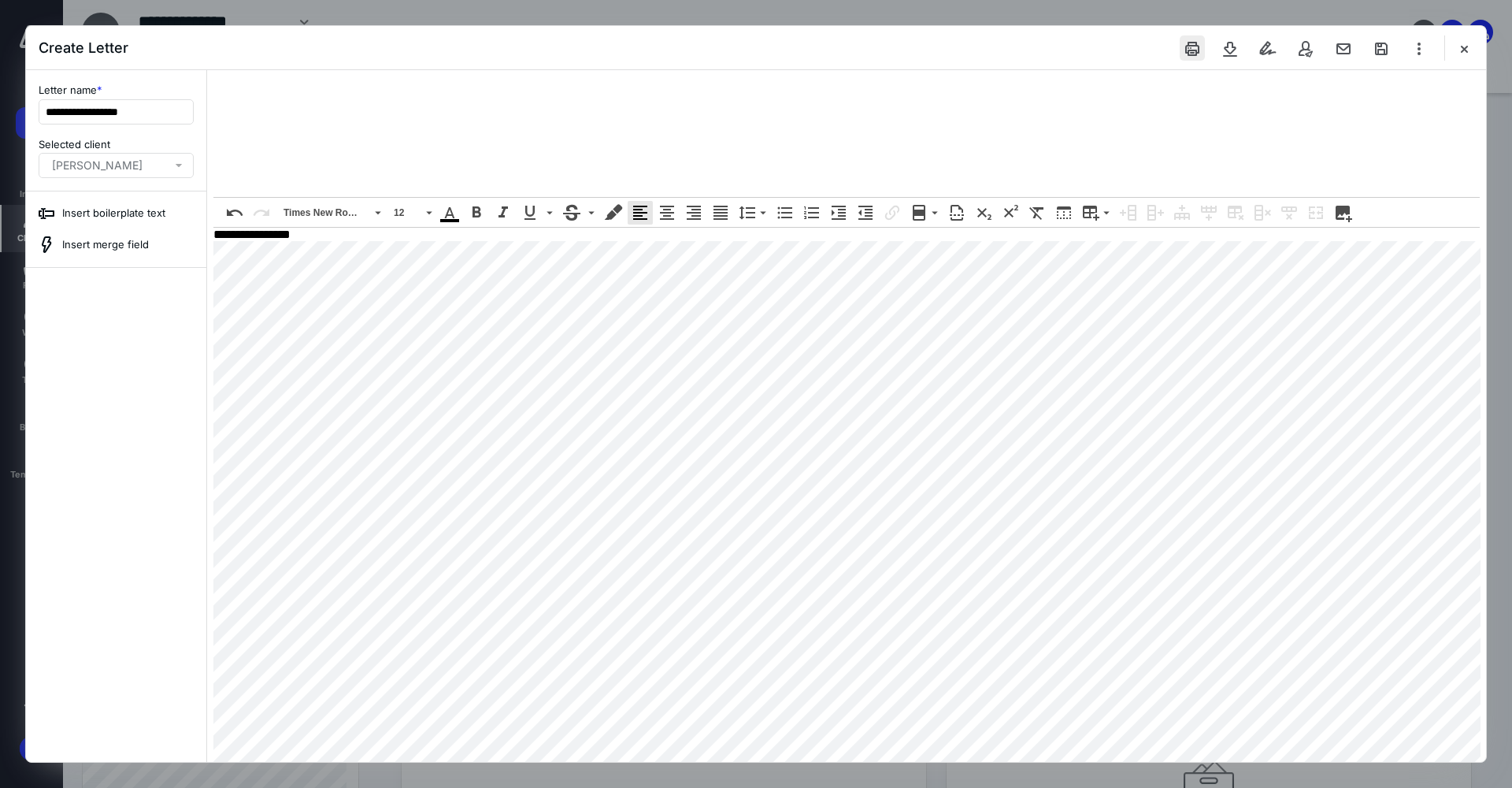 click at bounding box center [1192, 48] 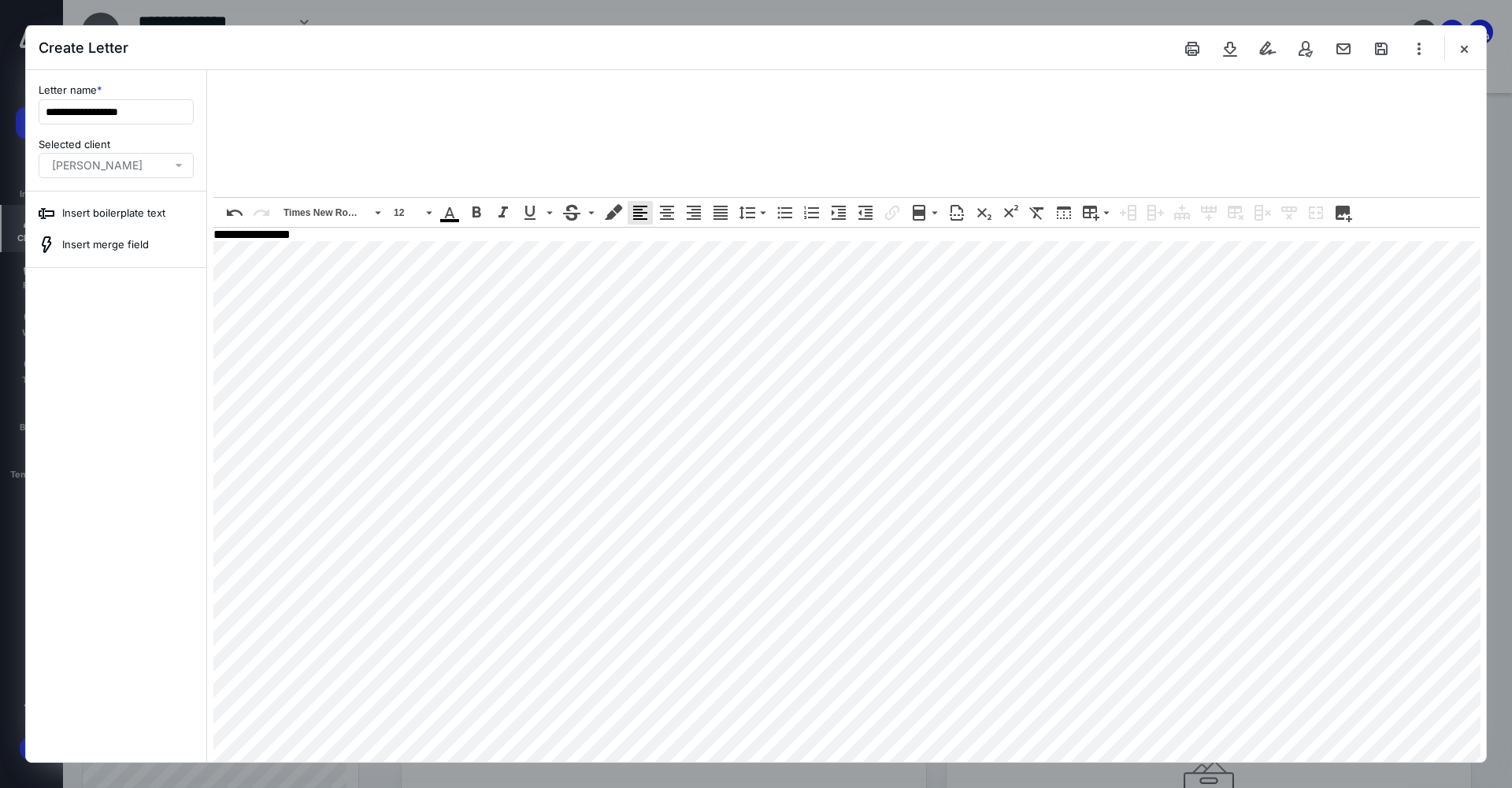 scroll, scrollTop: 158, scrollLeft: 0, axis: vertical 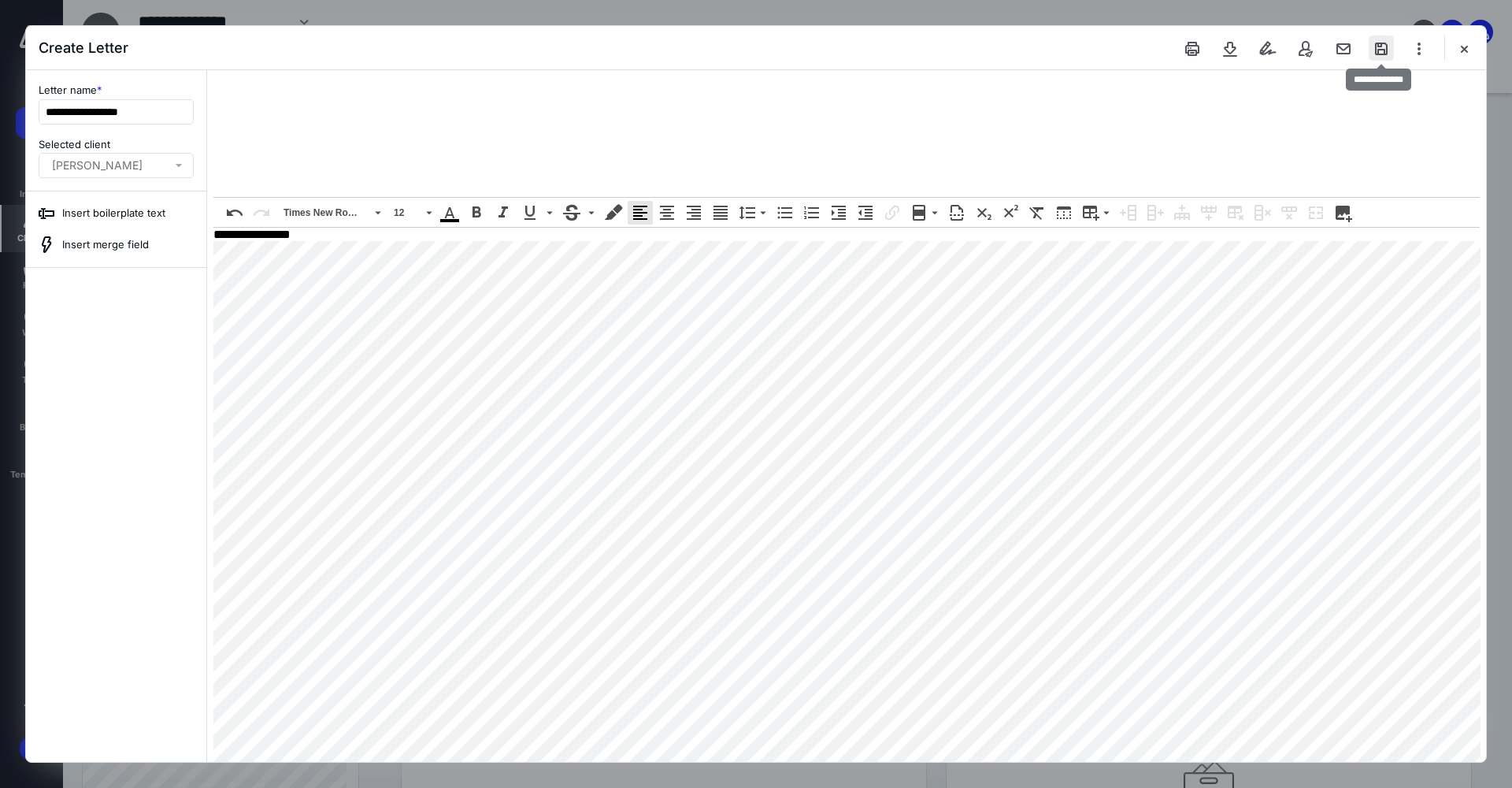 click at bounding box center [1381, 48] 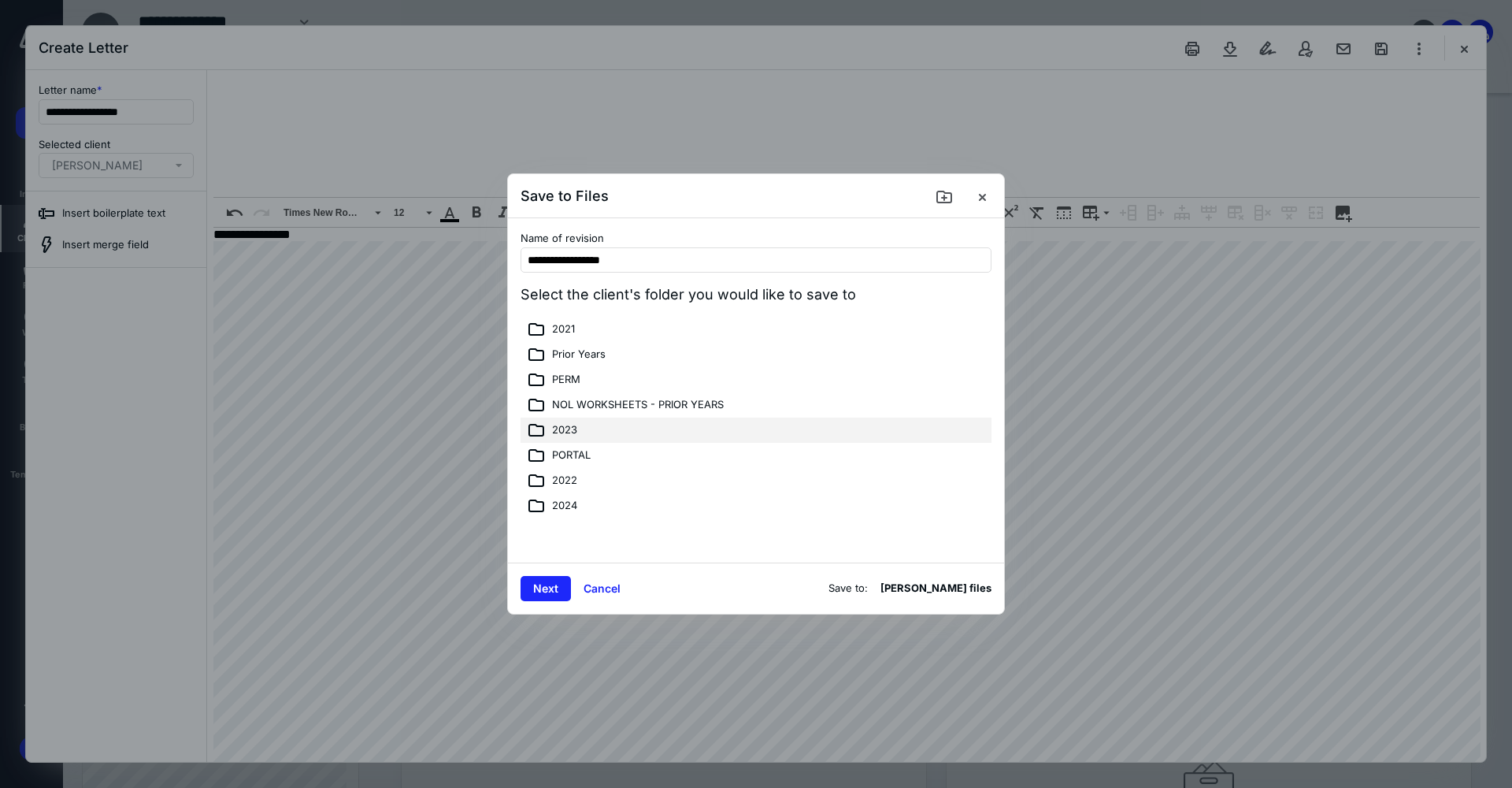 click on "2023" at bounding box center (565, 430) 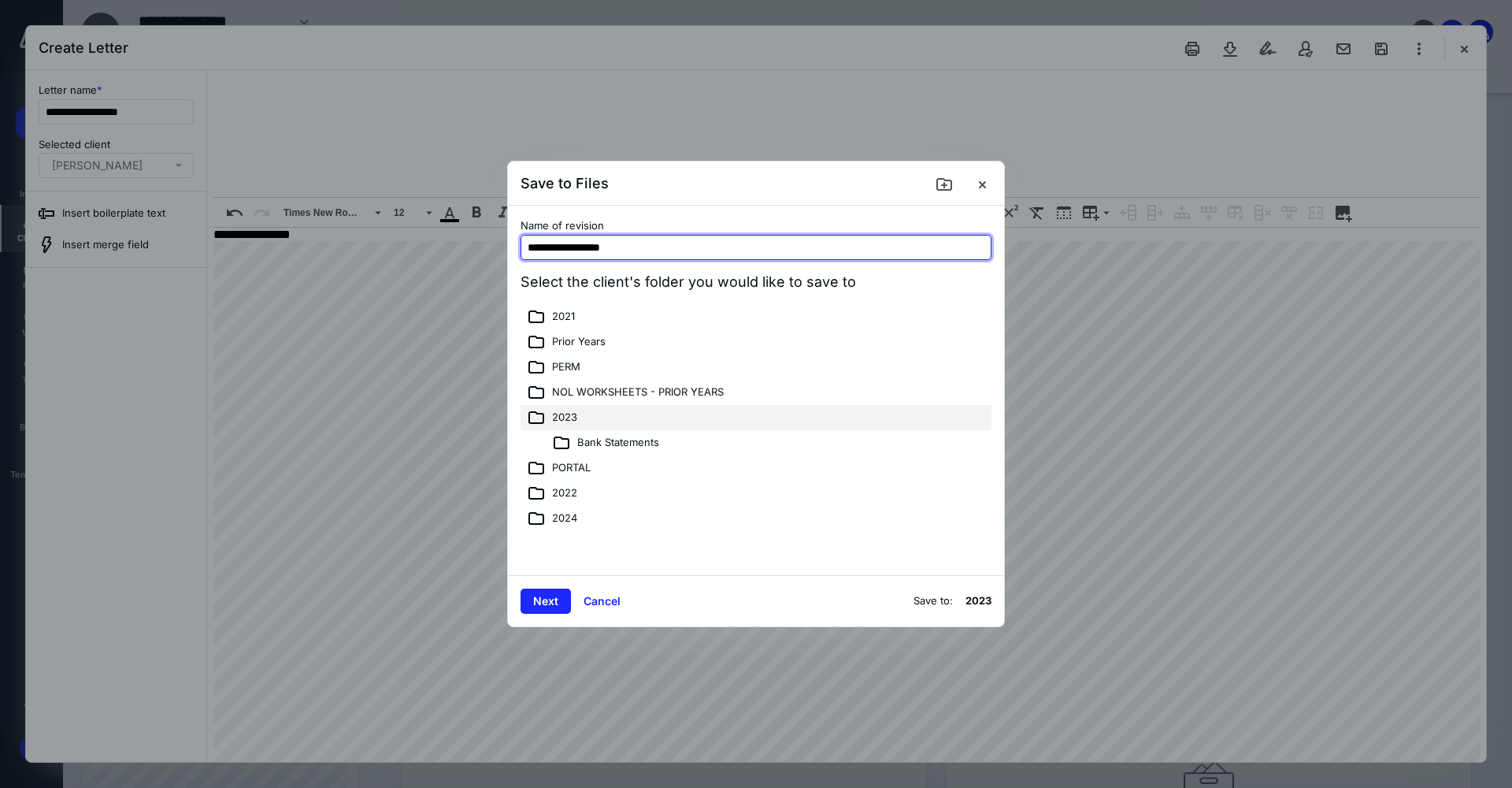 click on "**********" at bounding box center [756, 247] 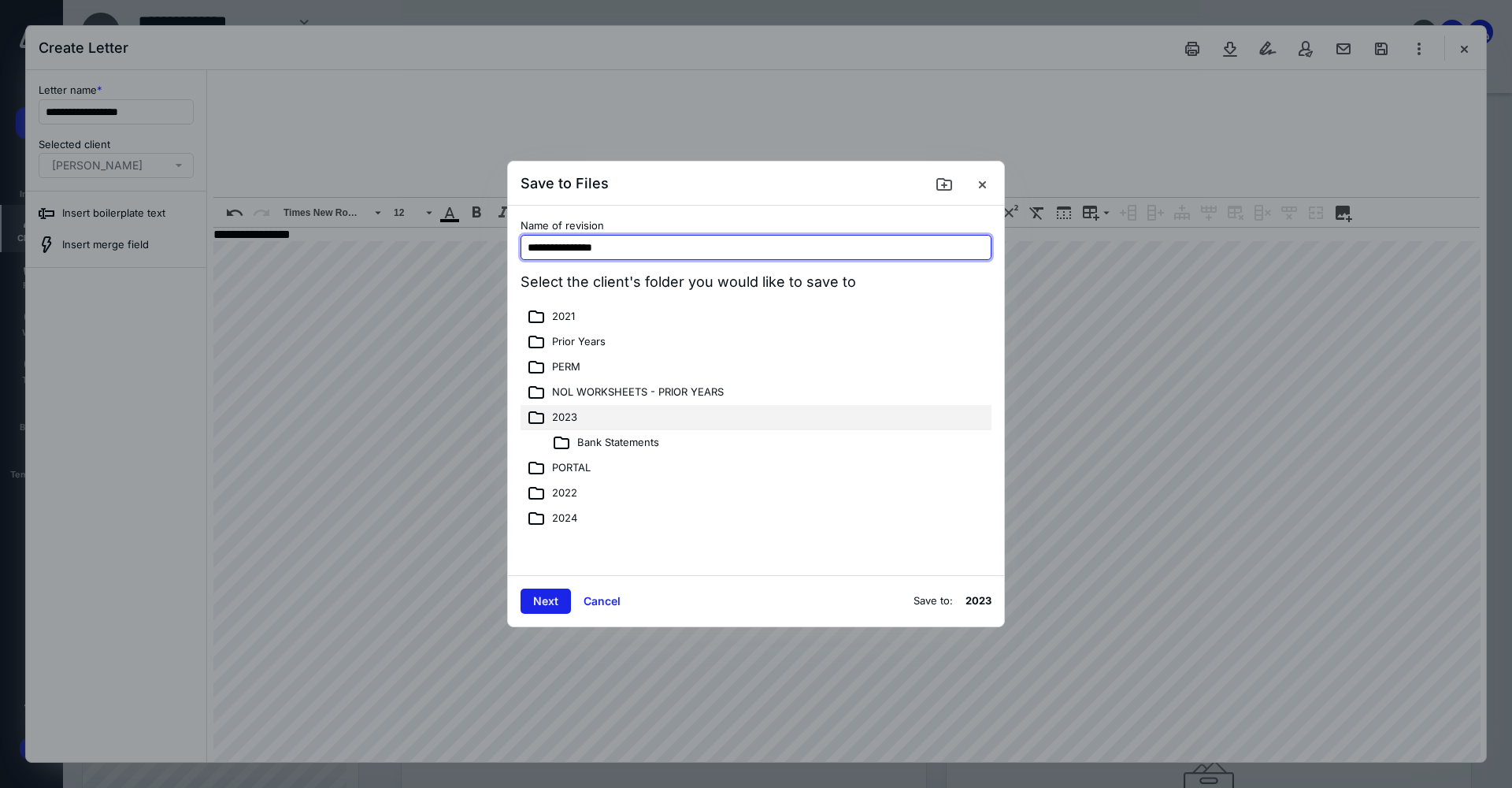 type on "**********" 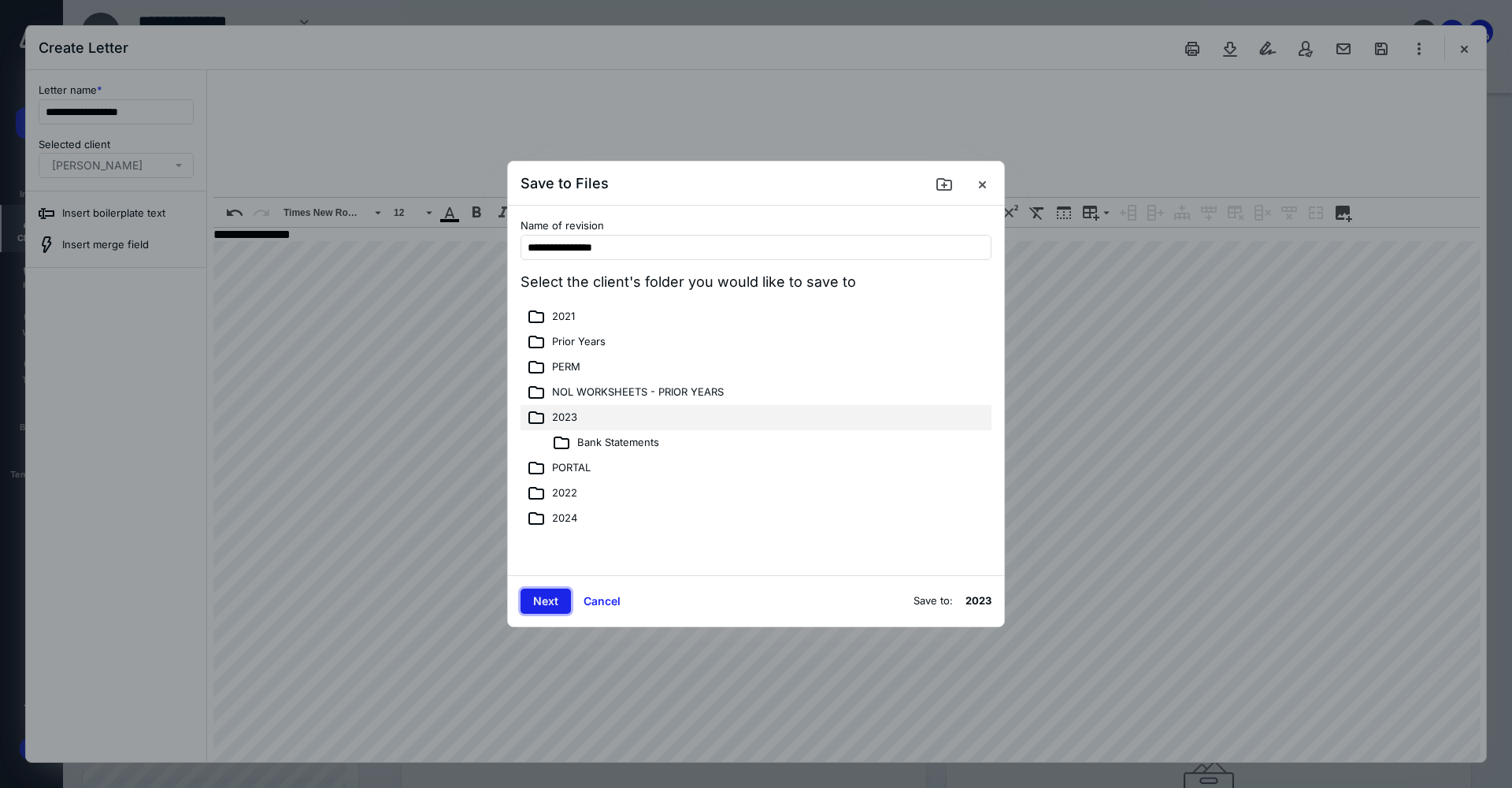 click on "Next" at bounding box center (546, 601) 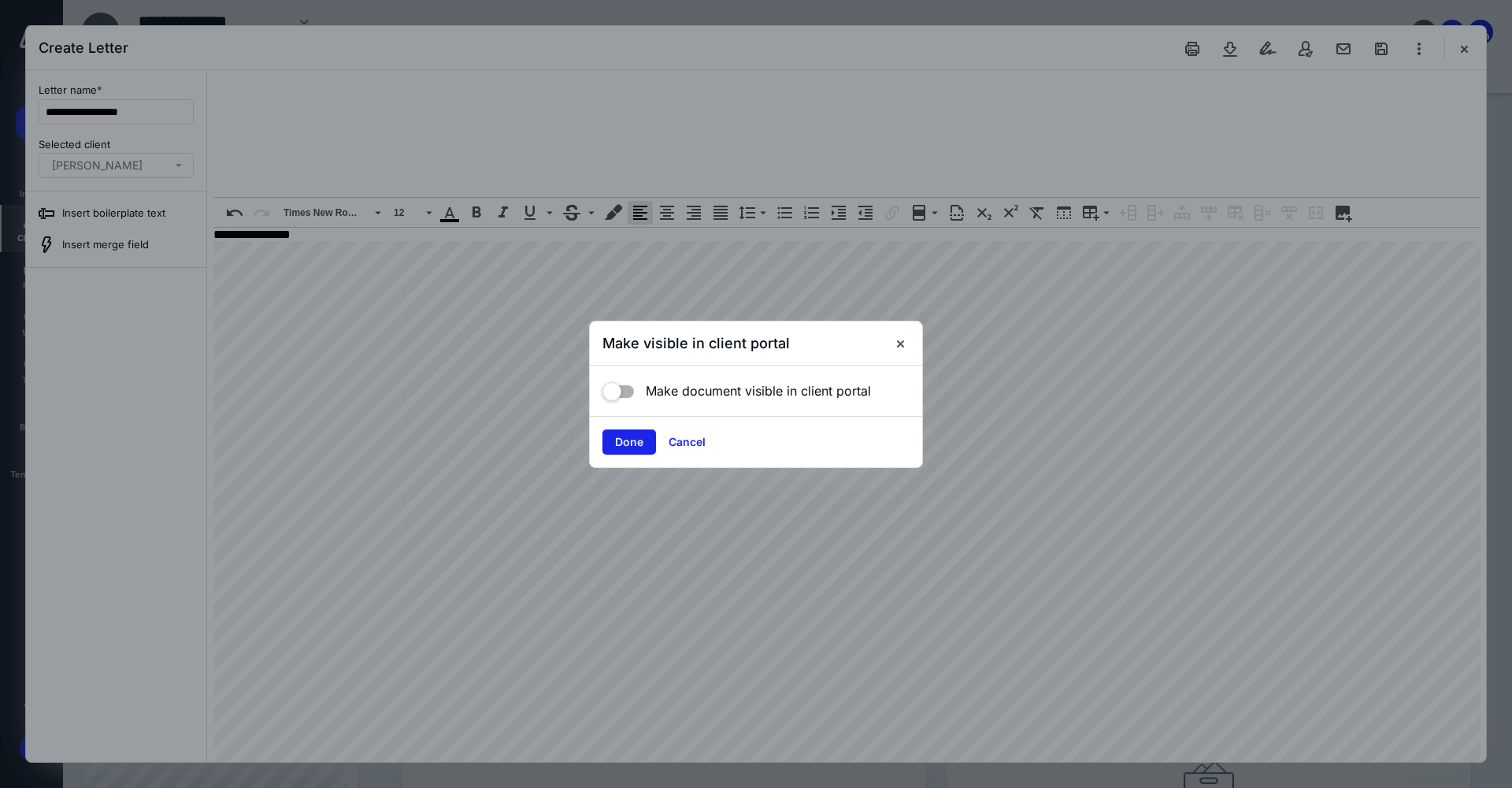 drag, startPoint x: 673, startPoint y: 444, endPoint x: 623, endPoint y: 440, distance: 50.1597 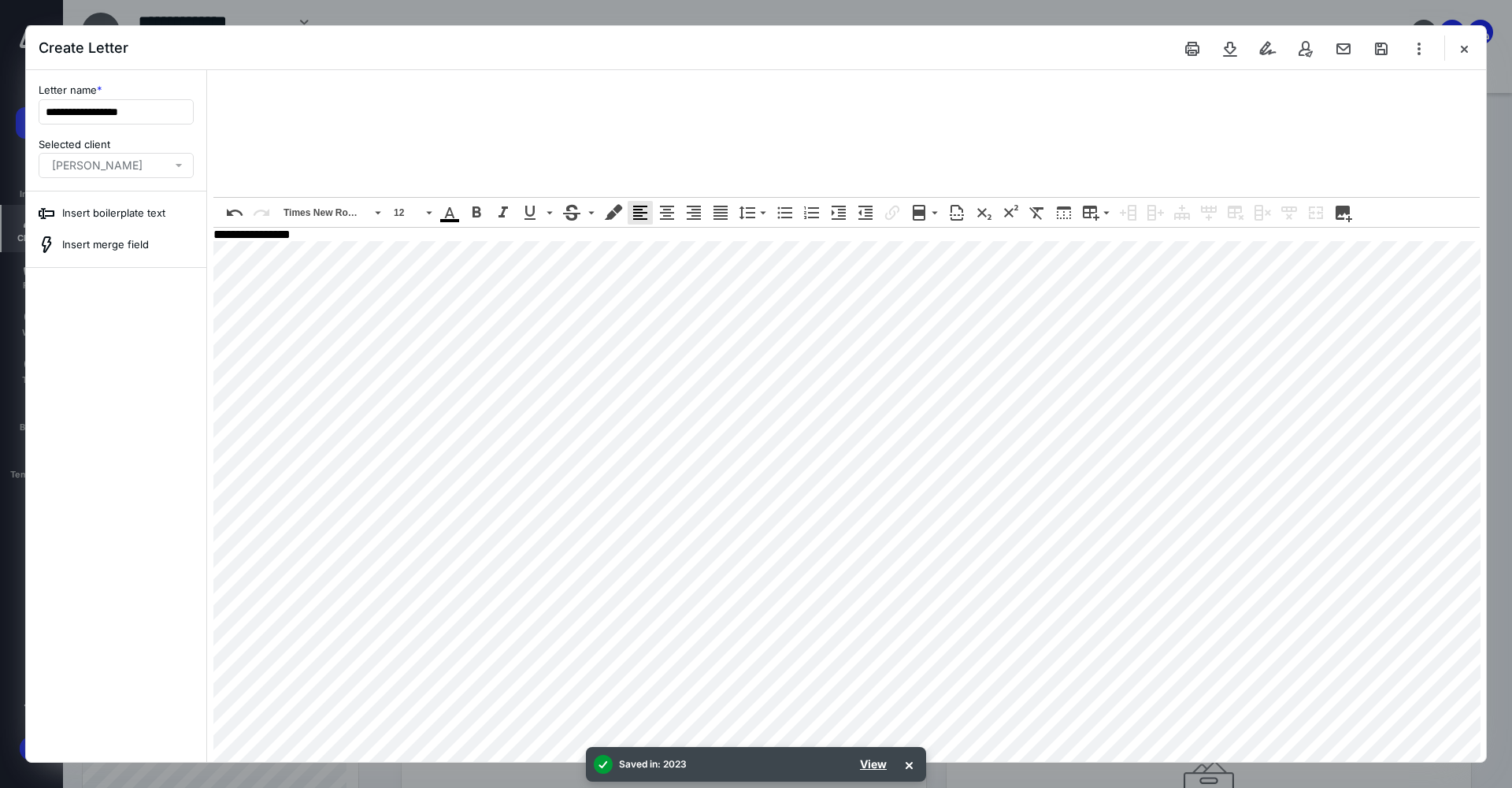 drag, startPoint x: 1463, startPoint y: 45, endPoint x: 1464, endPoint y: 30, distance: 15.033296 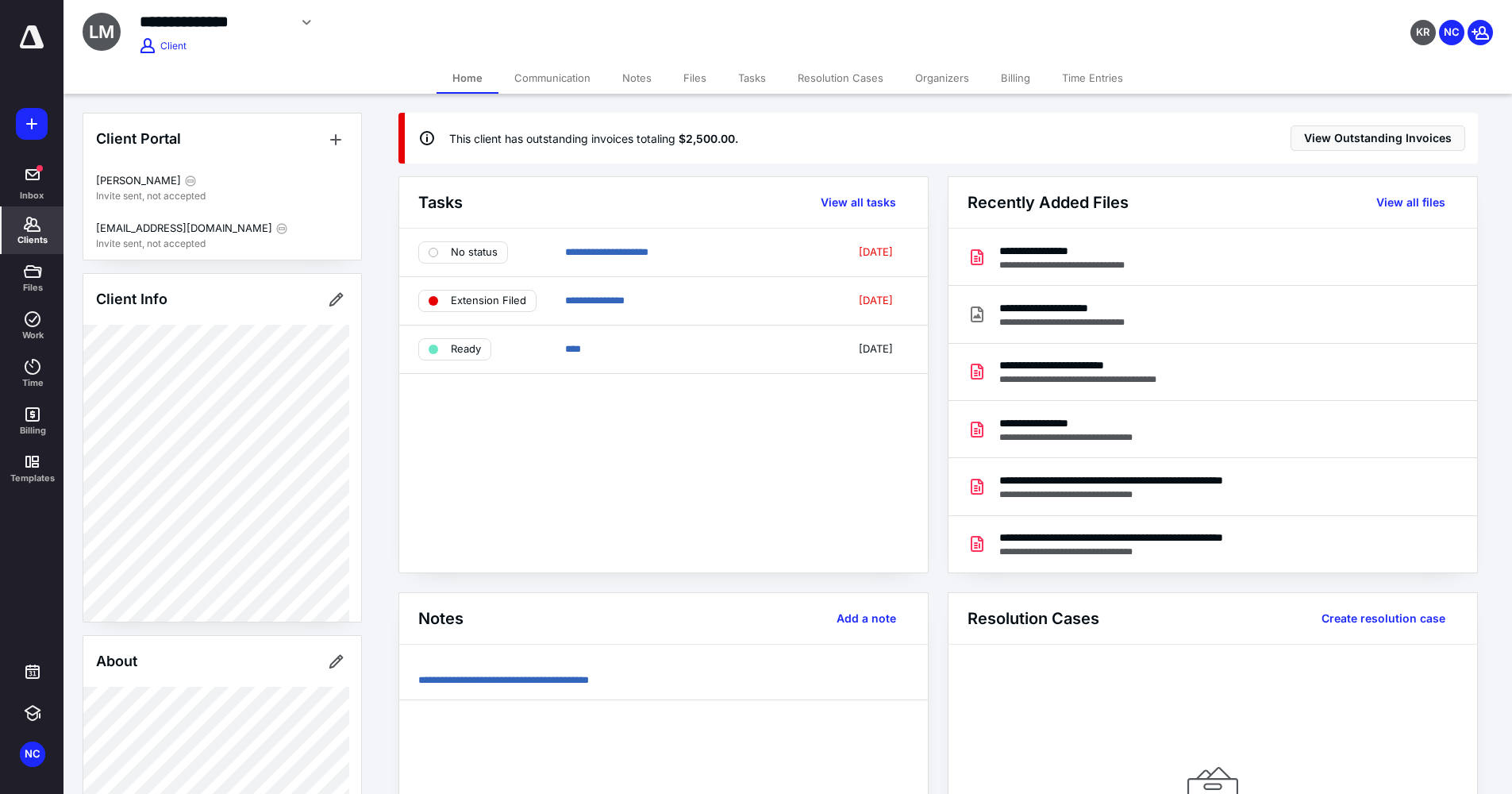 click on "Tasks" at bounding box center (752, 78) 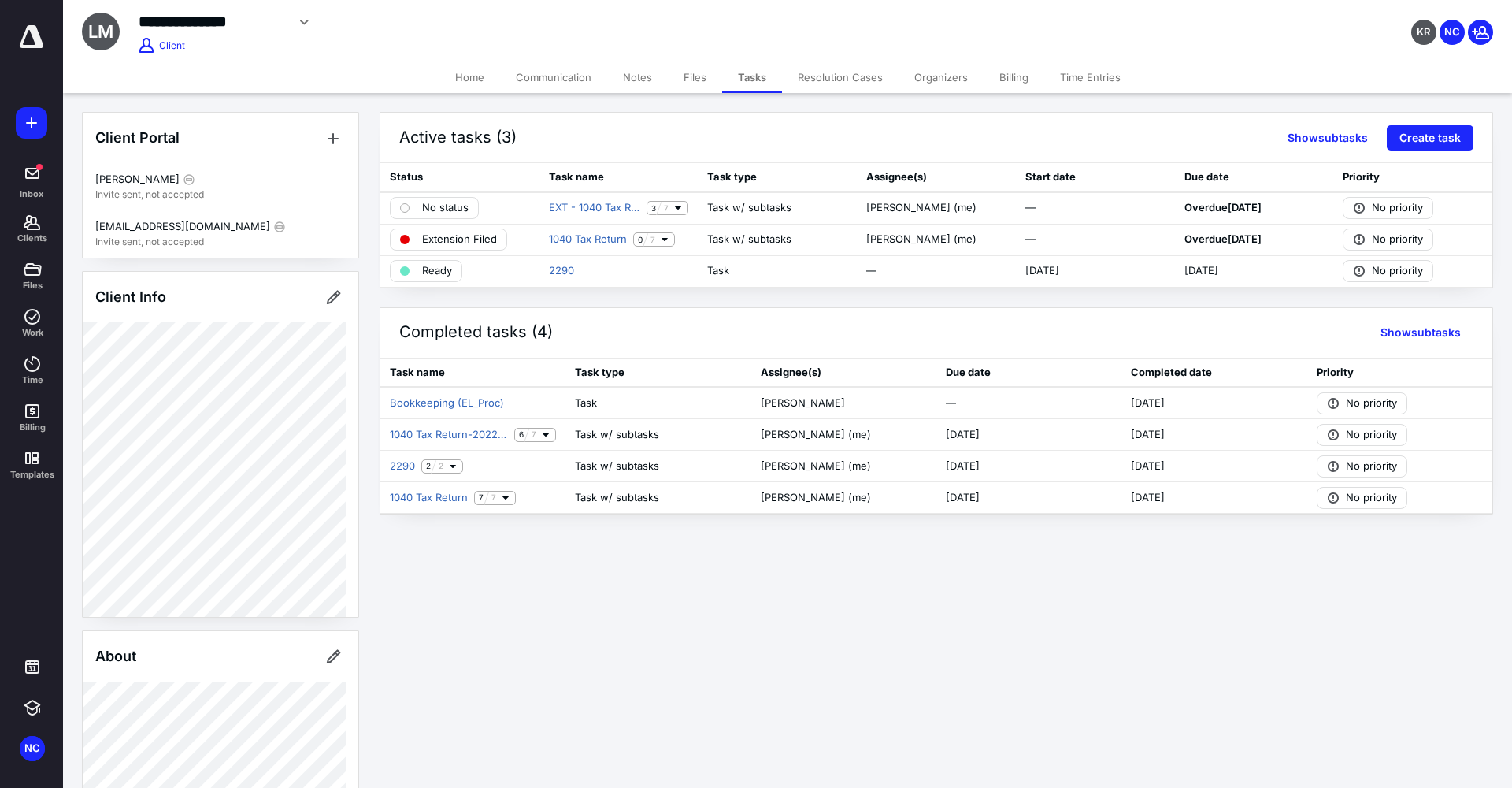 click on "Files" at bounding box center [695, 77] 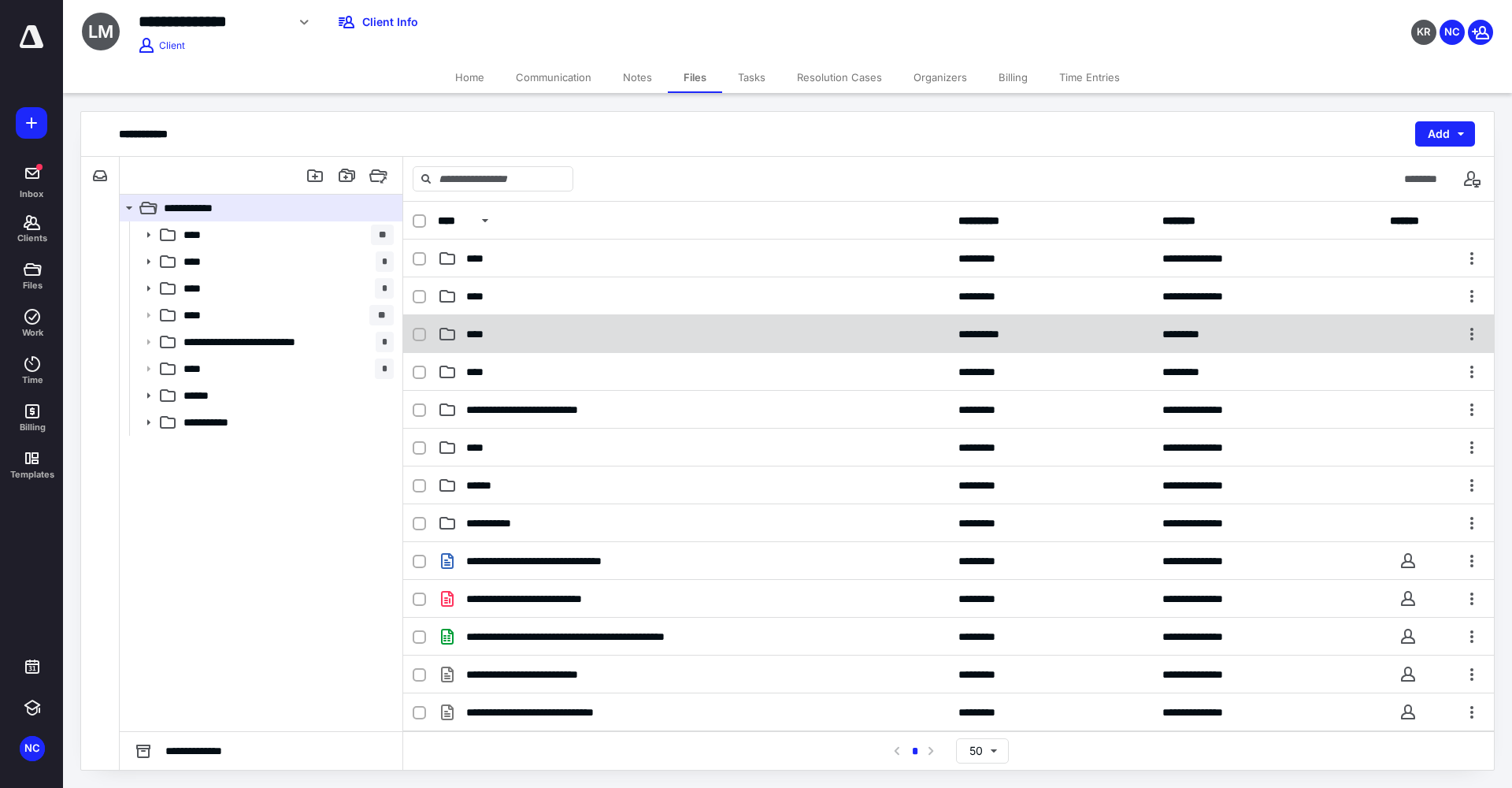 click on "****" at bounding box center (693, 334) 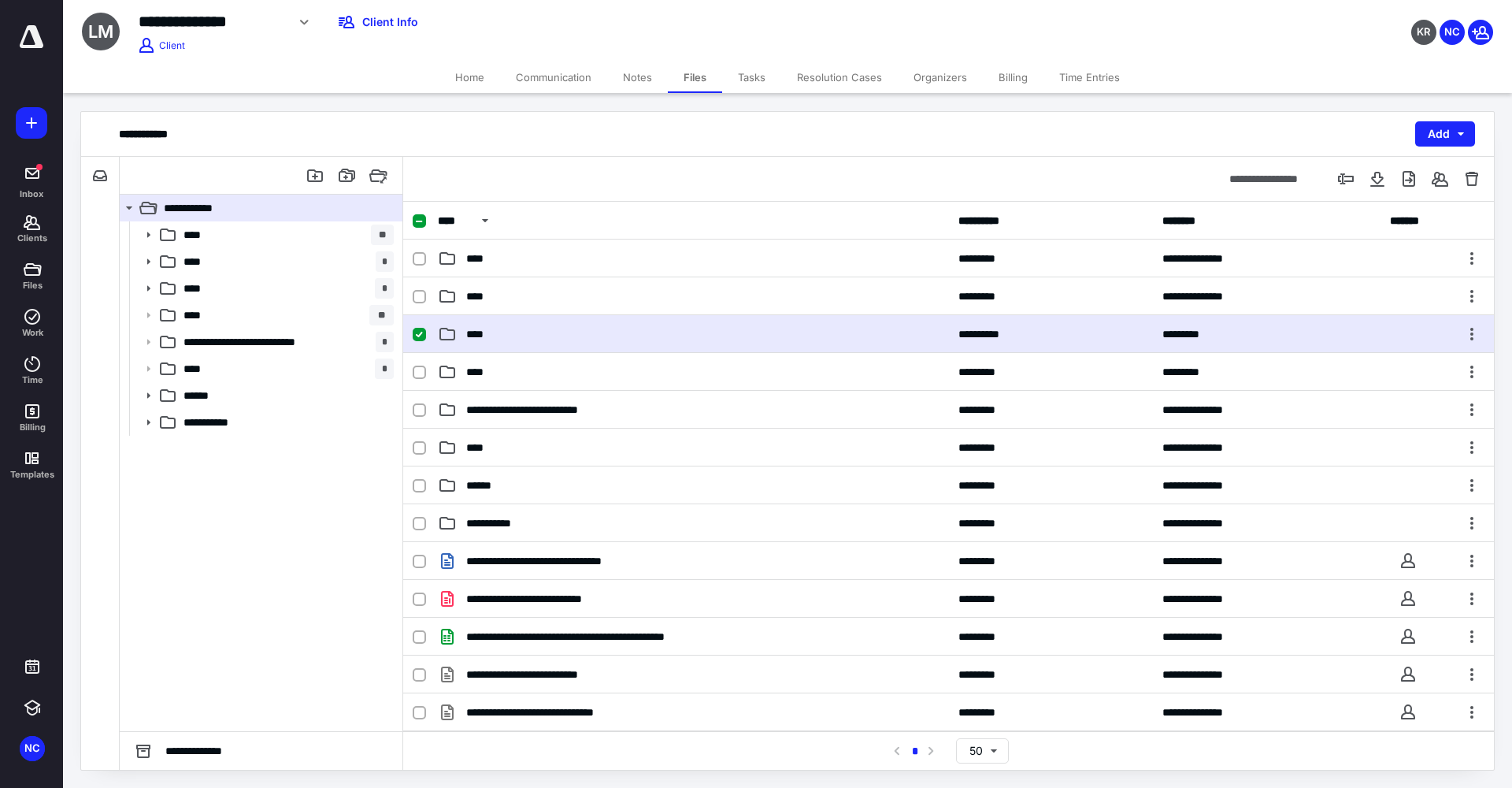 click on "****" at bounding box center [693, 334] 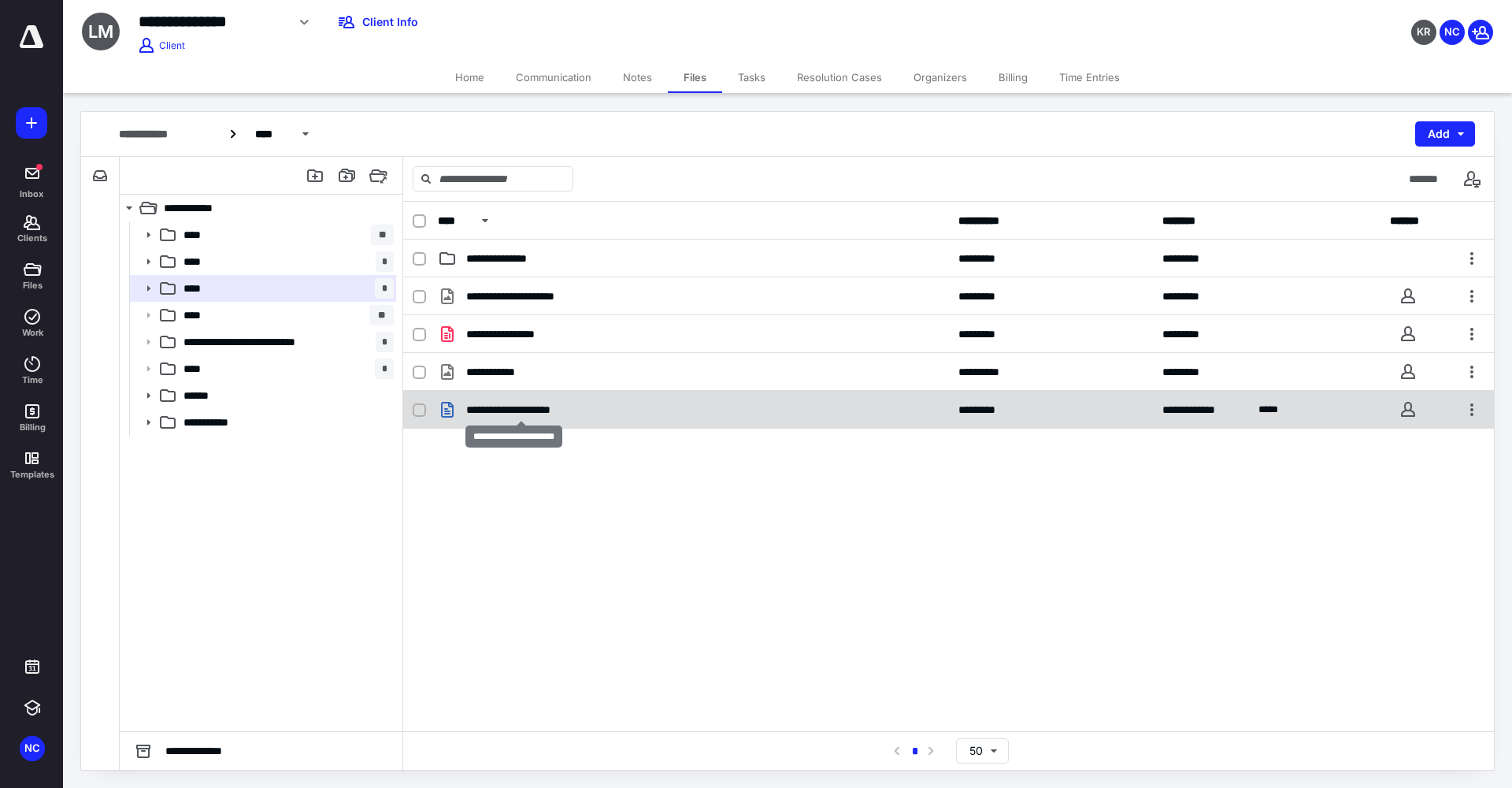 click on "**********" at bounding box center [521, 410] 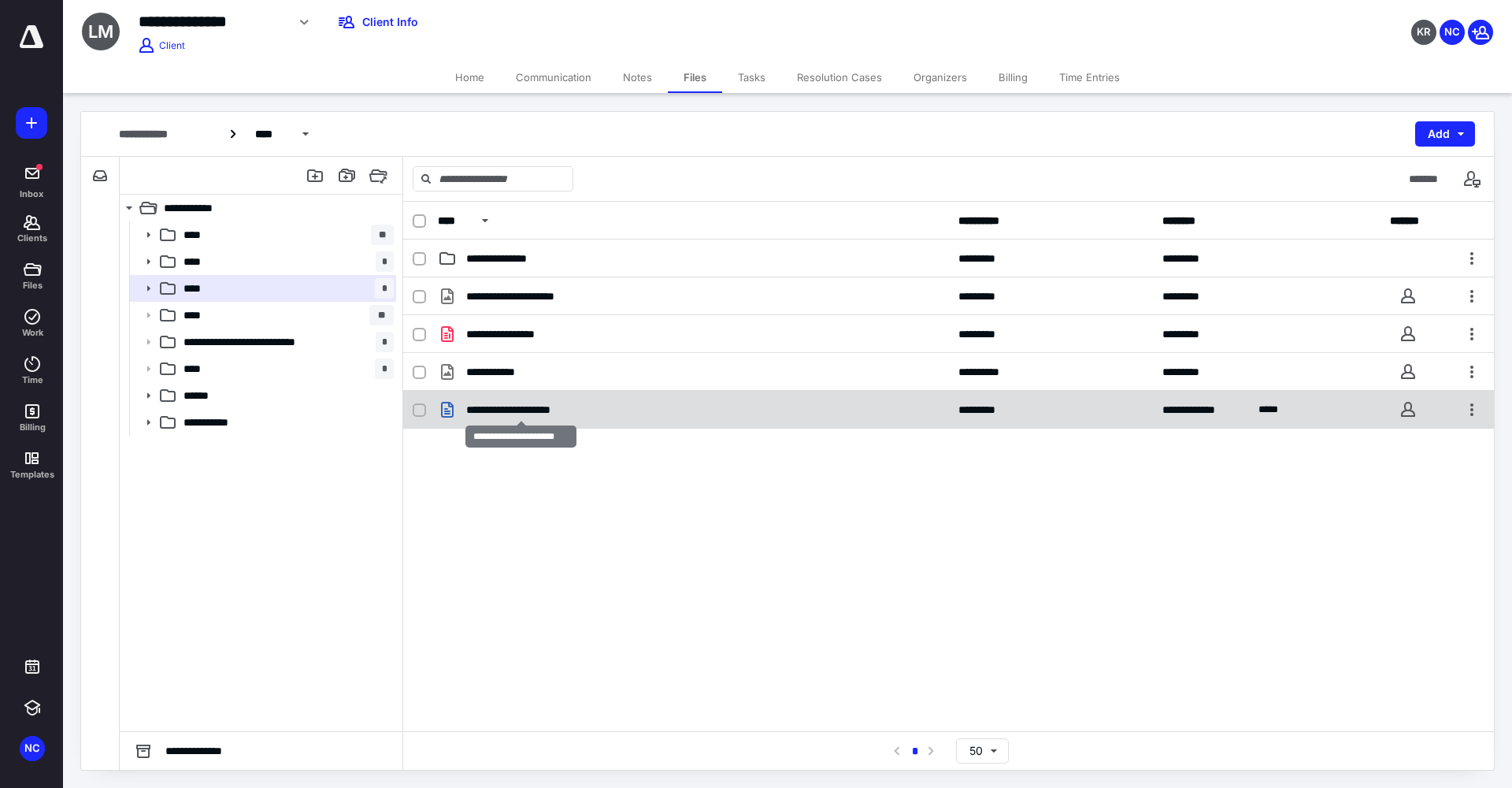 click on "**********" at bounding box center (521, 410) 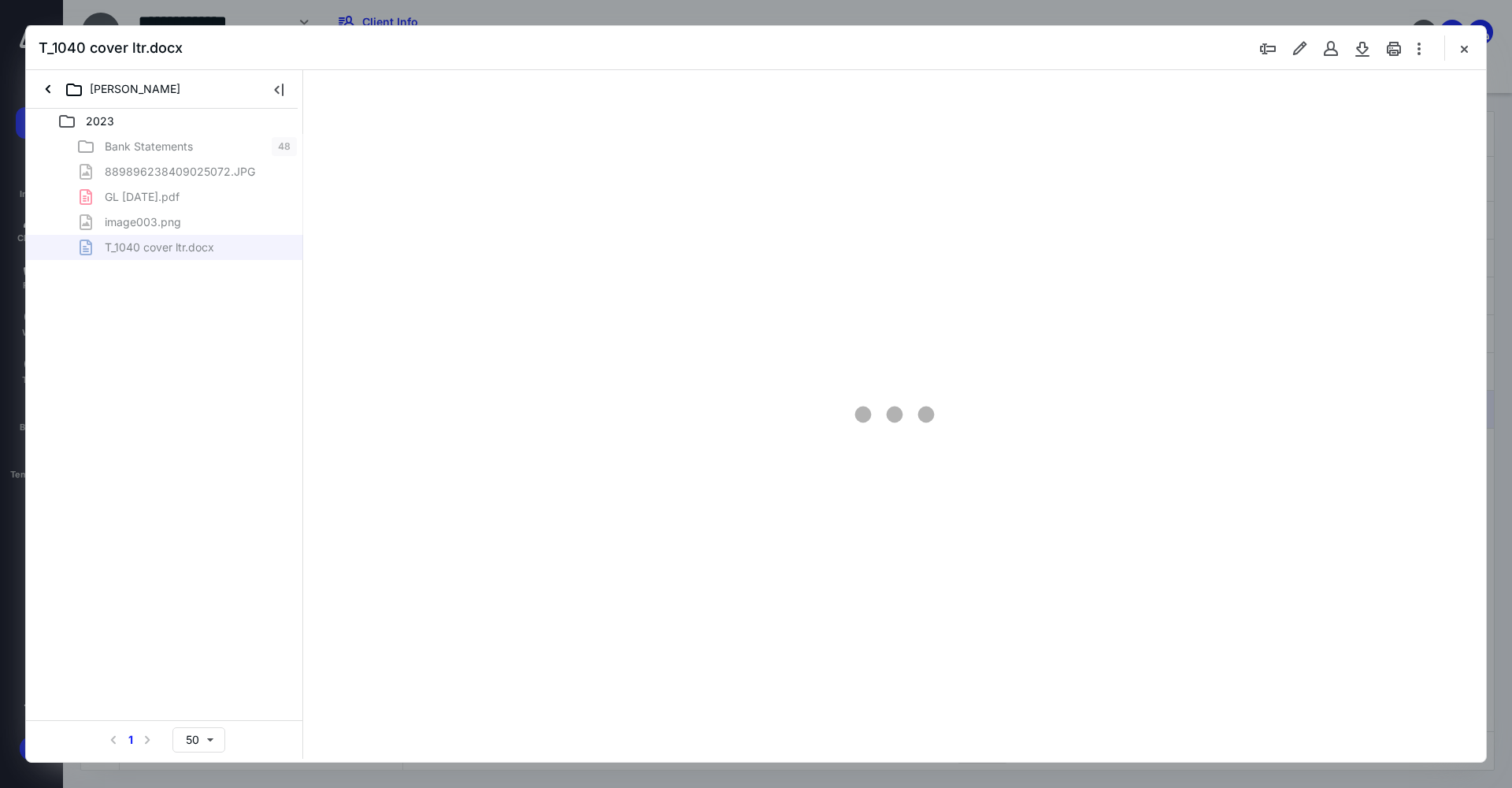 scroll, scrollTop: 0, scrollLeft: 0, axis: both 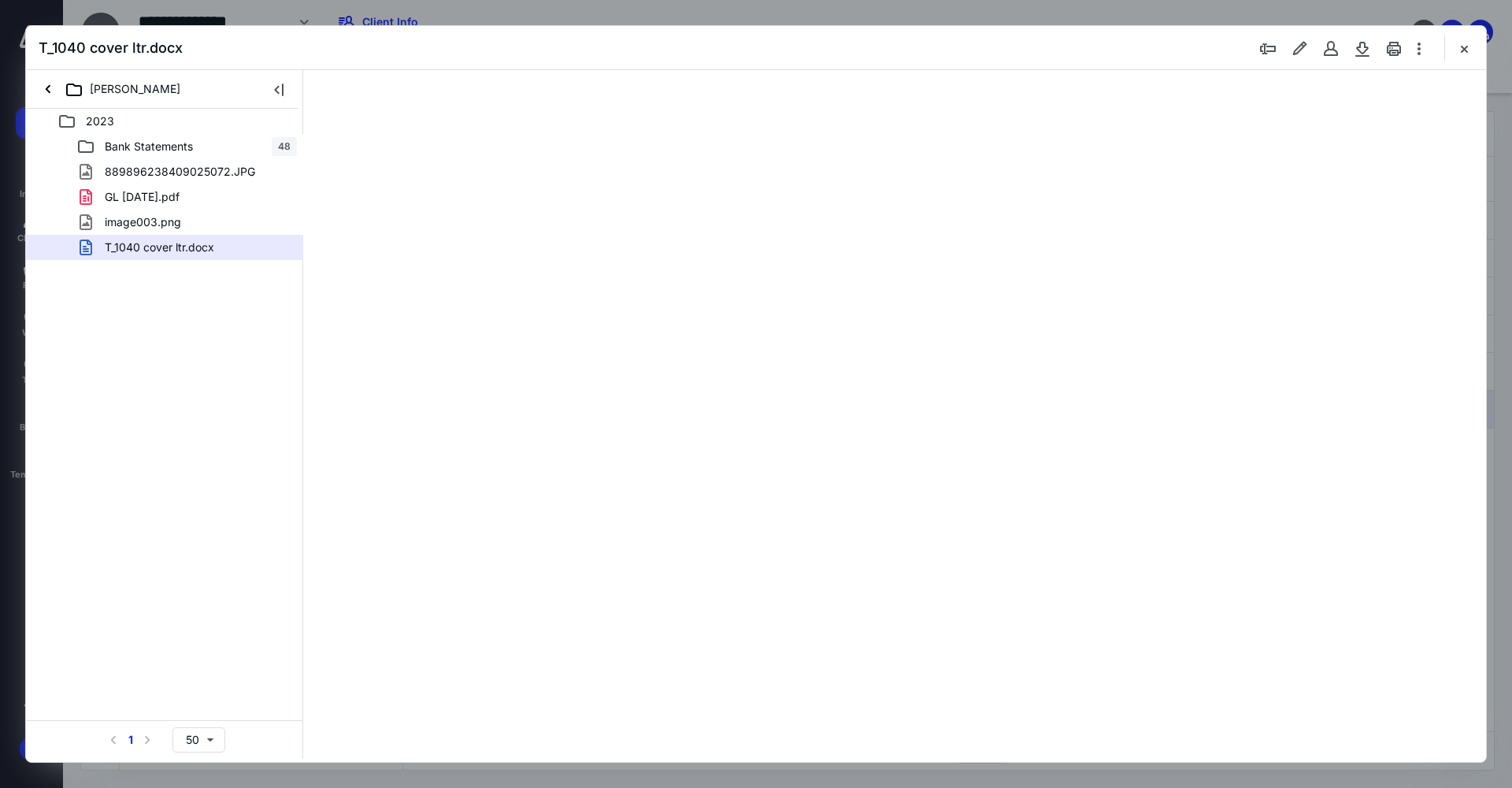 type on "100" 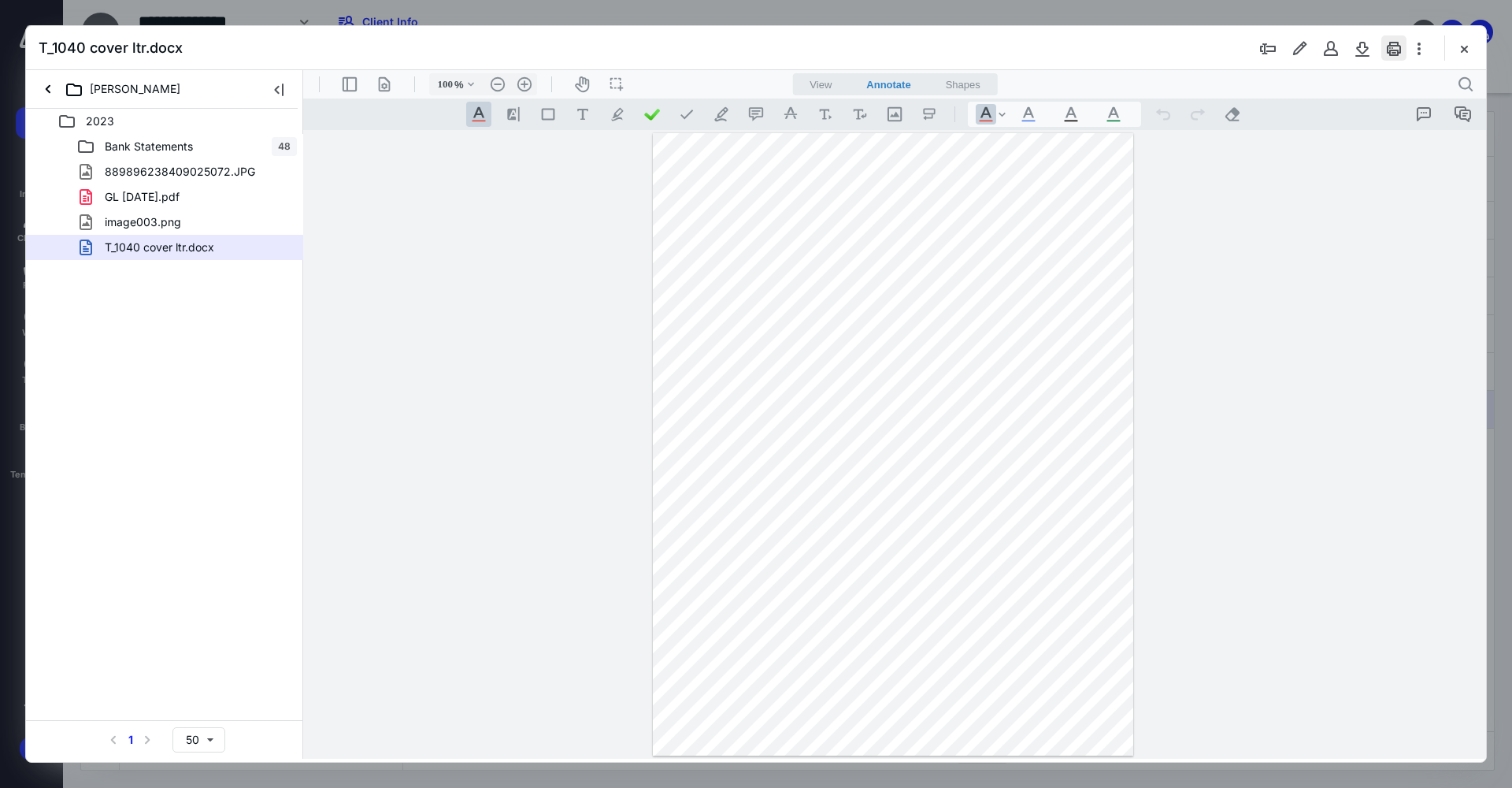click at bounding box center [1394, 48] 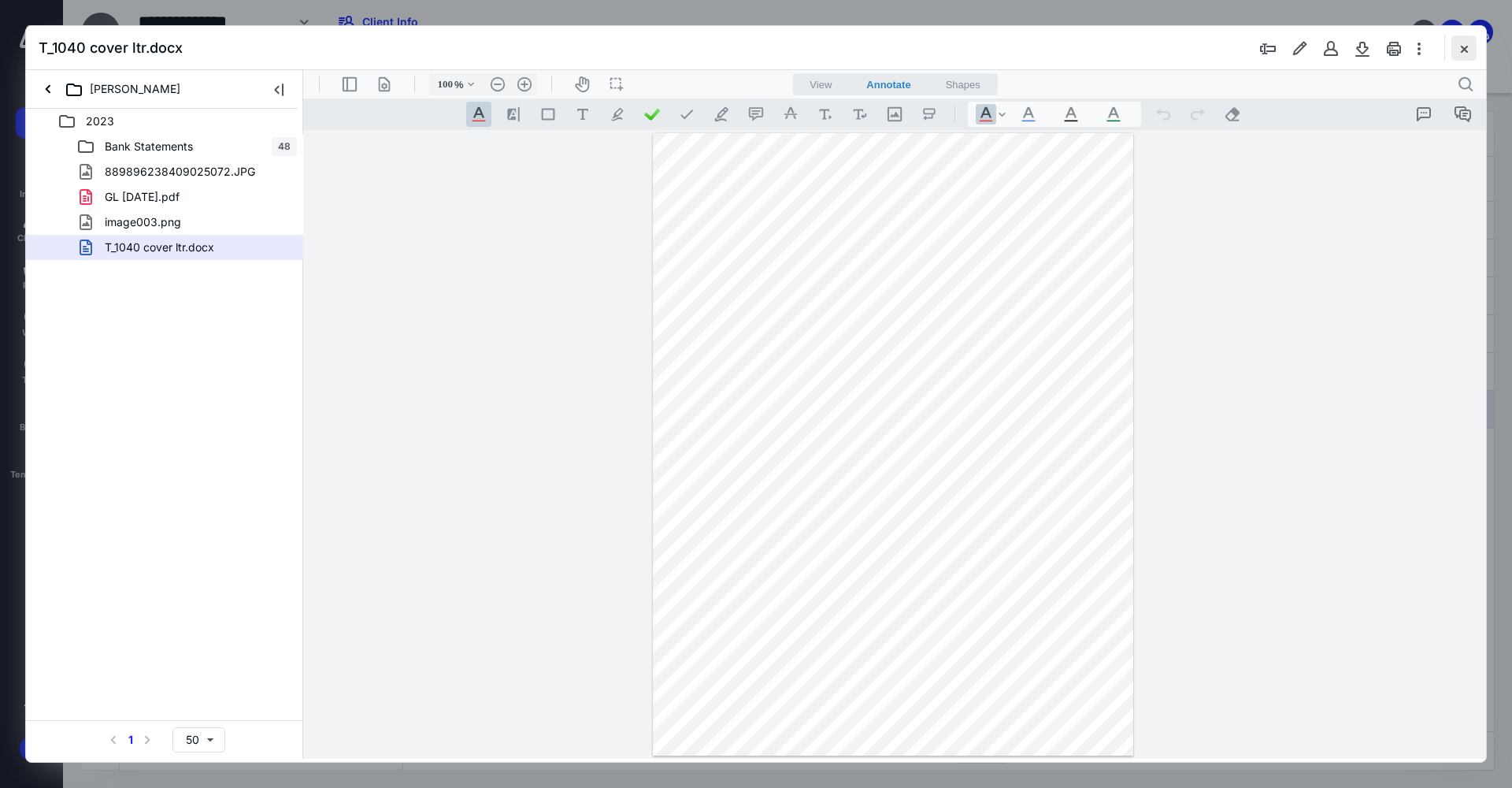 click at bounding box center (1464, 48) 